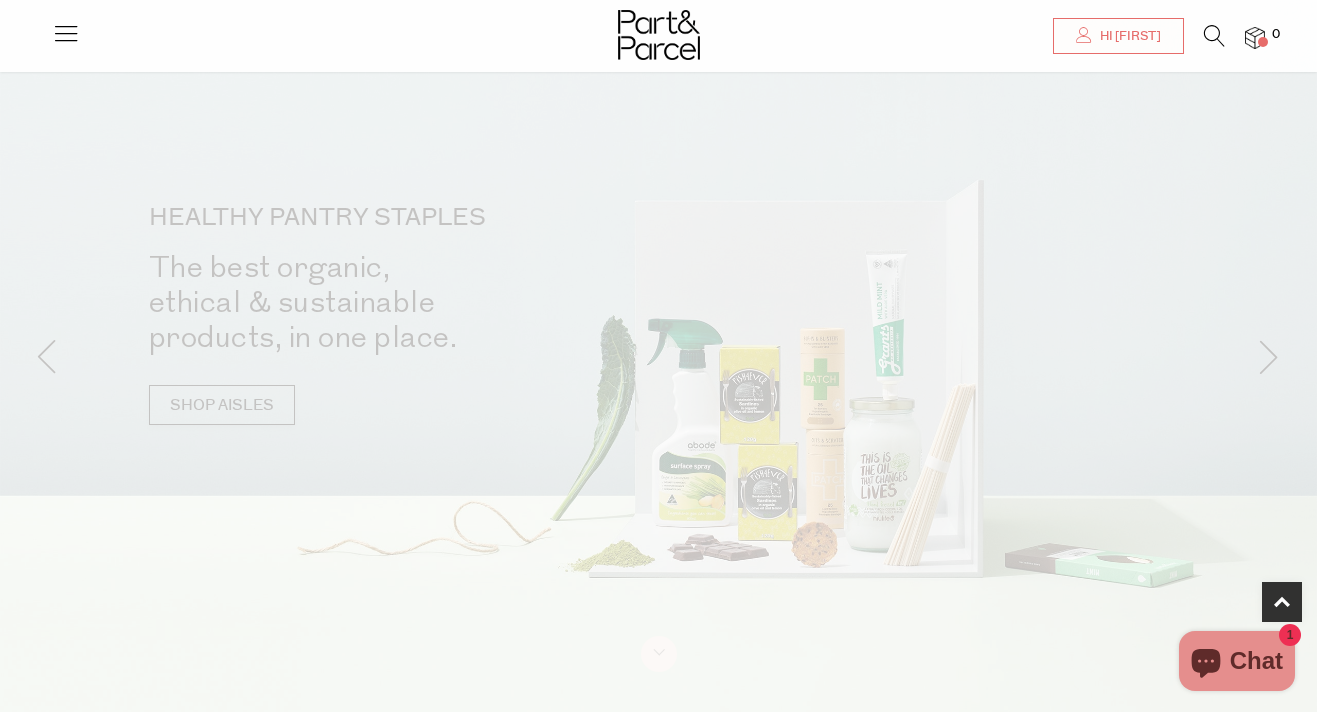 scroll, scrollTop: 555, scrollLeft: 0, axis: vertical 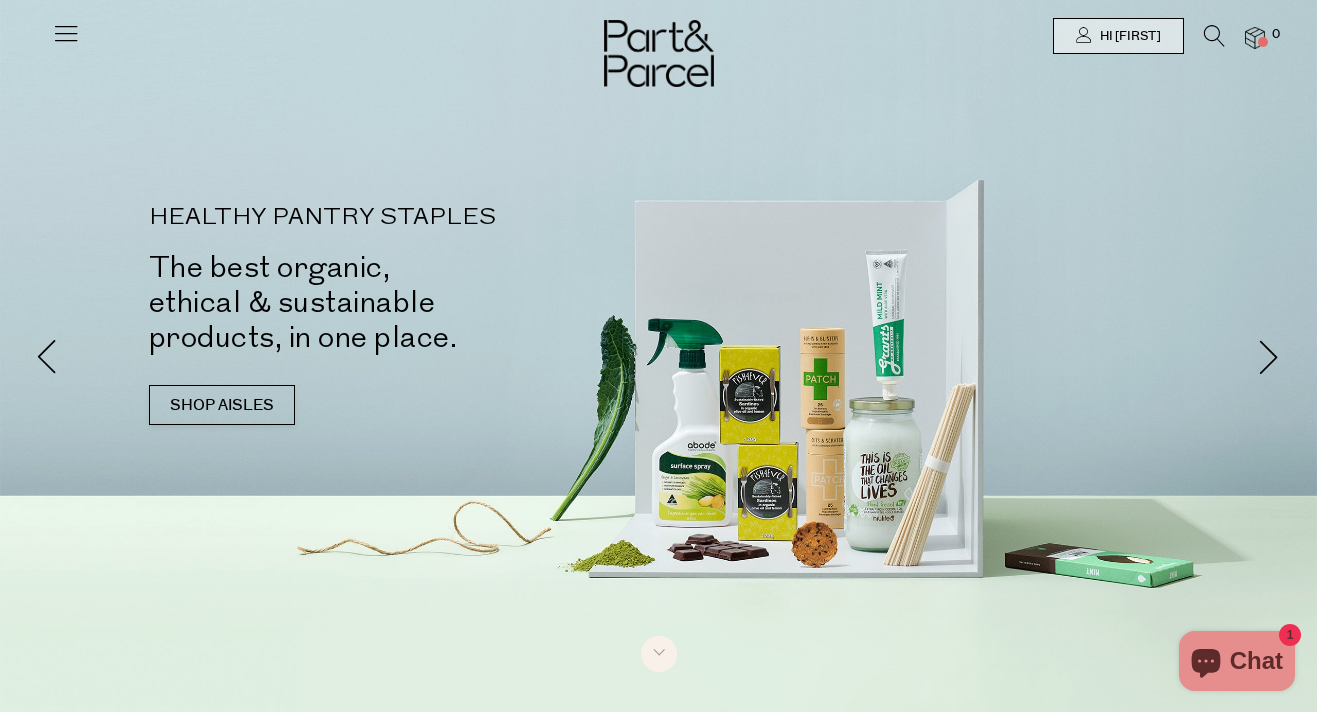 click at bounding box center (1214, 36) 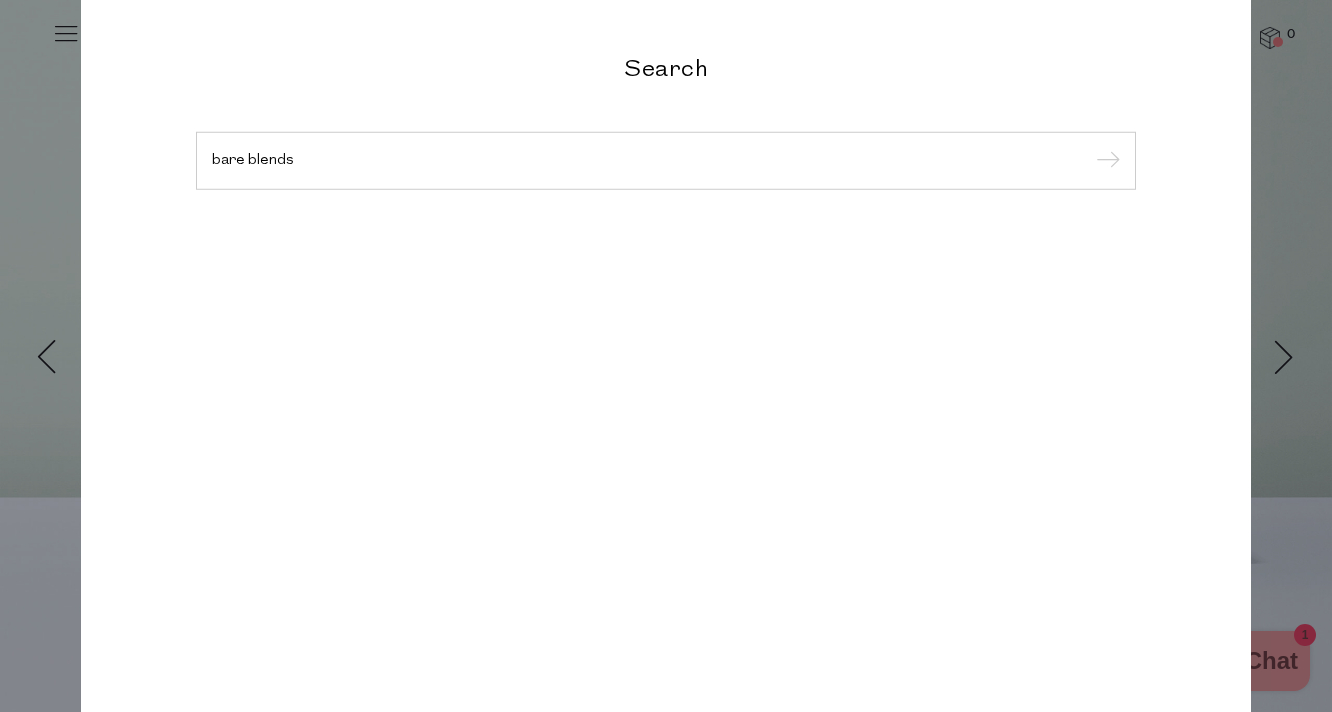 type on "bare blends" 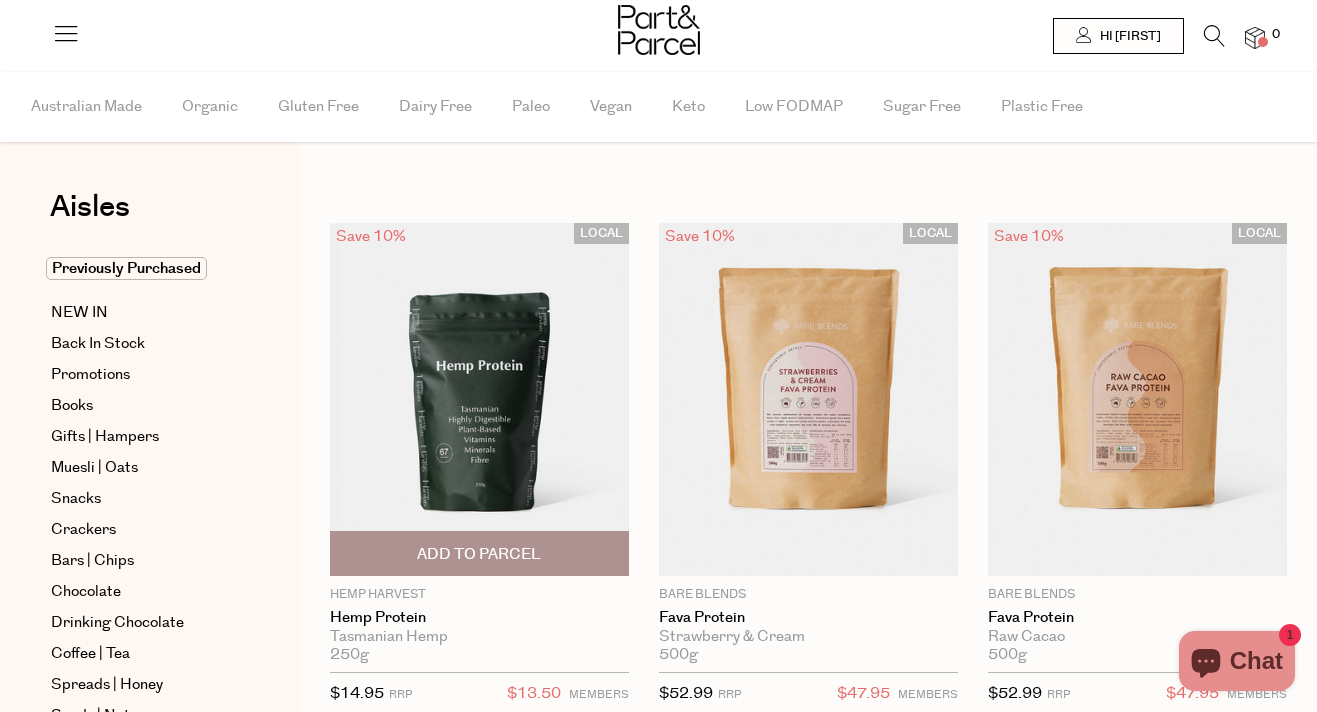 scroll, scrollTop: 0, scrollLeft: 0, axis: both 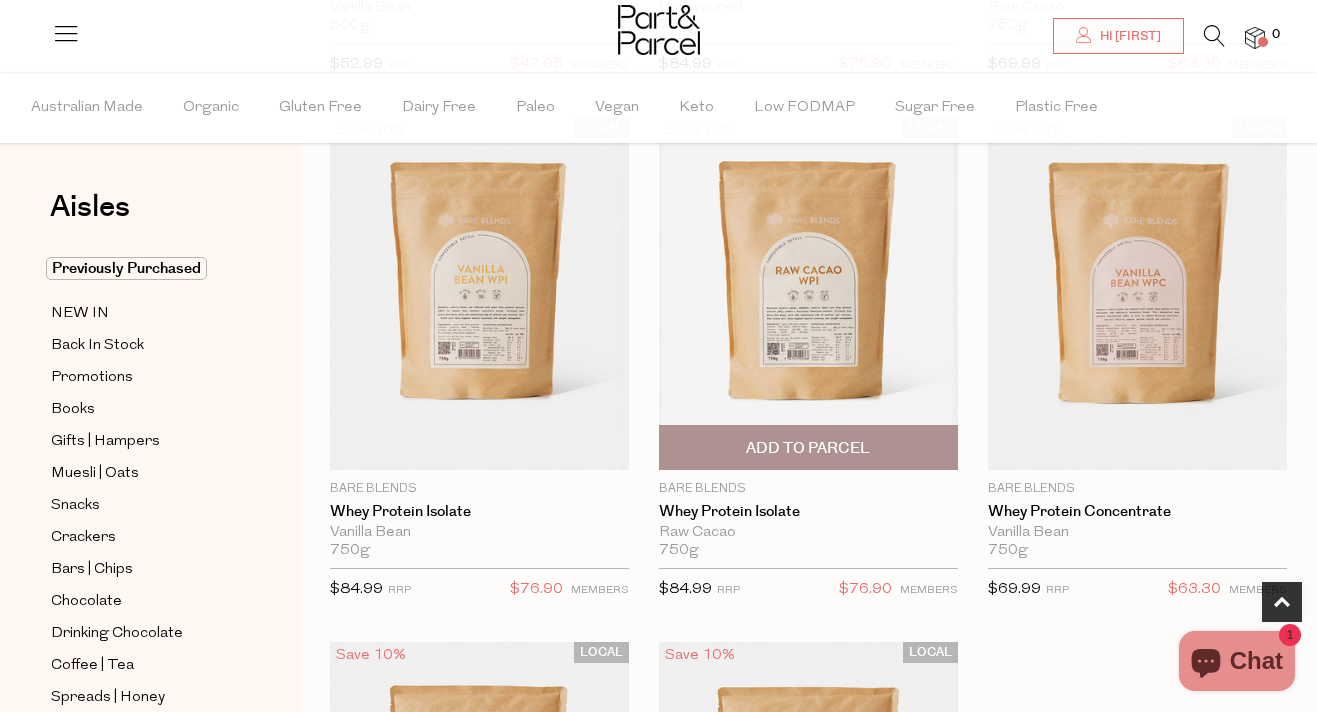 click on "Add To Parcel" at bounding box center [808, 448] 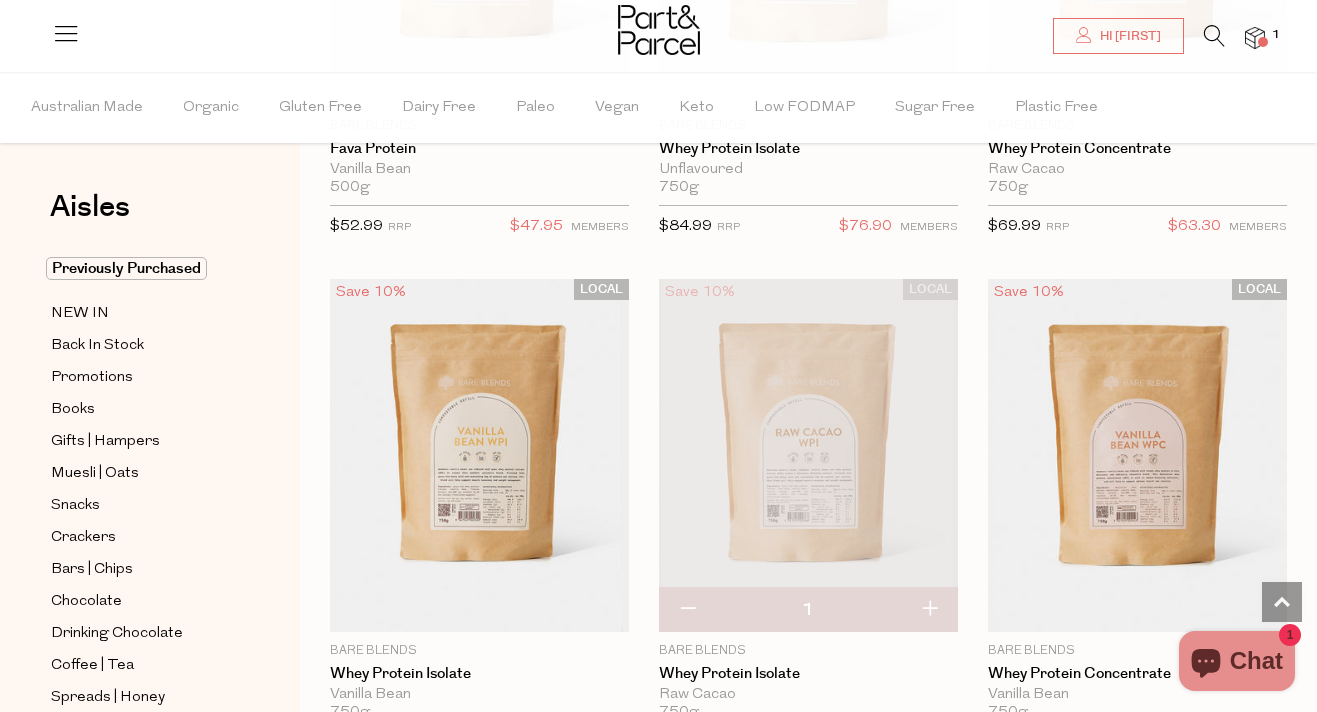 scroll, scrollTop: 1016, scrollLeft: 0, axis: vertical 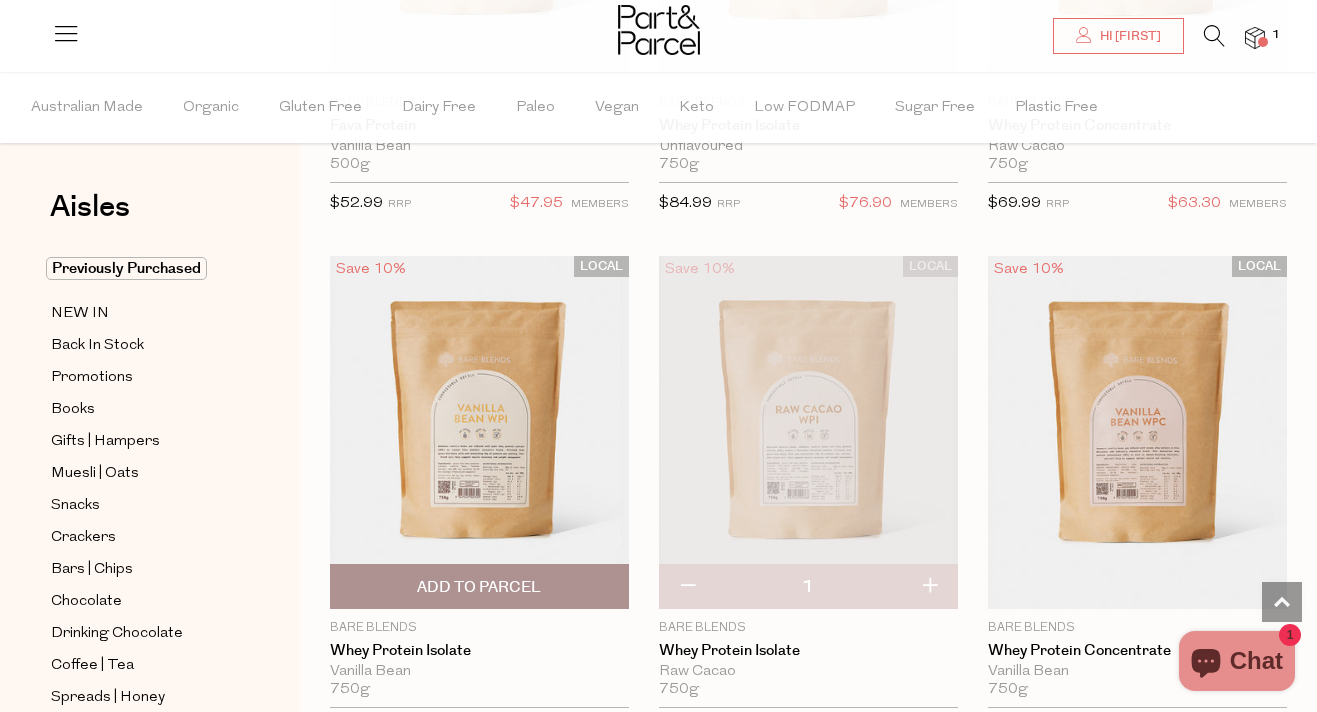 click on "Add To Parcel" at bounding box center (479, 587) 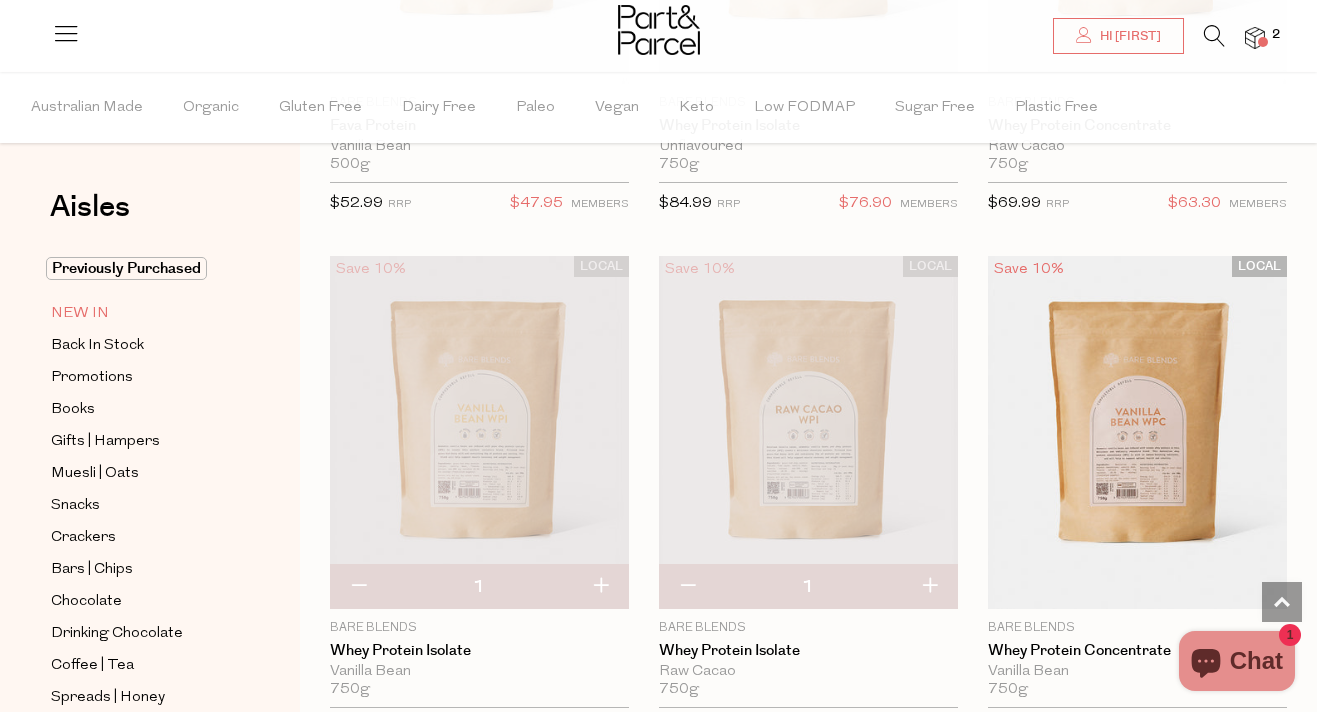 click on "NEW IN" at bounding box center [80, 314] 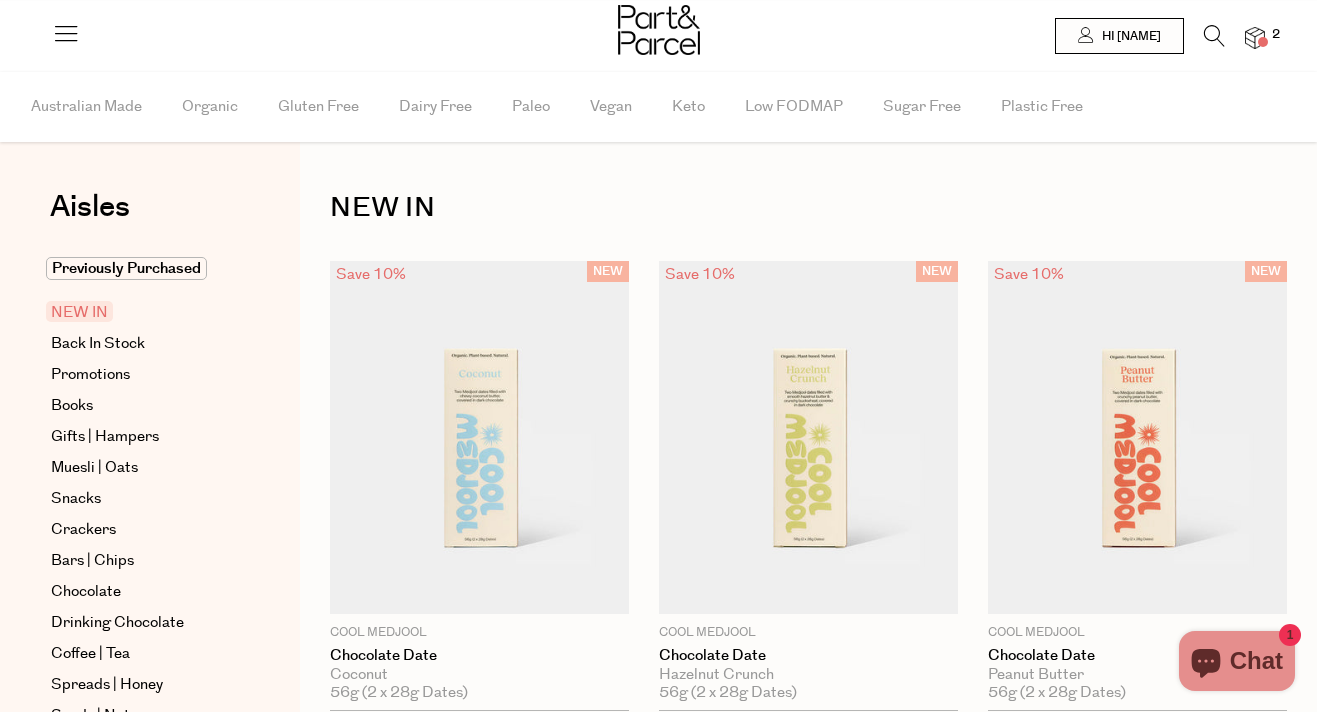 scroll, scrollTop: 0, scrollLeft: 0, axis: both 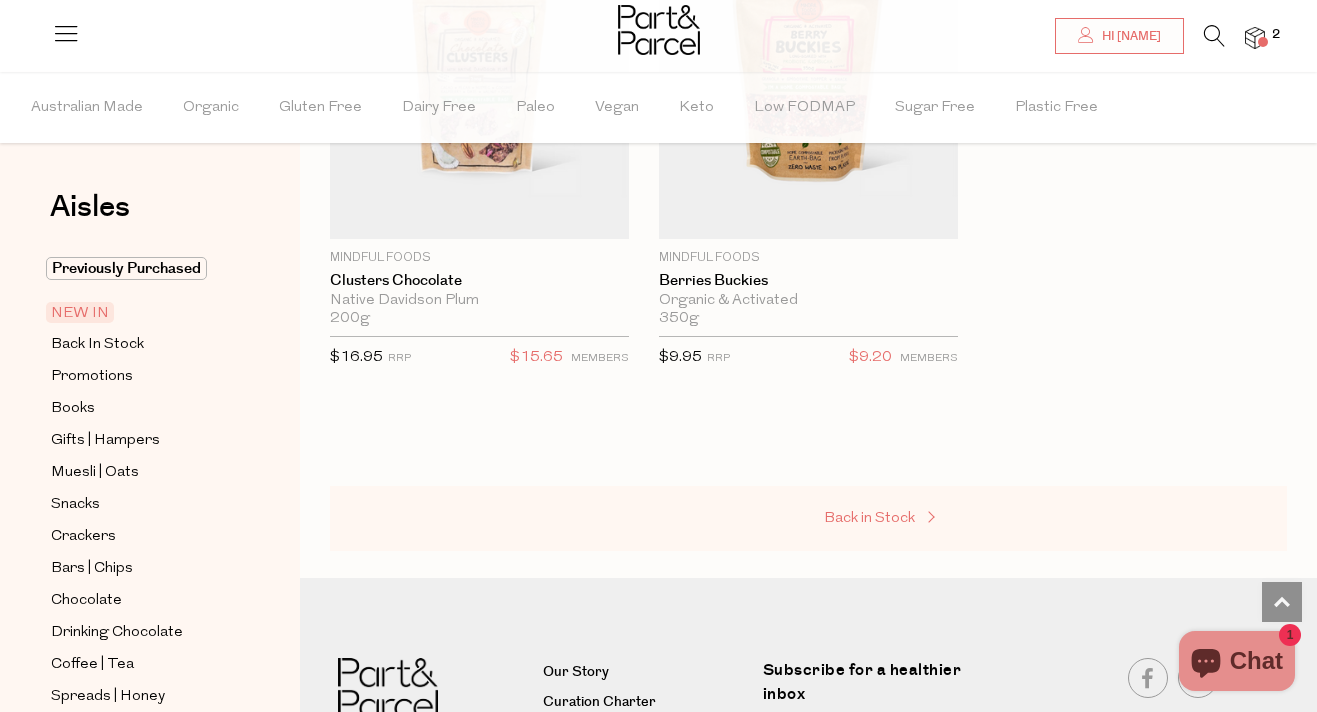 click on "Back in Stock" at bounding box center (924, 519) 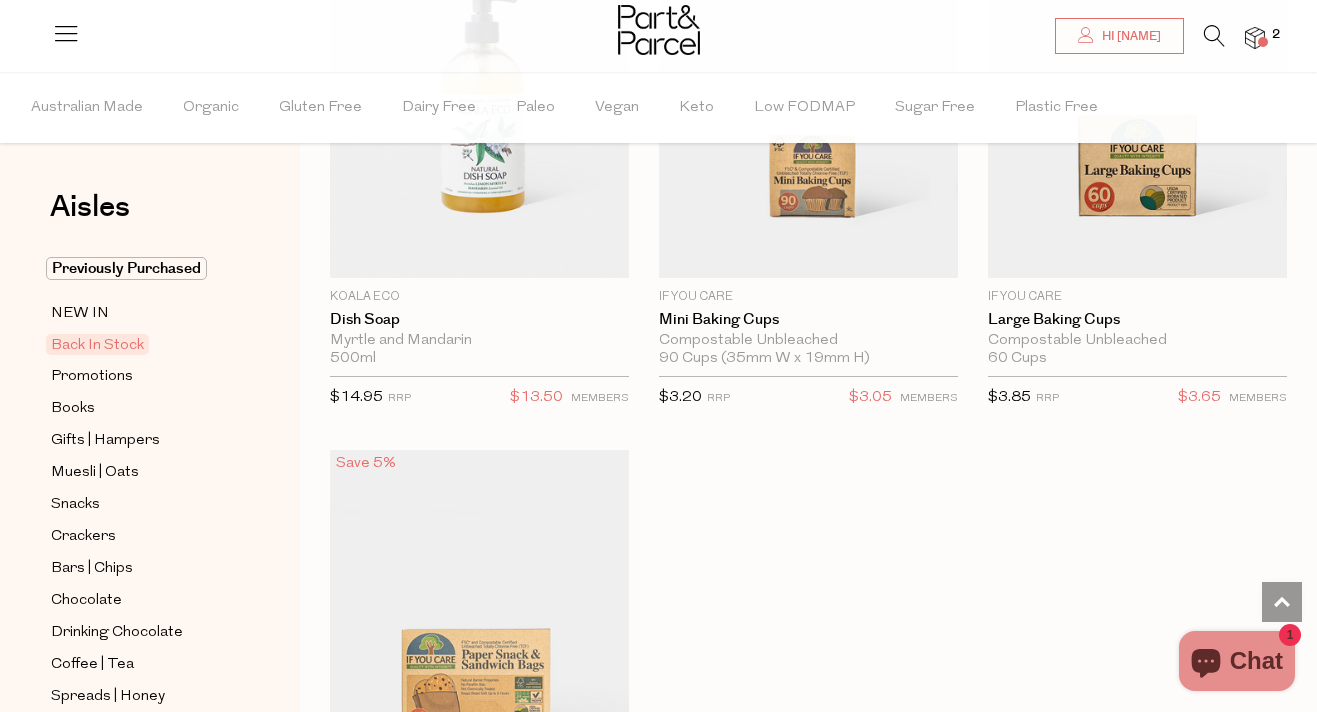 scroll, scrollTop: 1254, scrollLeft: 0, axis: vertical 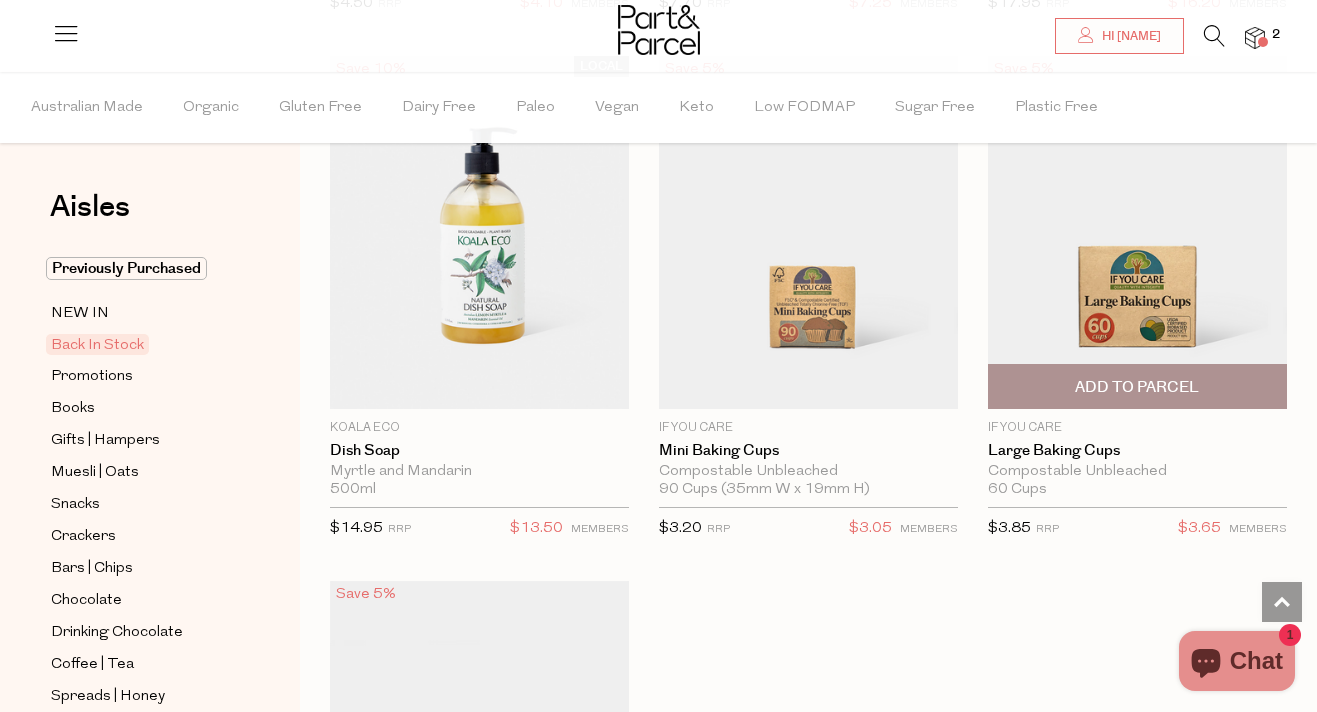 click on "Add To Parcel" at bounding box center (1137, 387) 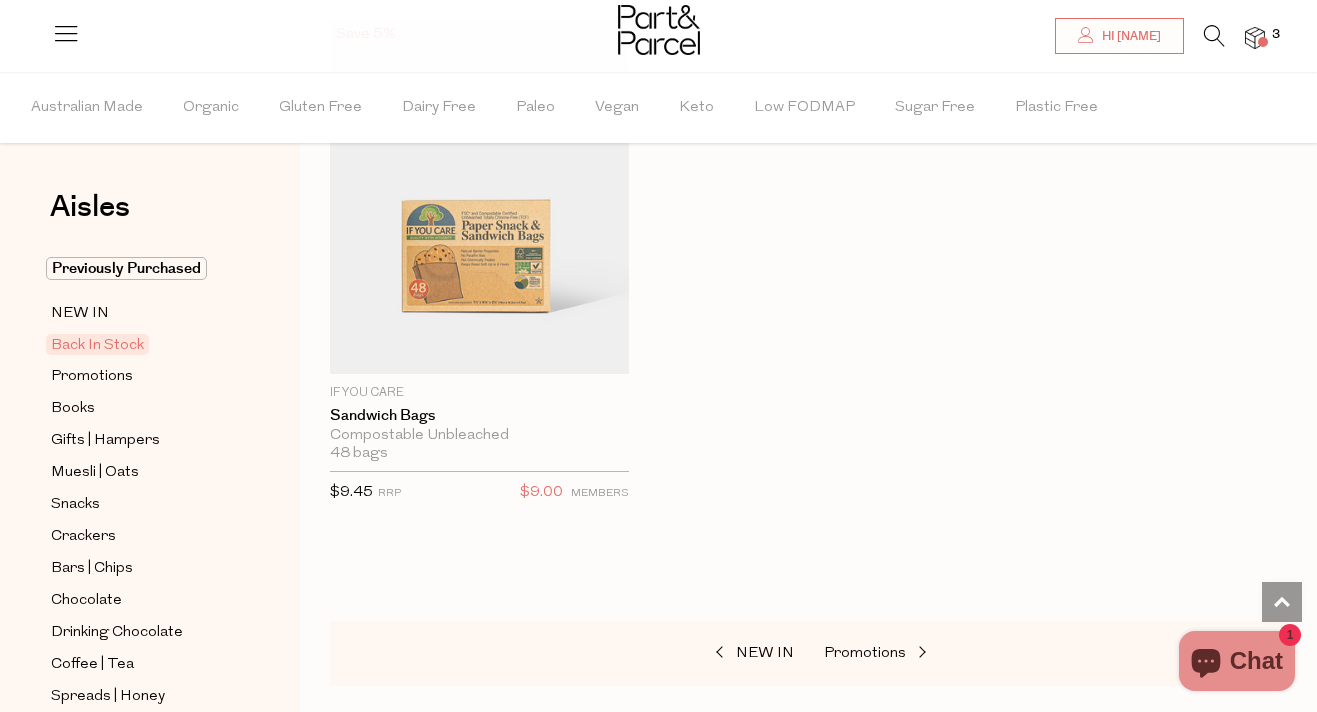 scroll, scrollTop: 1895, scrollLeft: 0, axis: vertical 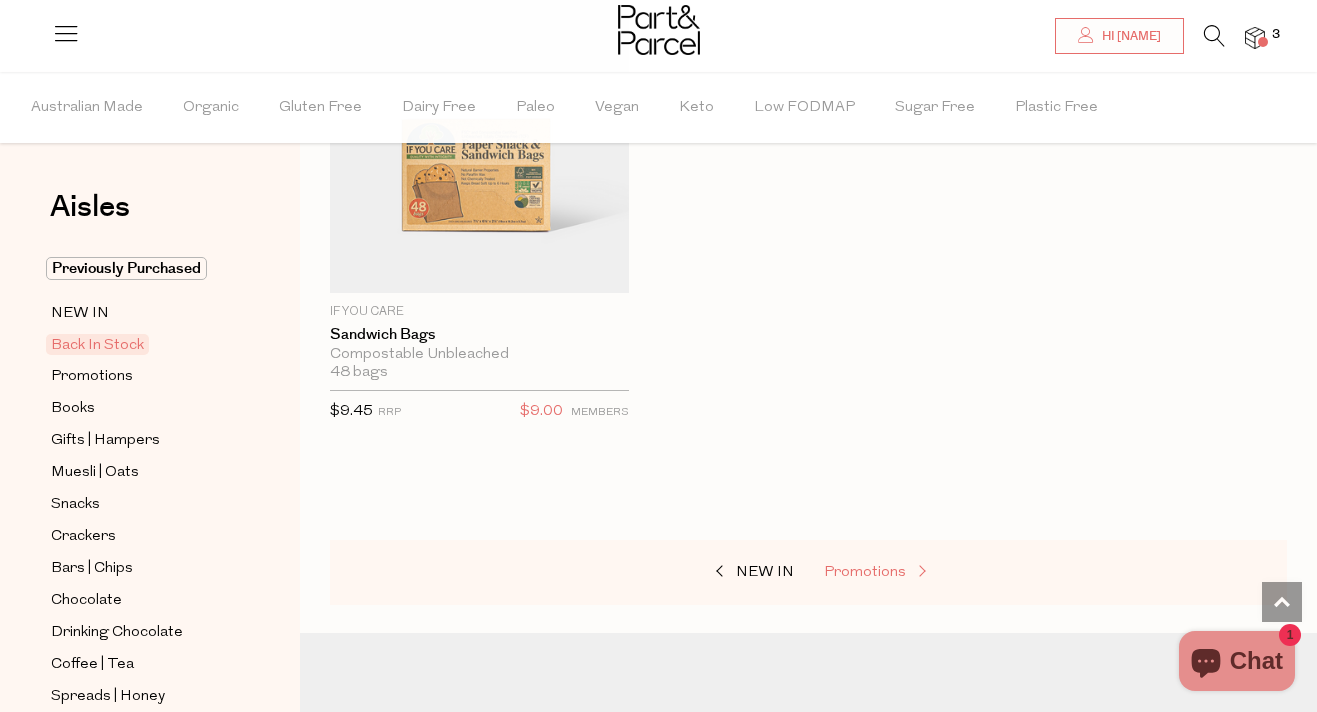 click on "Promotions" at bounding box center (865, 572) 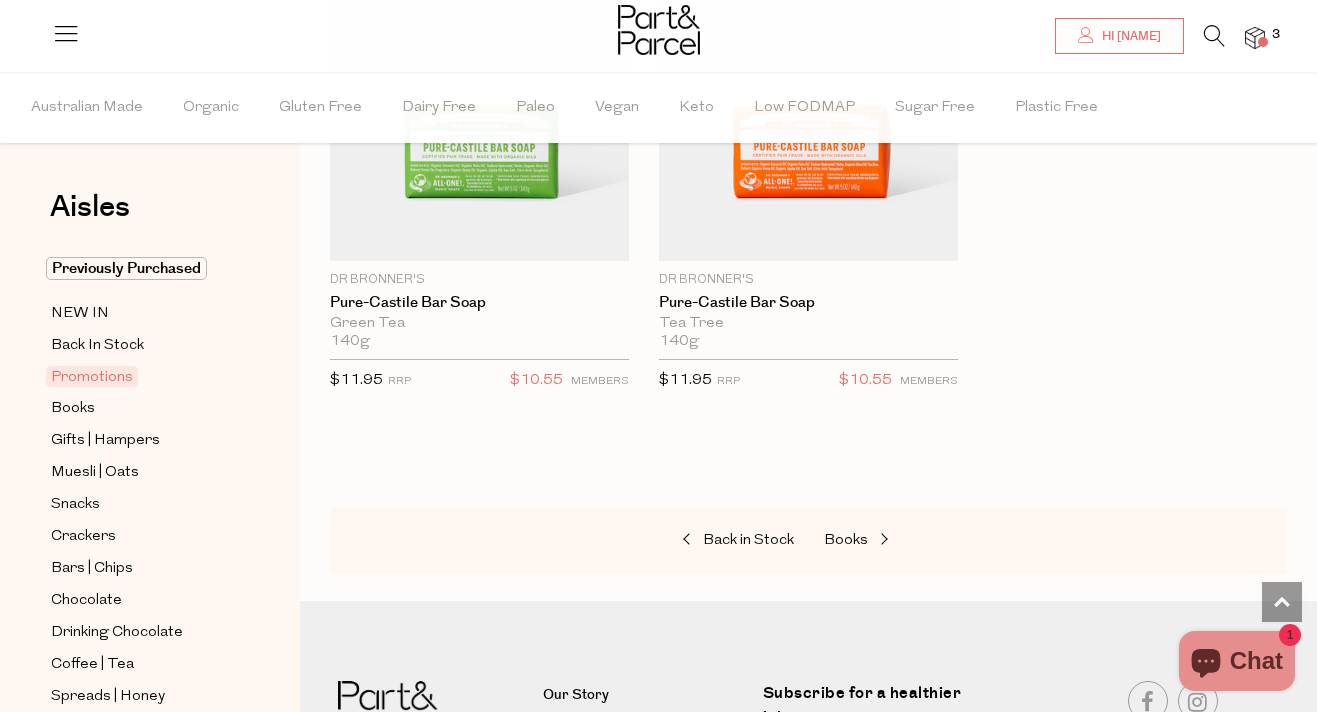 scroll, scrollTop: 1403, scrollLeft: 0, axis: vertical 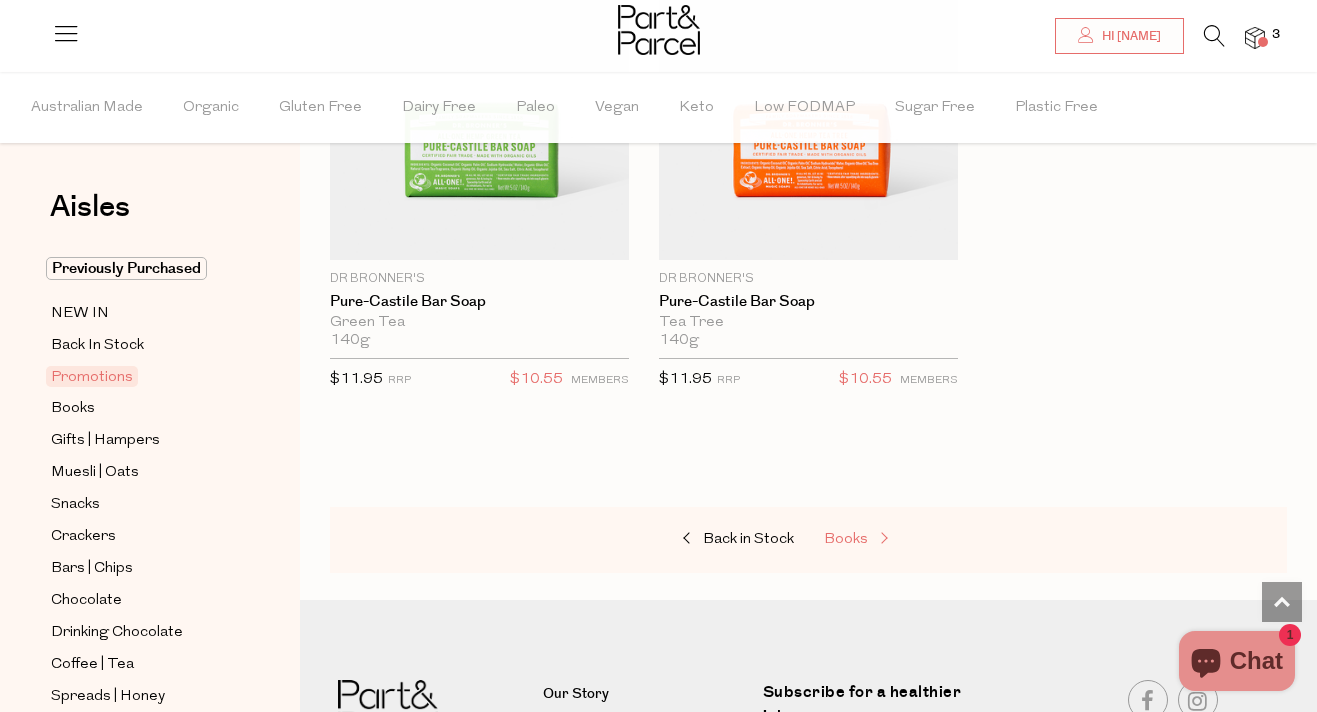 click on "Books" at bounding box center [846, 539] 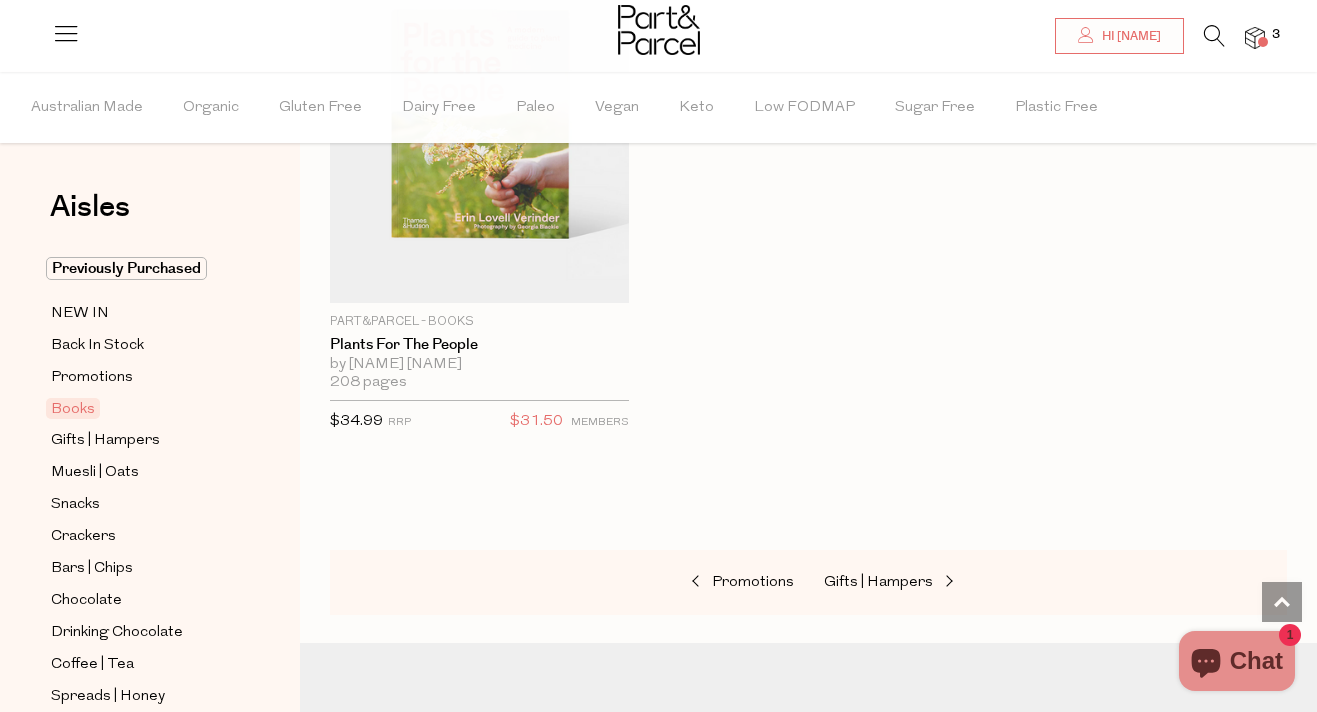 scroll, scrollTop: 2090, scrollLeft: 0, axis: vertical 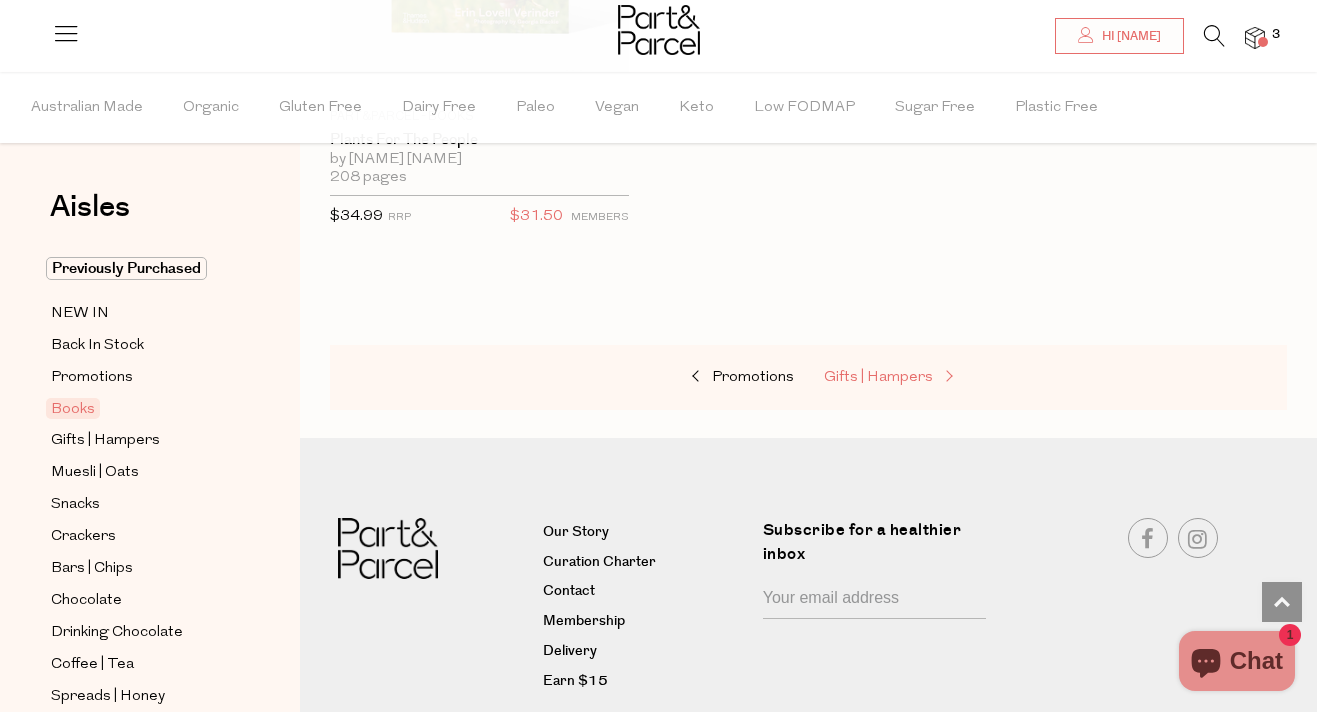 click on "Gifts | Hampers" at bounding box center [878, 377] 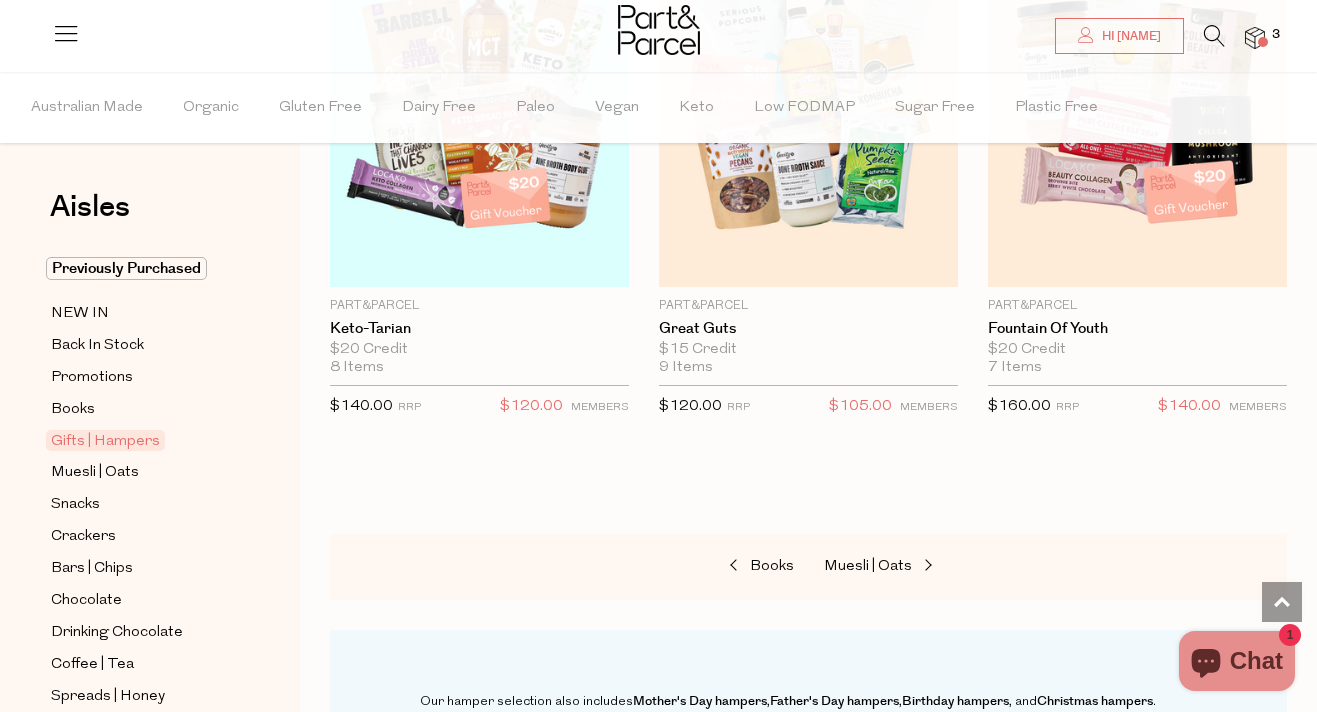 scroll, scrollTop: 1477, scrollLeft: 0, axis: vertical 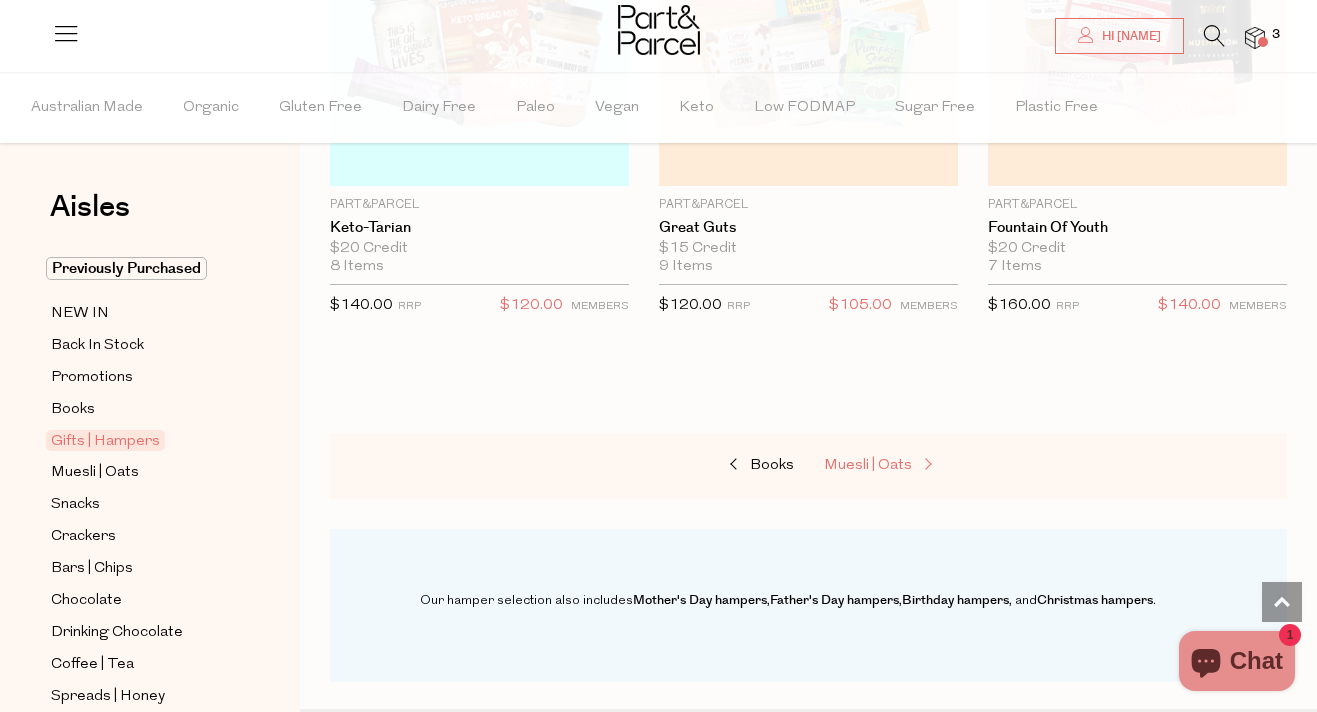click on "Muesli | Oats" at bounding box center [868, 465] 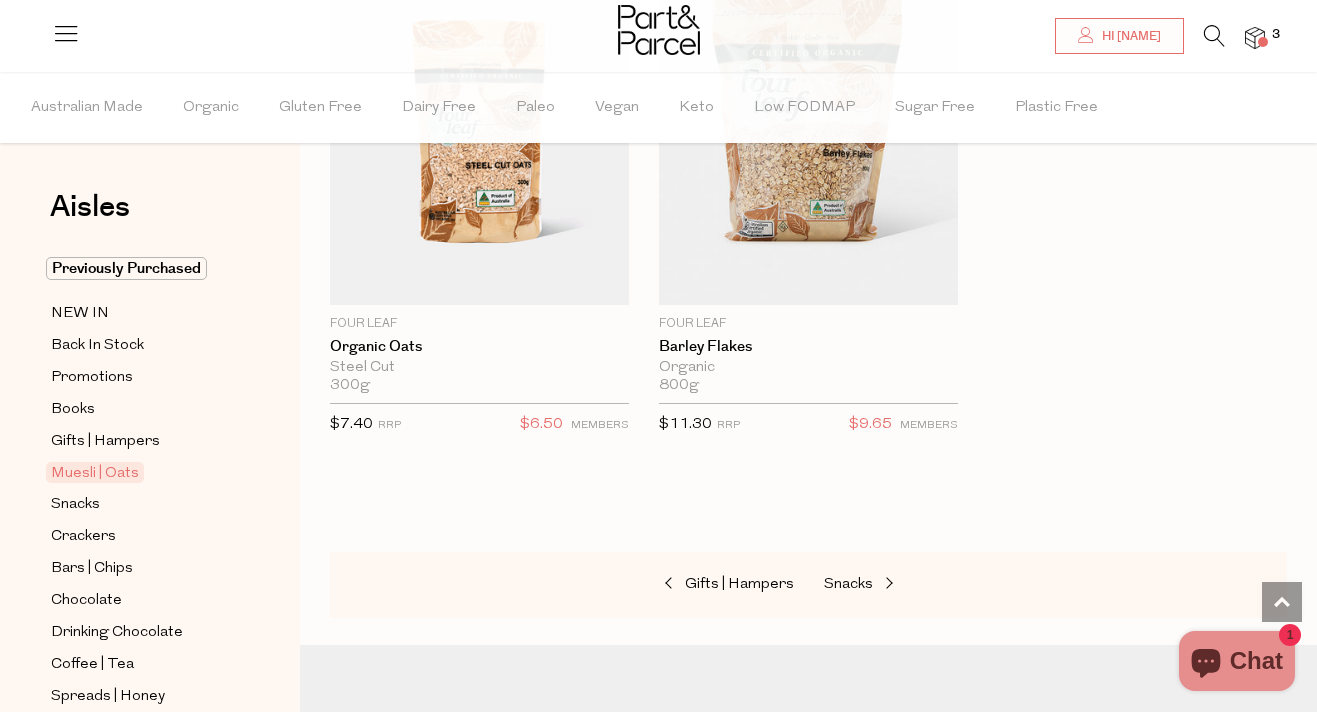 scroll, scrollTop: 8705, scrollLeft: 0, axis: vertical 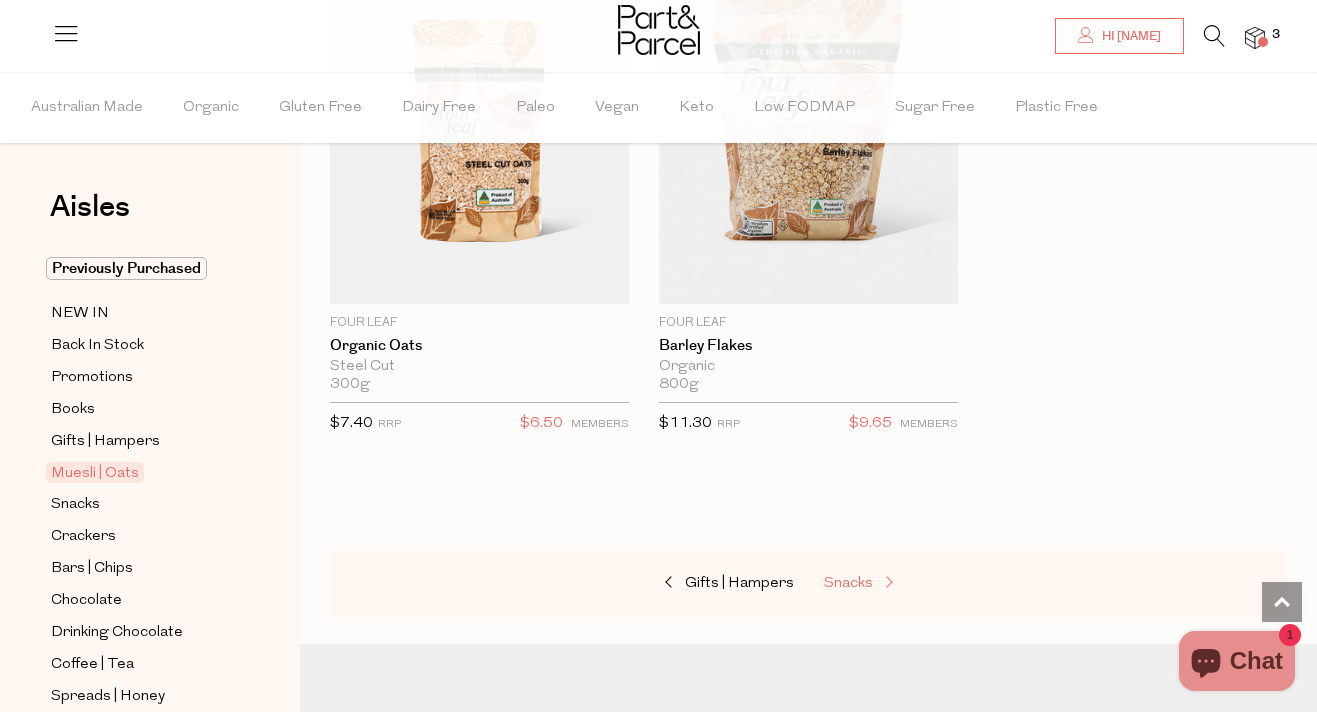 click on "Snacks" at bounding box center (848, 583) 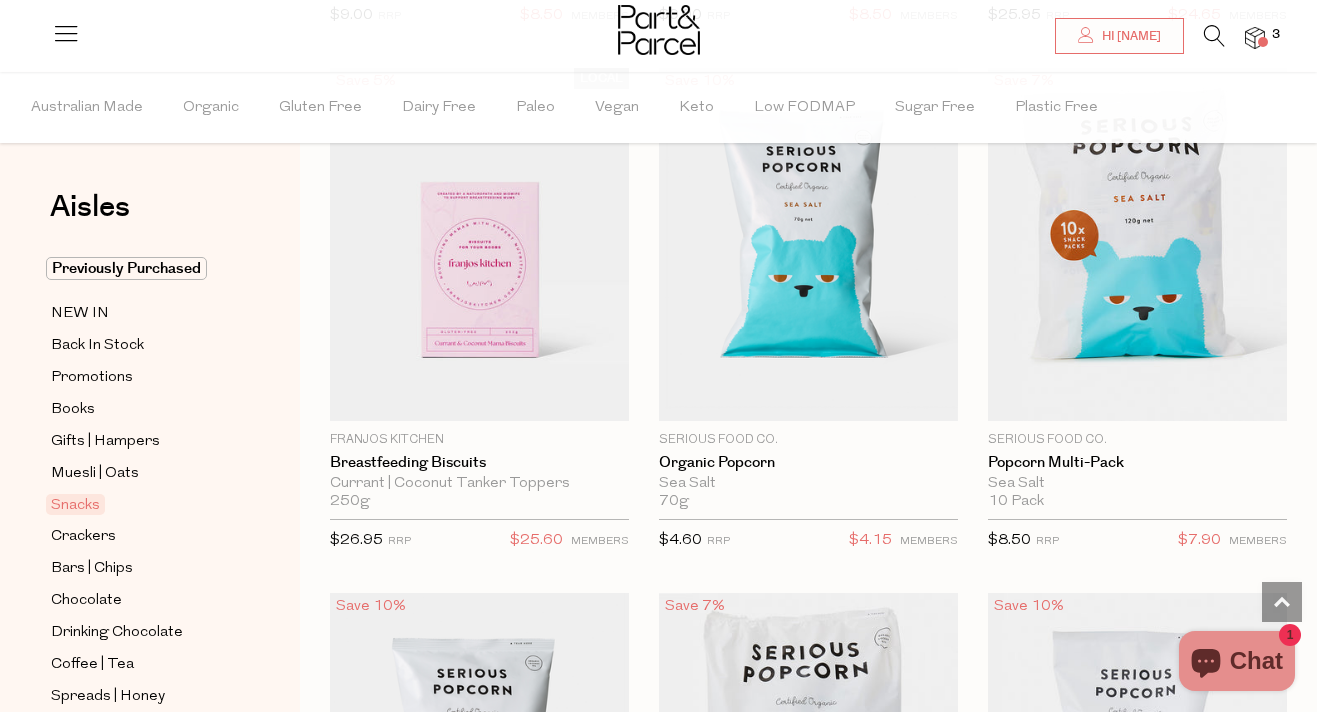 scroll, scrollTop: 6964, scrollLeft: 0, axis: vertical 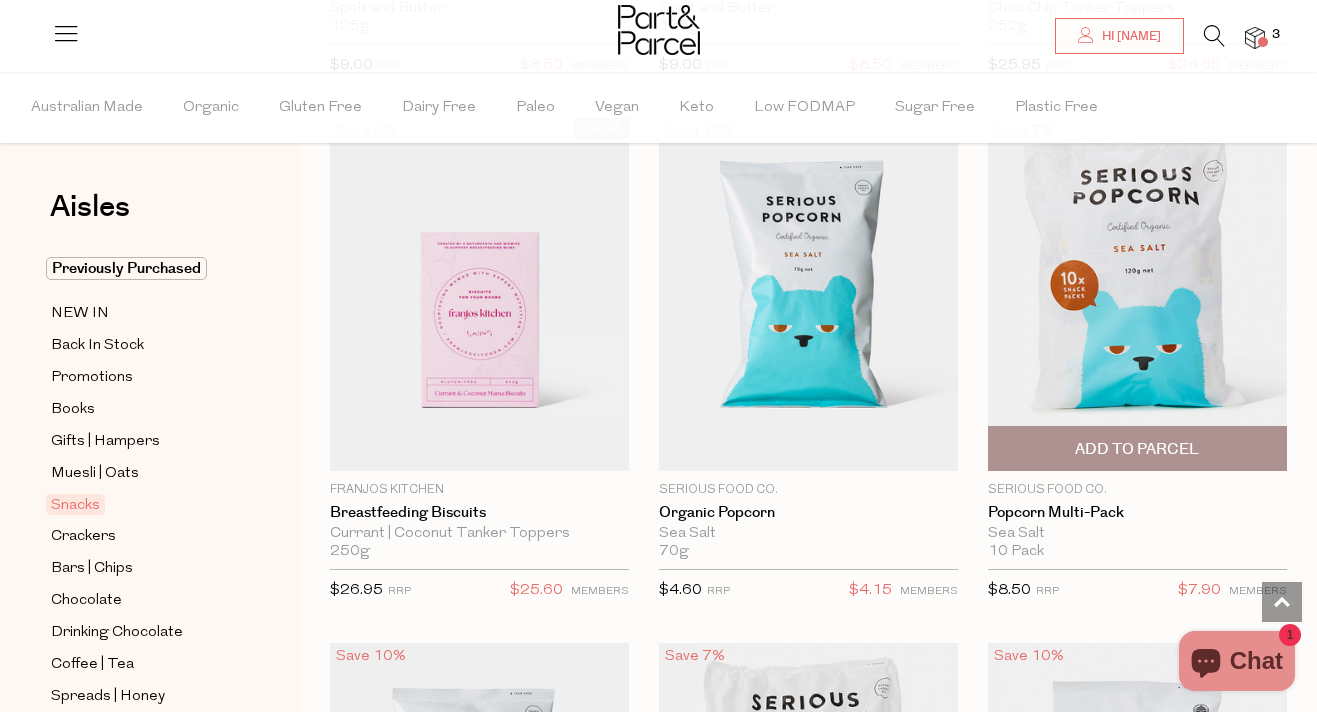 click at bounding box center [1137, 294] 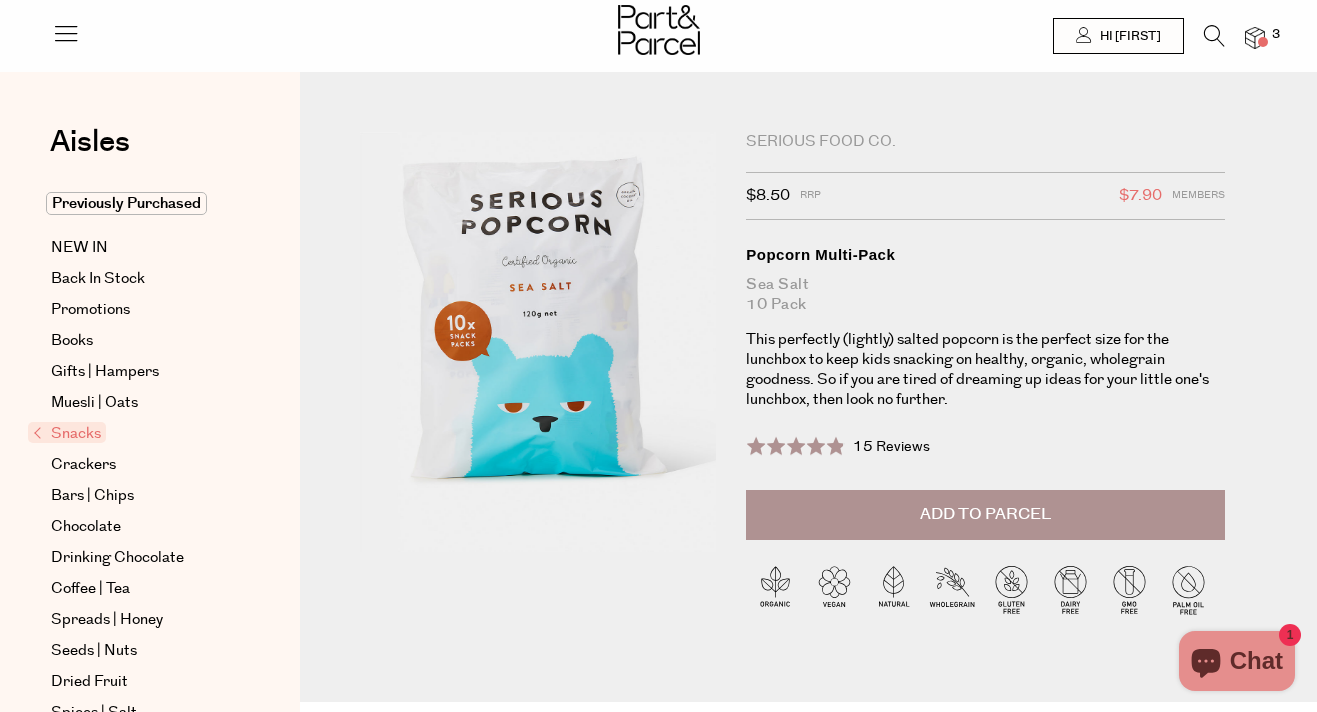 scroll, scrollTop: 0, scrollLeft: 0, axis: both 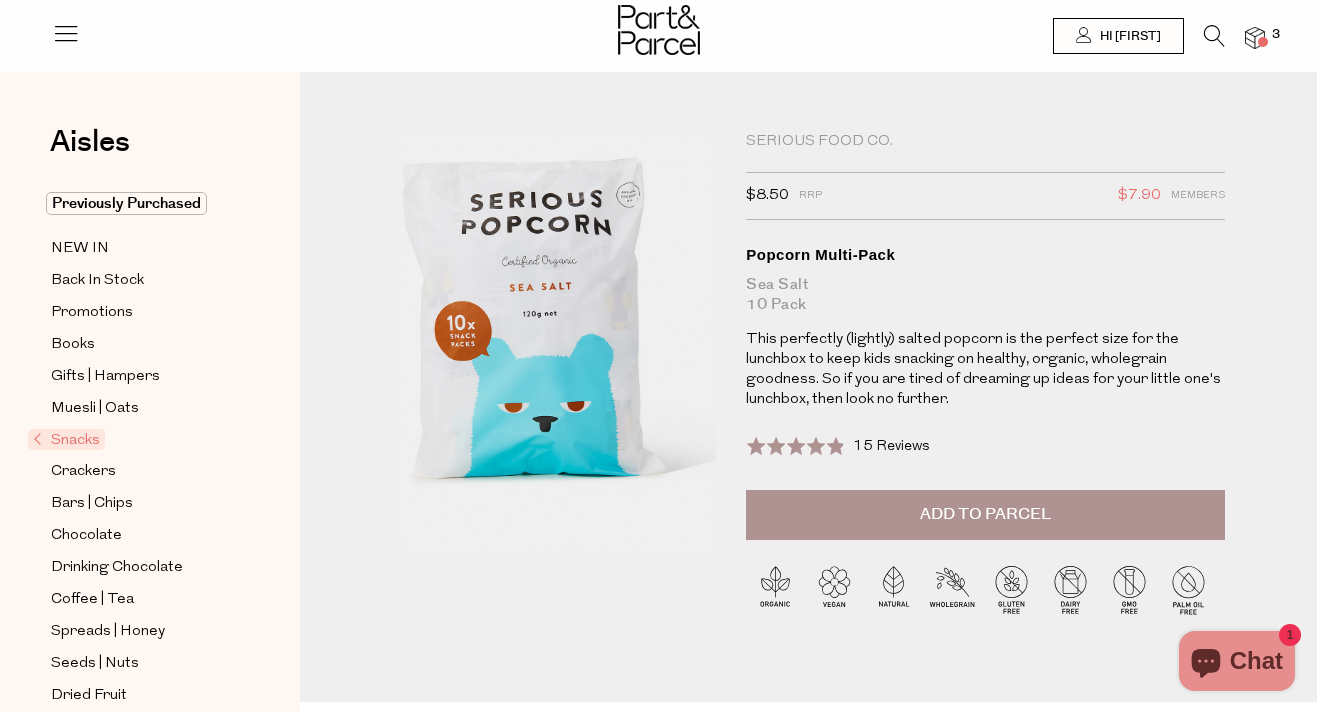 click on "Add to Parcel" at bounding box center (985, 514) 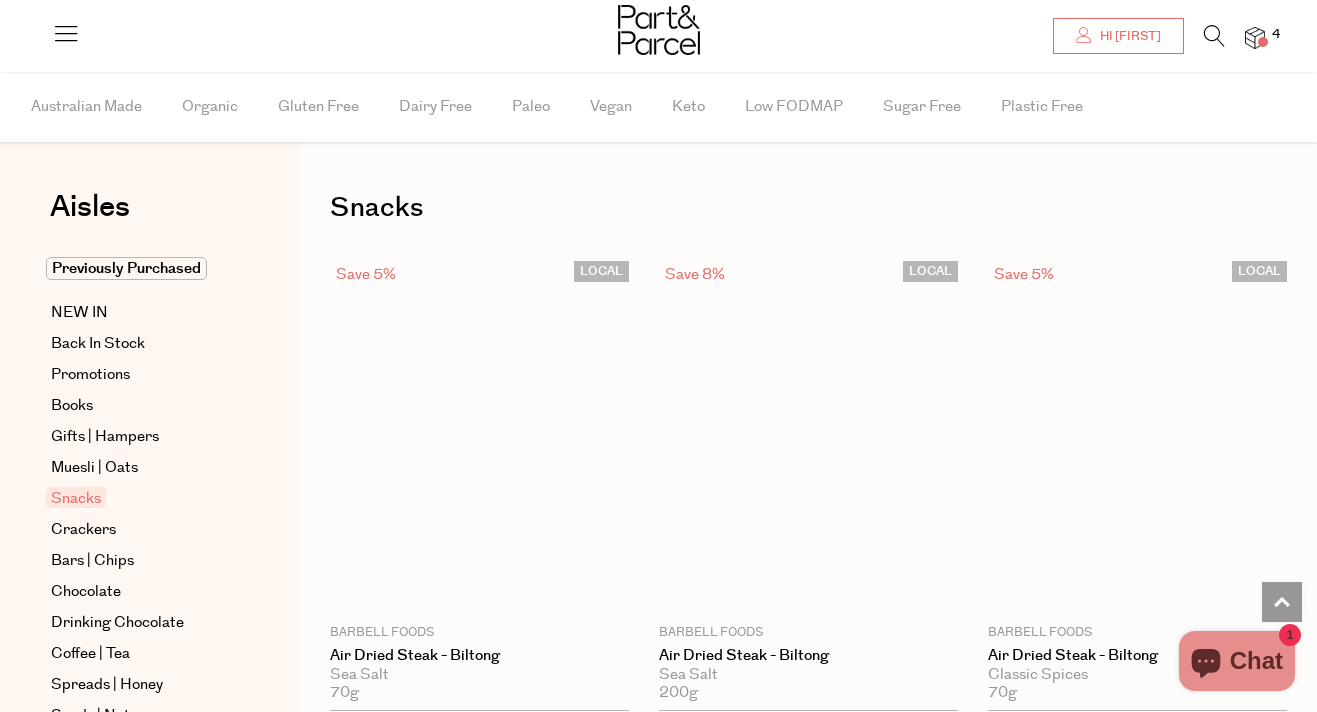 scroll, scrollTop: 2648, scrollLeft: 0, axis: vertical 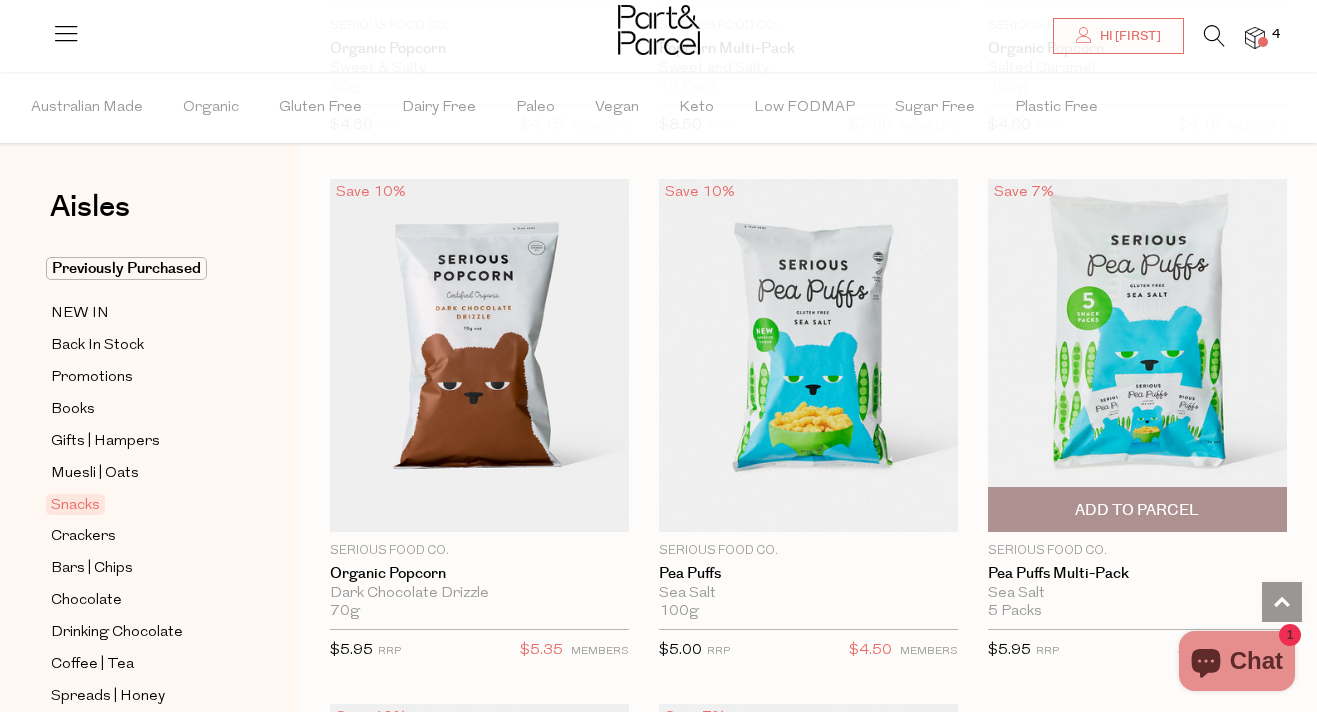 click at bounding box center (1137, 355) 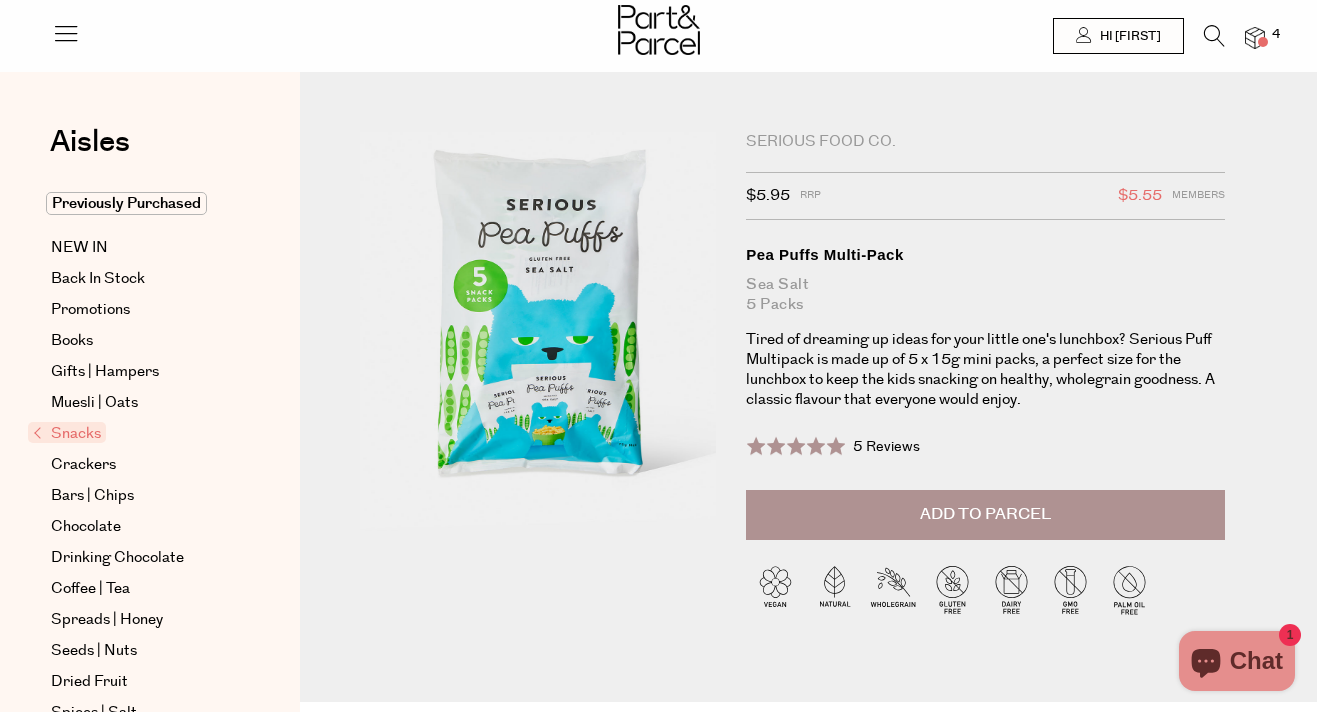 scroll, scrollTop: 0, scrollLeft: 0, axis: both 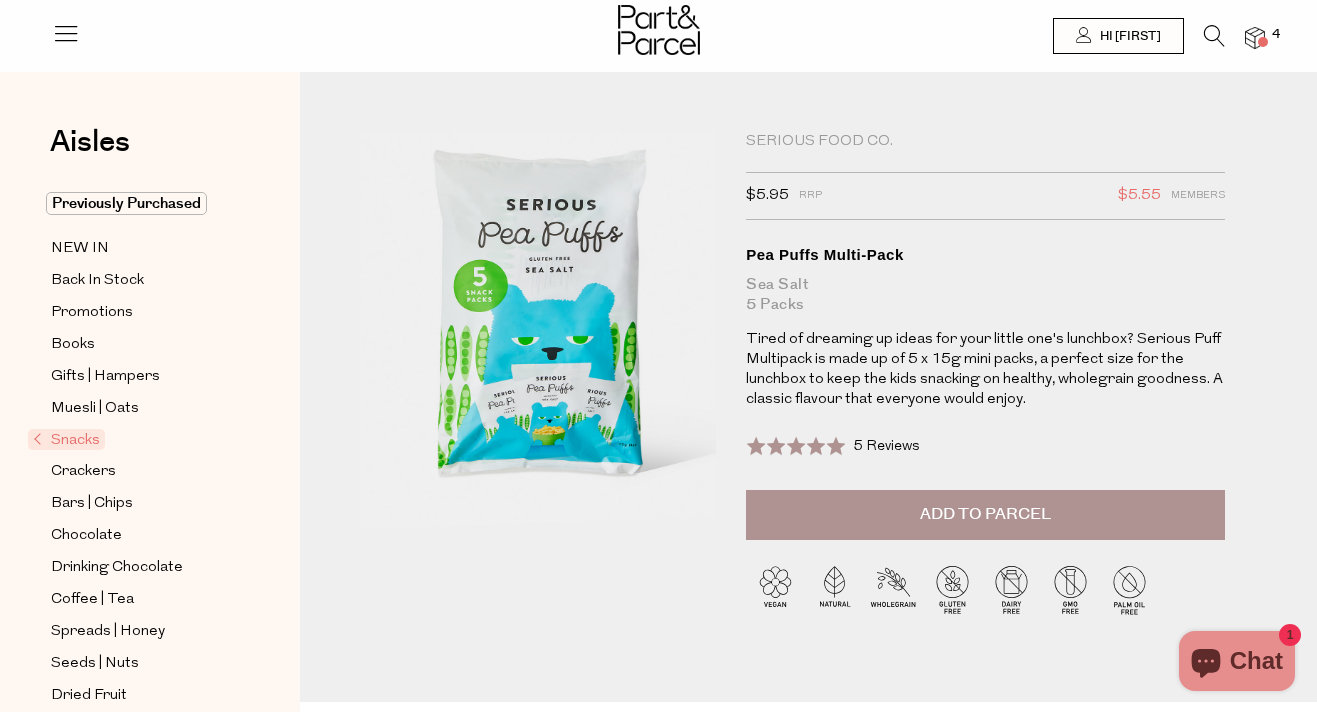 click on "Add to Parcel" at bounding box center [985, 514] 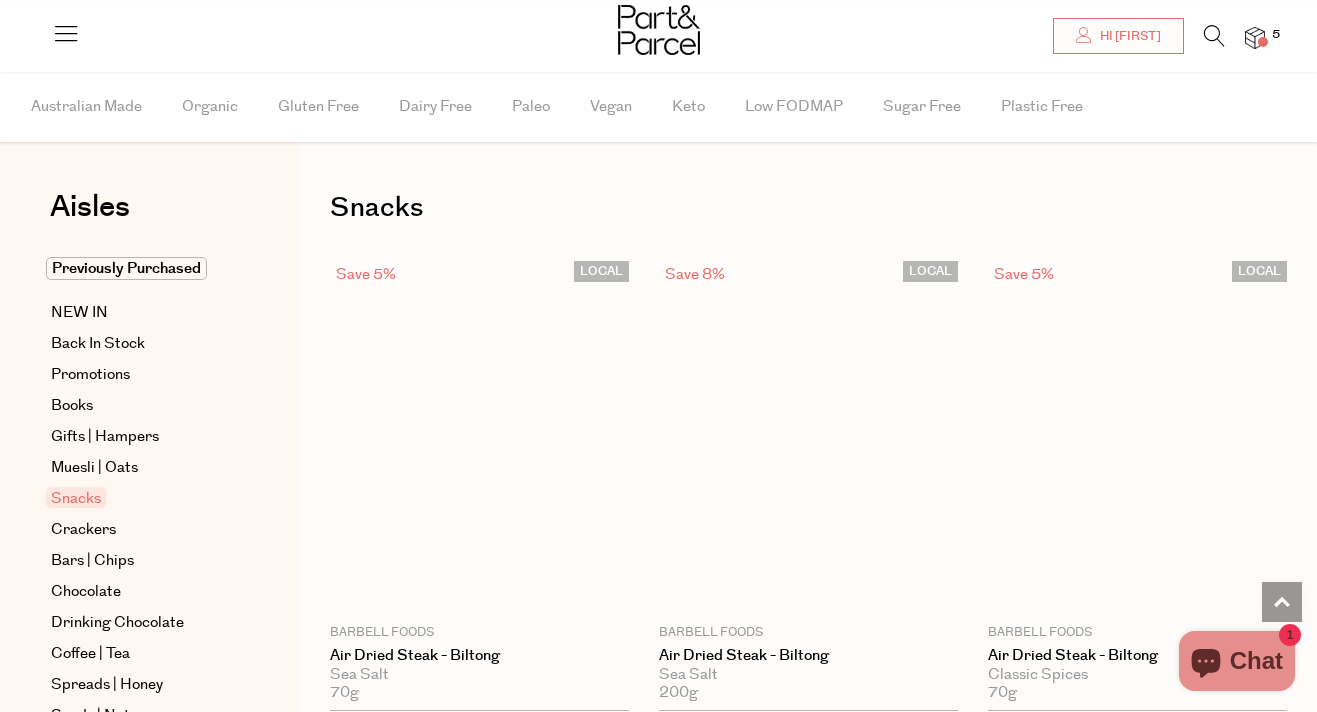 scroll, scrollTop: 2648, scrollLeft: 0, axis: vertical 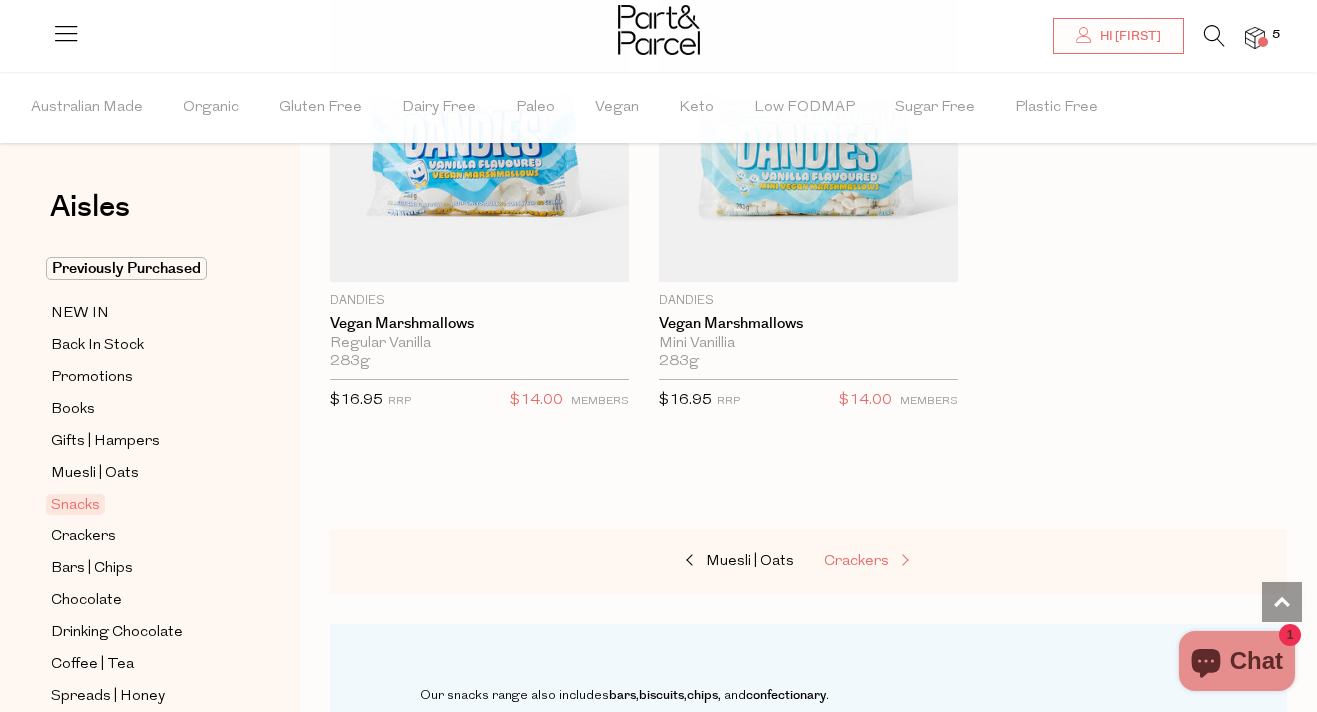 click on "Crackers" at bounding box center [856, 561] 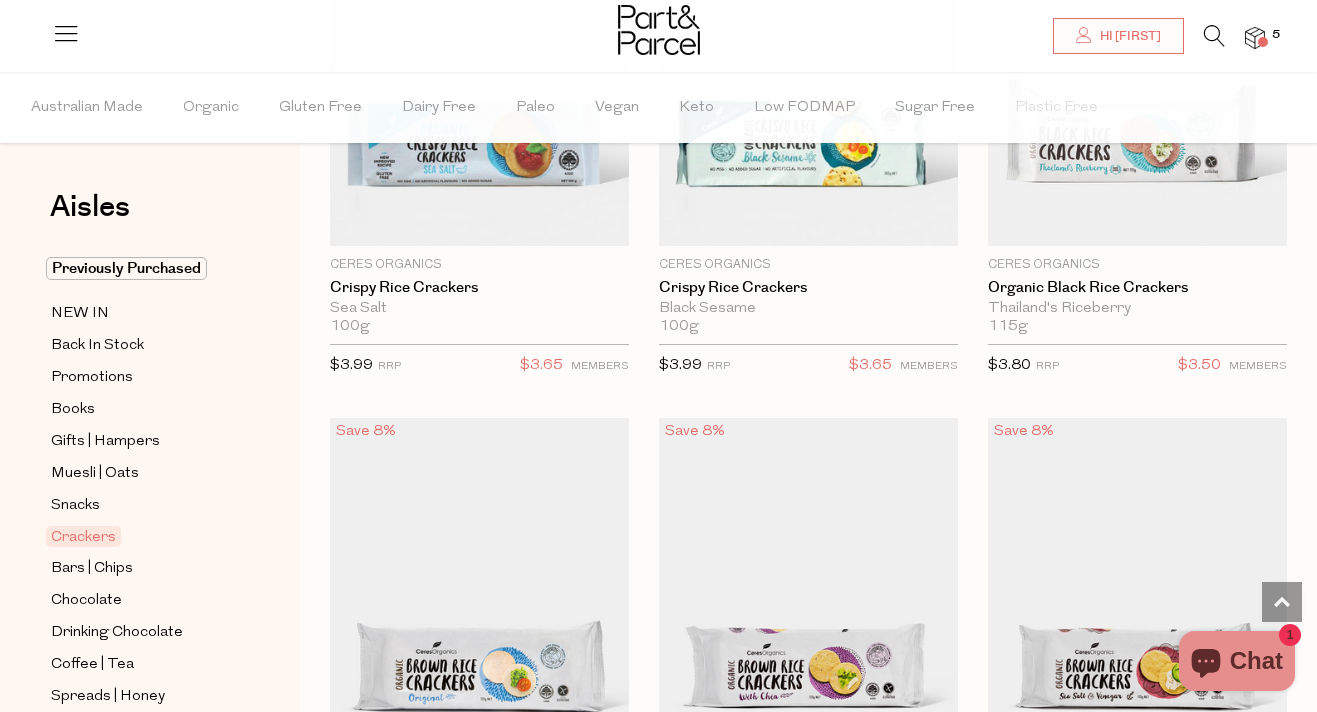 scroll, scrollTop: 755, scrollLeft: 0, axis: vertical 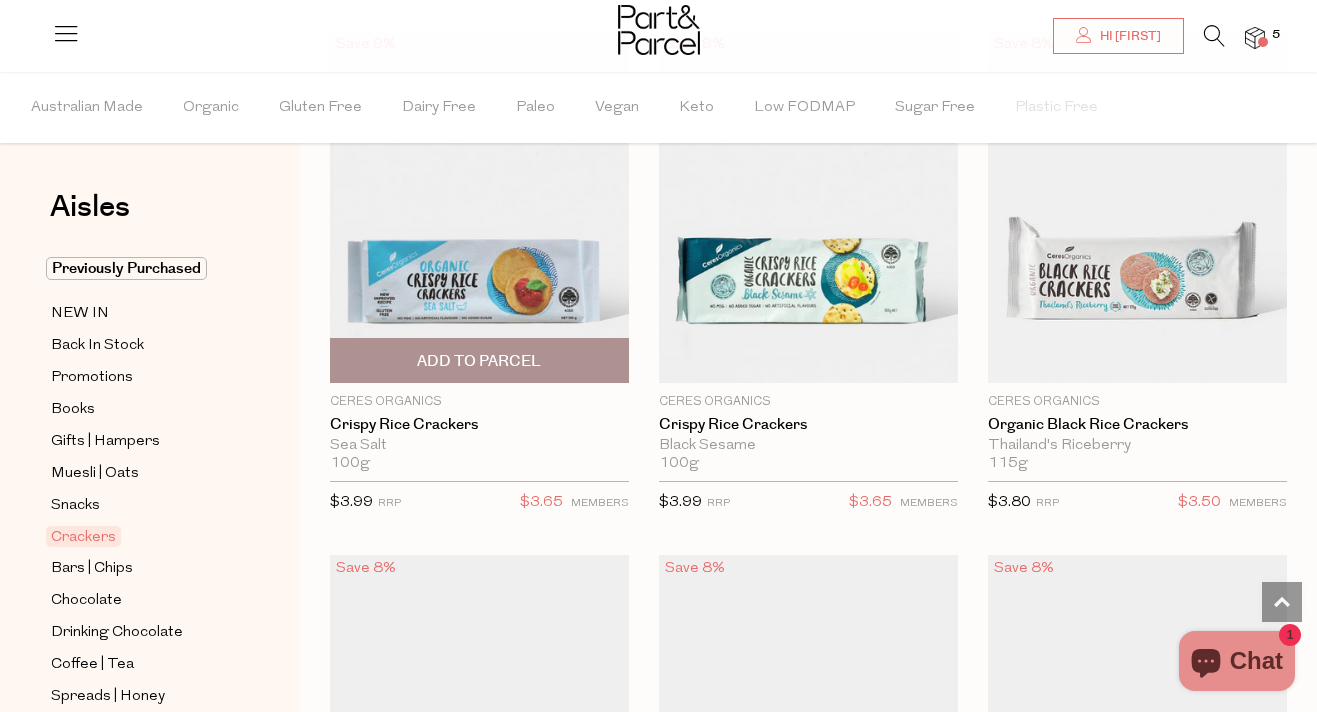 click at bounding box center (479, 207) 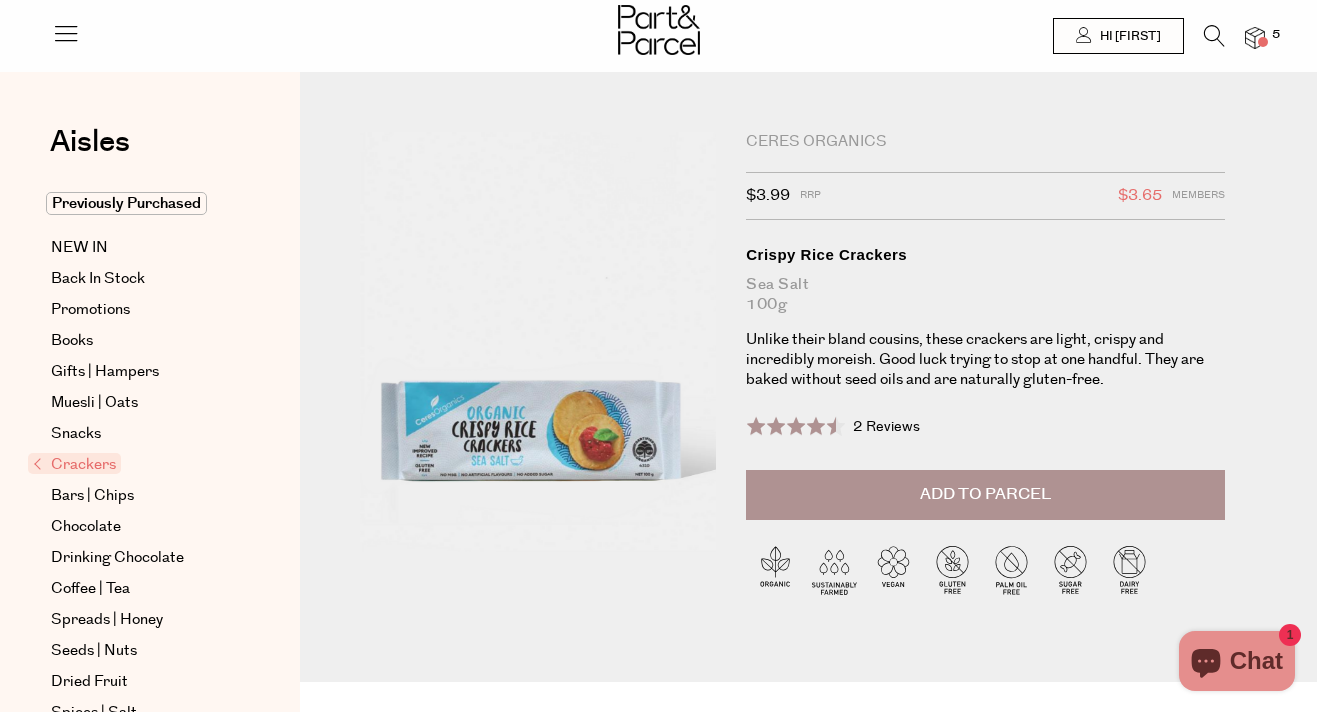 scroll, scrollTop: 0, scrollLeft: 0, axis: both 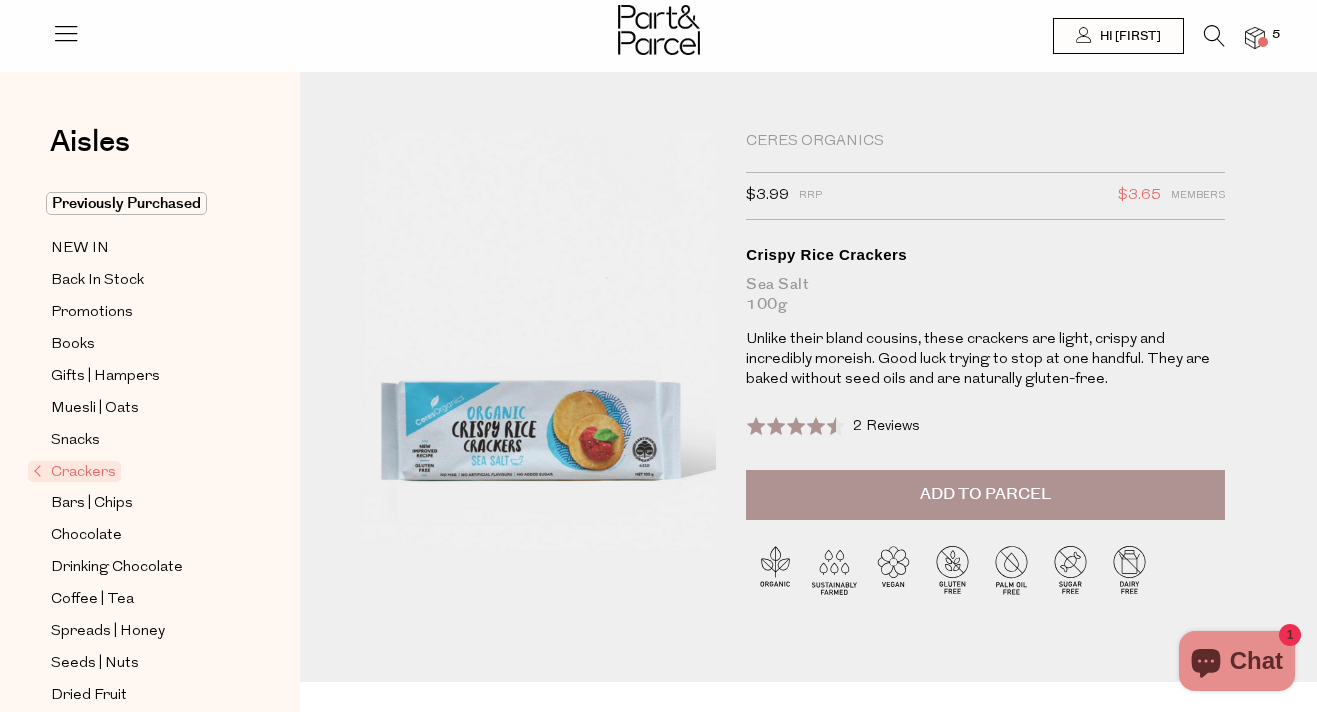 click on "Add to Parcel" at bounding box center [985, 495] 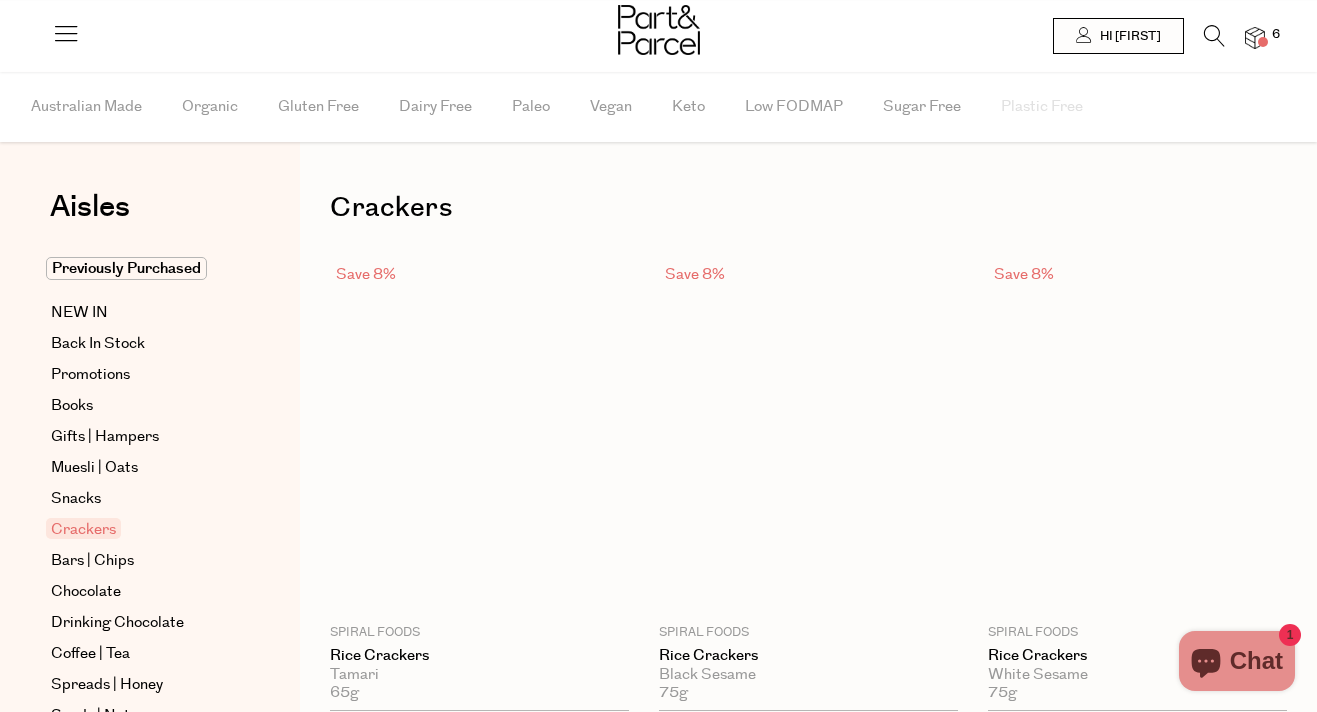 scroll, scrollTop: 755, scrollLeft: 0, axis: vertical 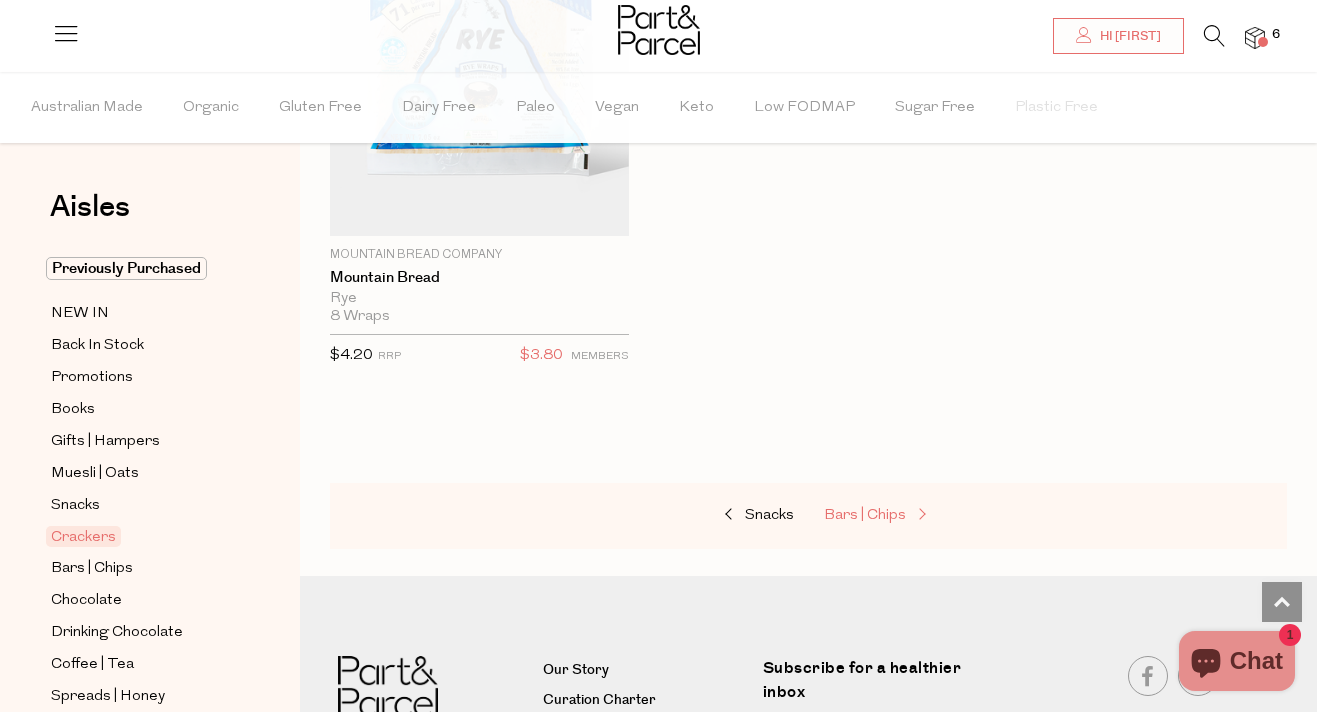 click on "Bars | Chips" at bounding box center [865, 515] 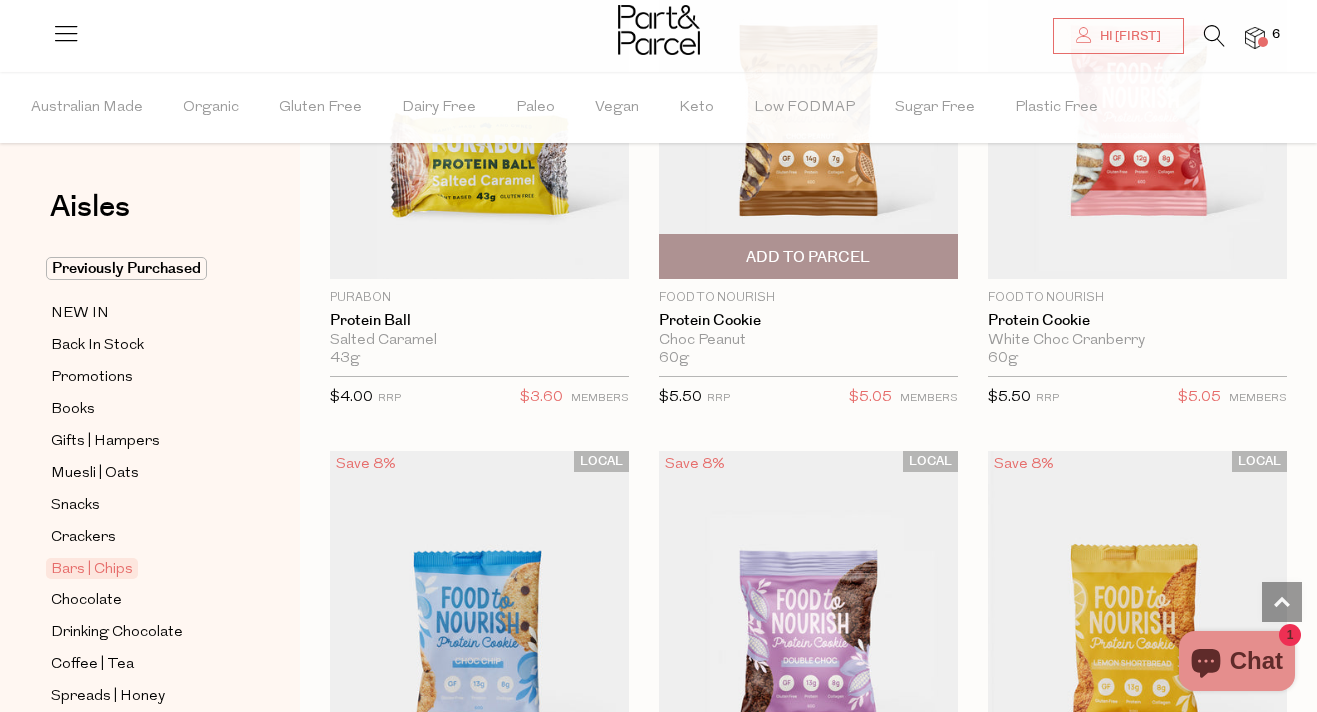 scroll, scrollTop: 7913, scrollLeft: 0, axis: vertical 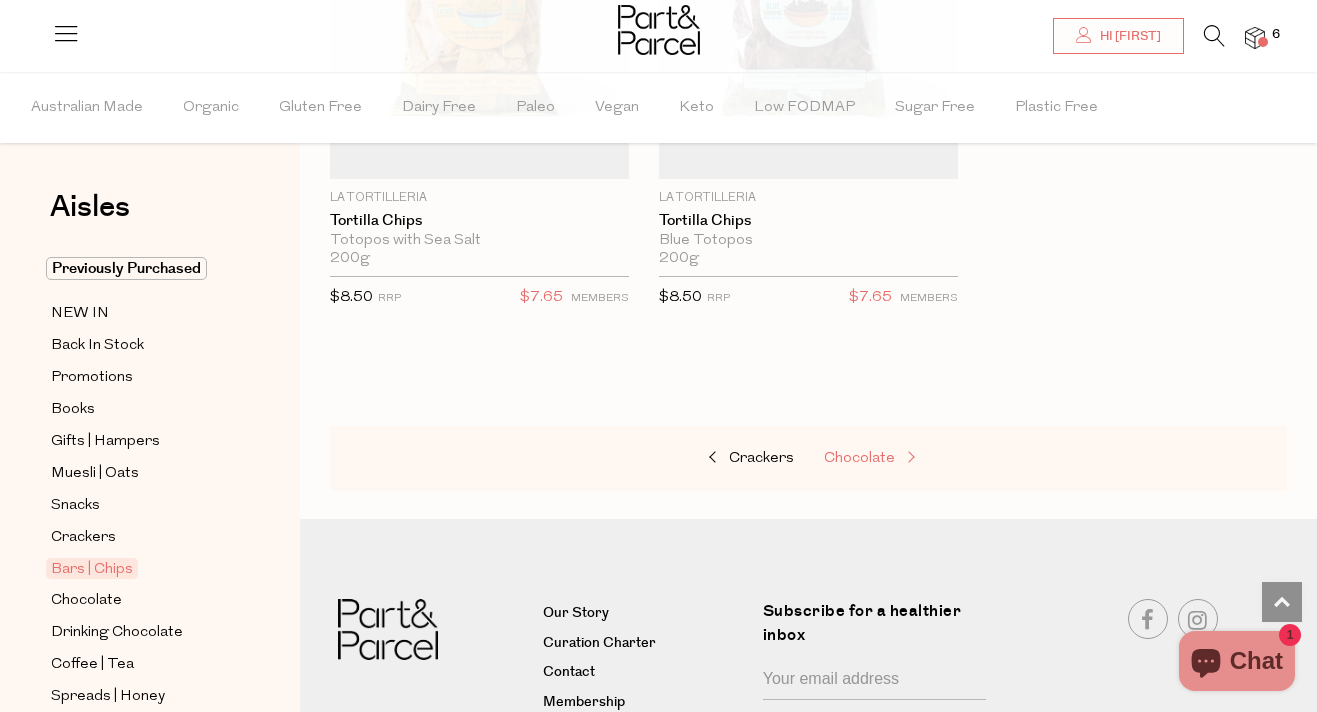 click on "Chocolate" at bounding box center [859, 458] 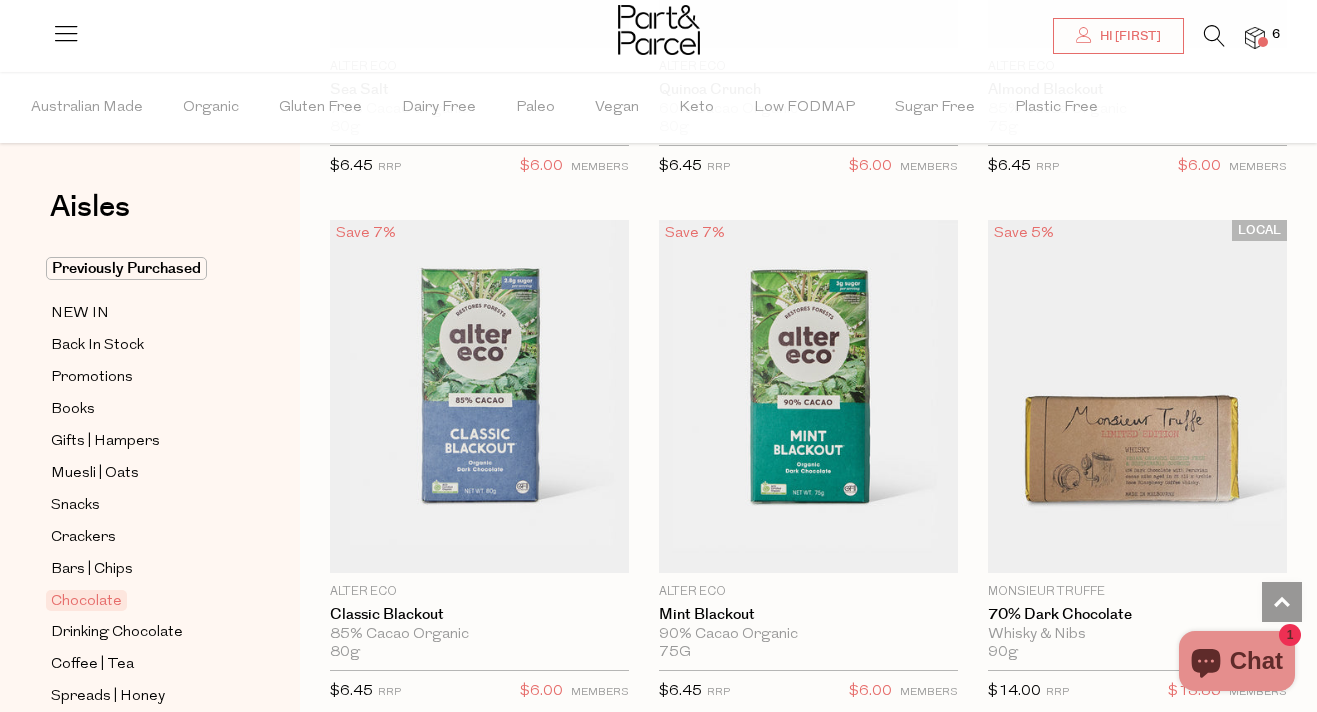 scroll, scrollTop: 4280, scrollLeft: 0, axis: vertical 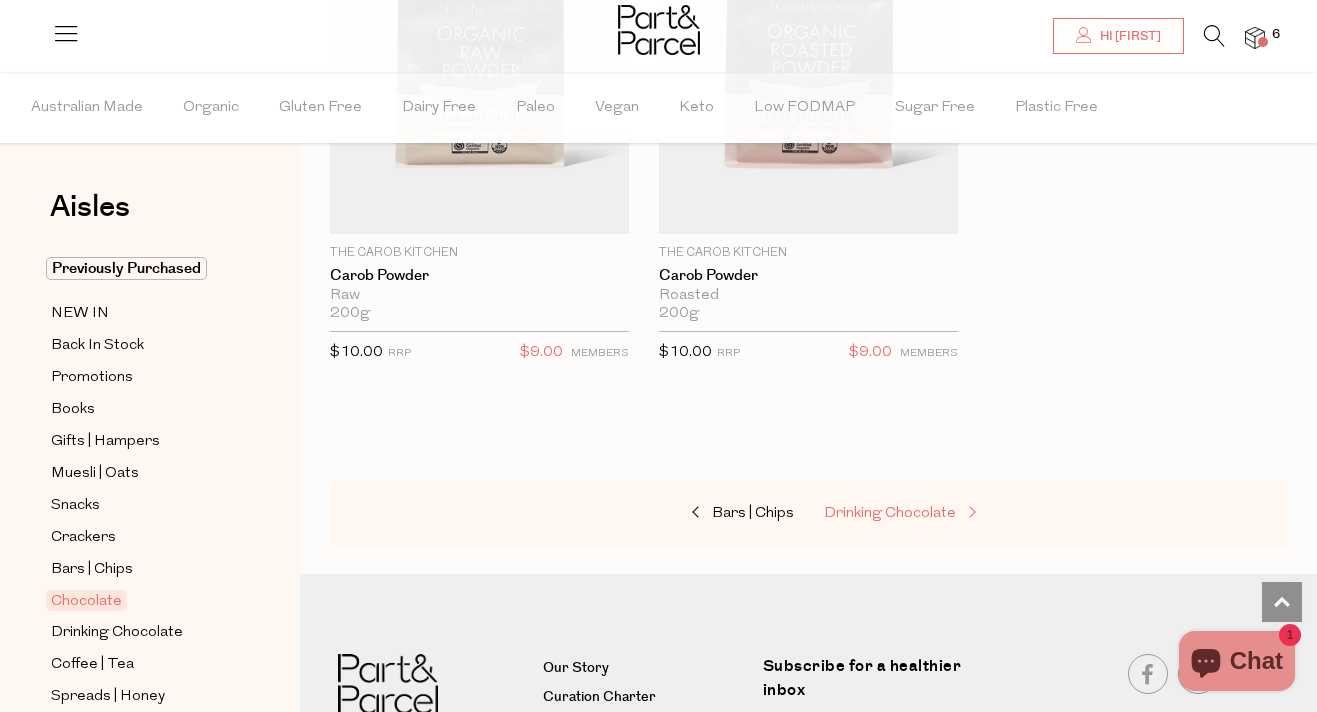 click on "Drinking Chocolate" at bounding box center [890, 513] 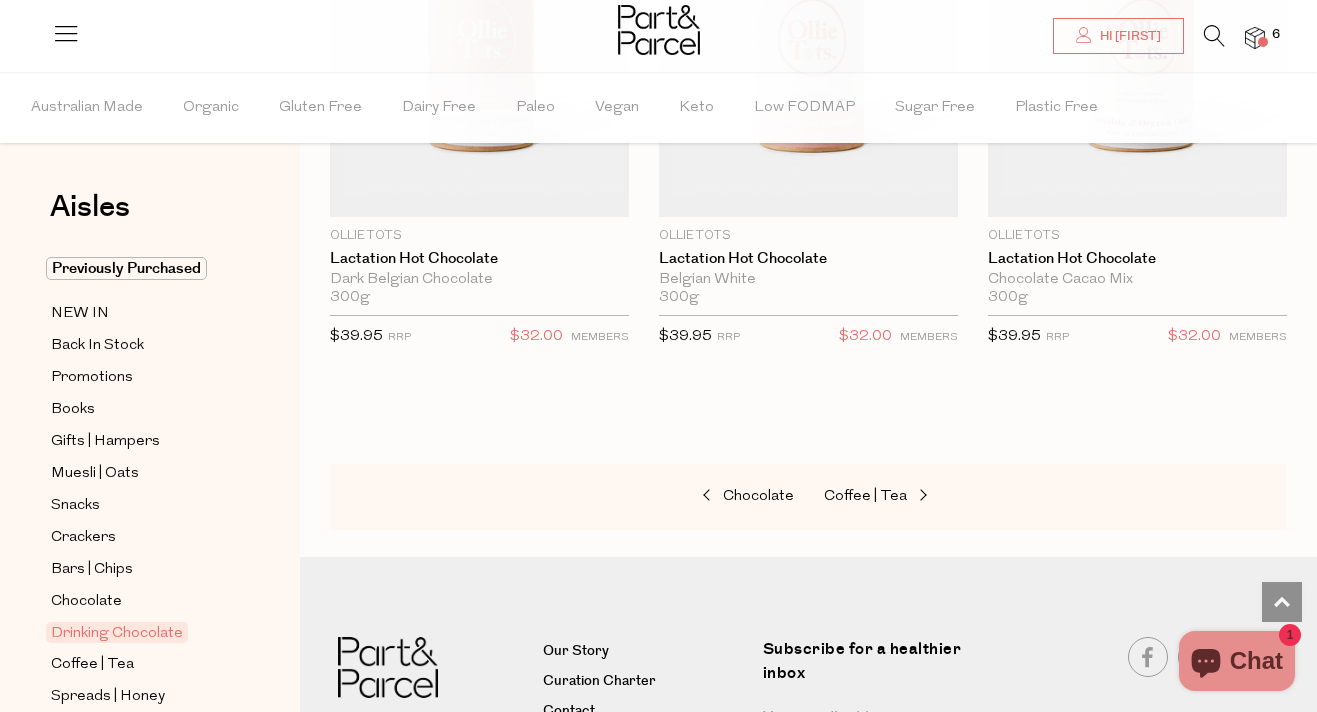 scroll, scrollTop: 3205, scrollLeft: 0, axis: vertical 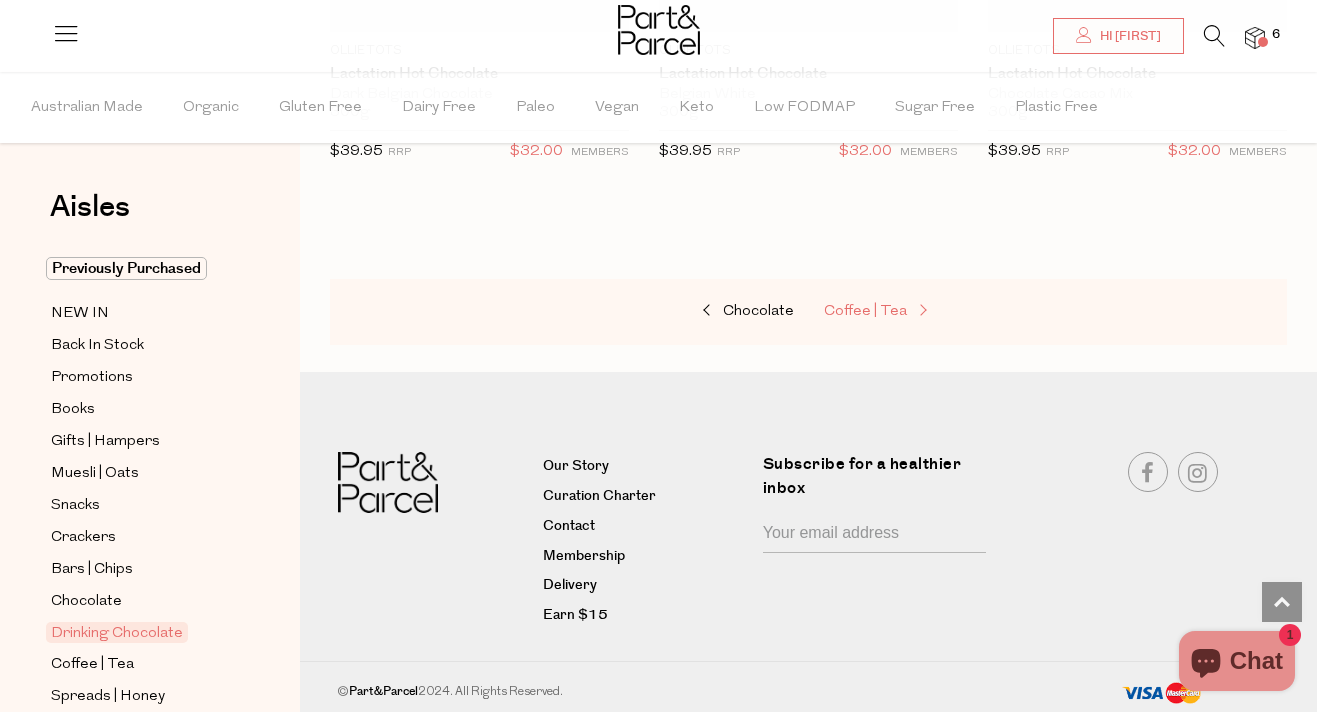 click on "Coffee | Tea" at bounding box center [865, 311] 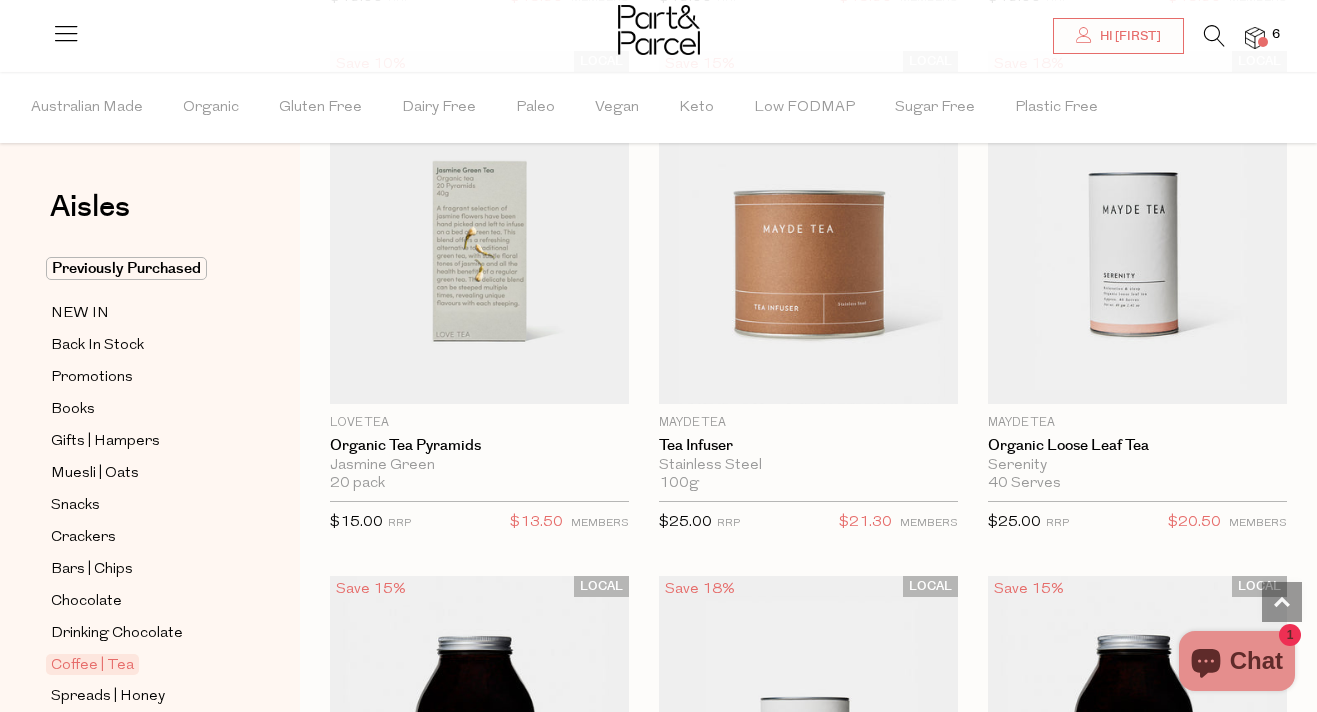 scroll, scrollTop: 6035, scrollLeft: 0, axis: vertical 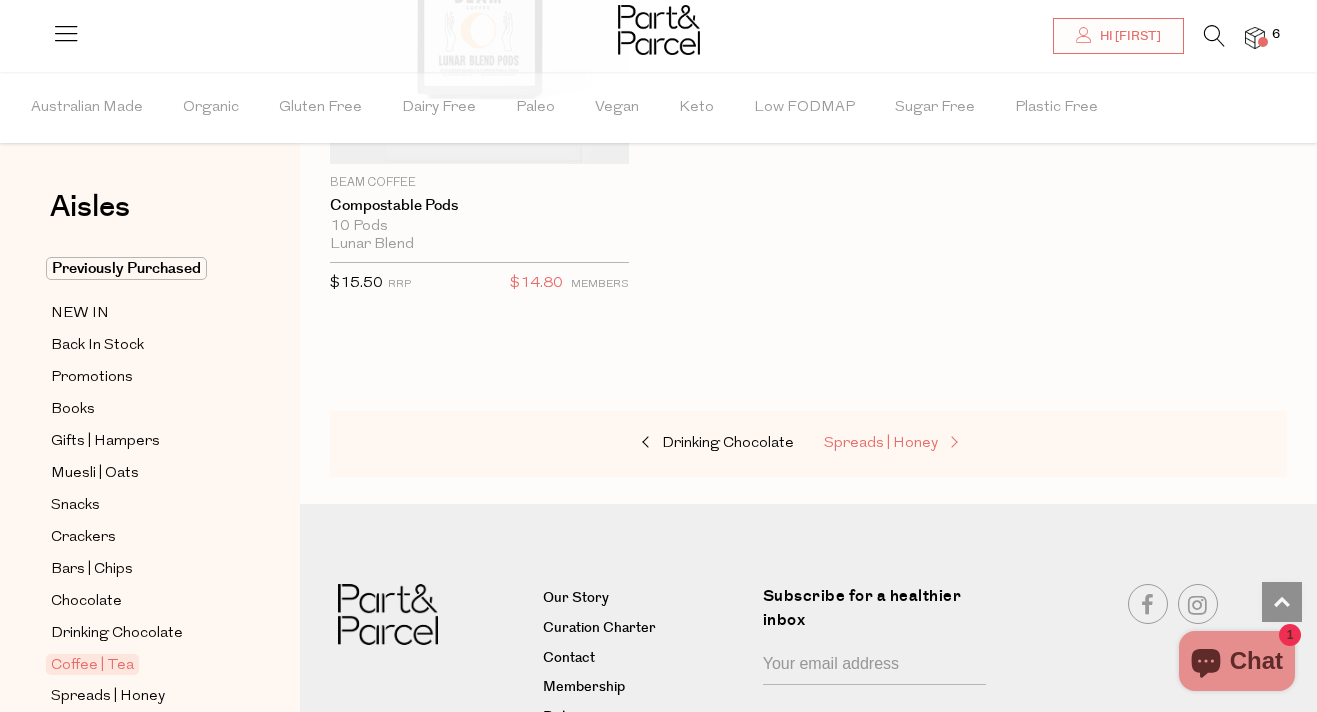 click on "Spreads | Honey" at bounding box center [881, 443] 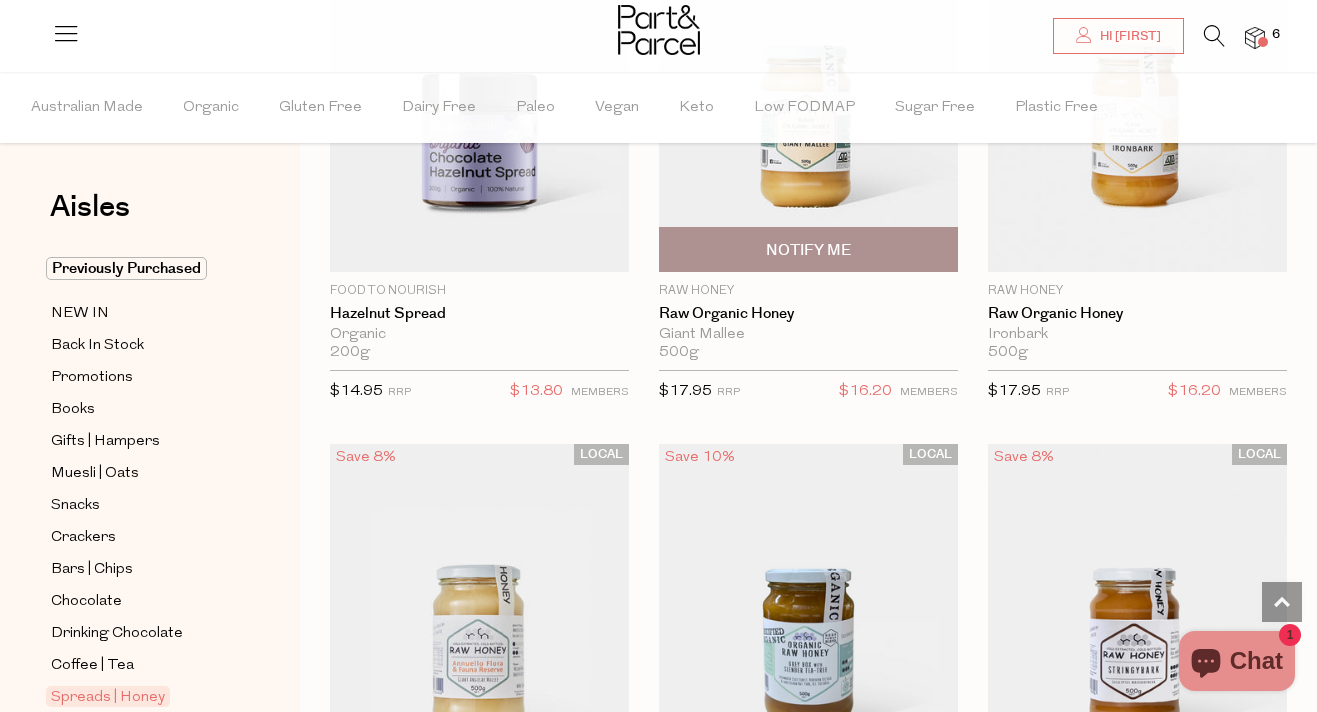 scroll, scrollTop: 7192, scrollLeft: 0, axis: vertical 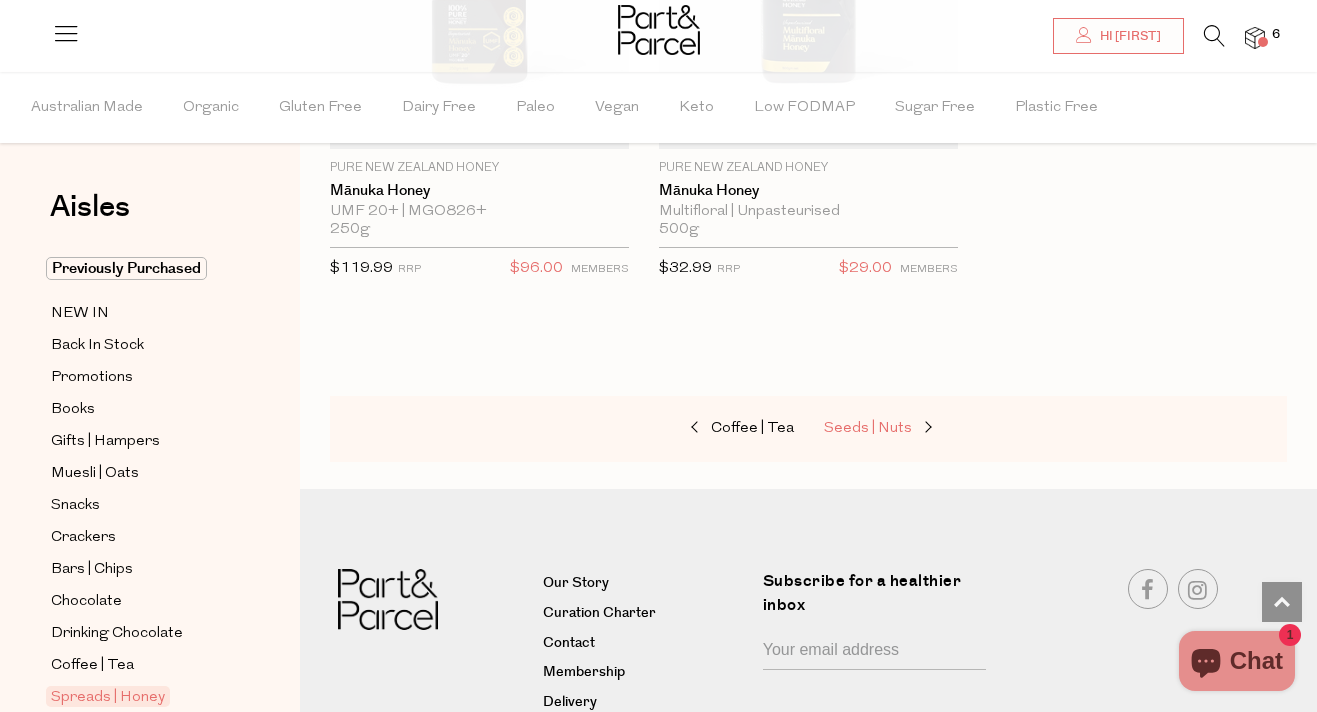 click on "Seeds | Nuts" at bounding box center [868, 428] 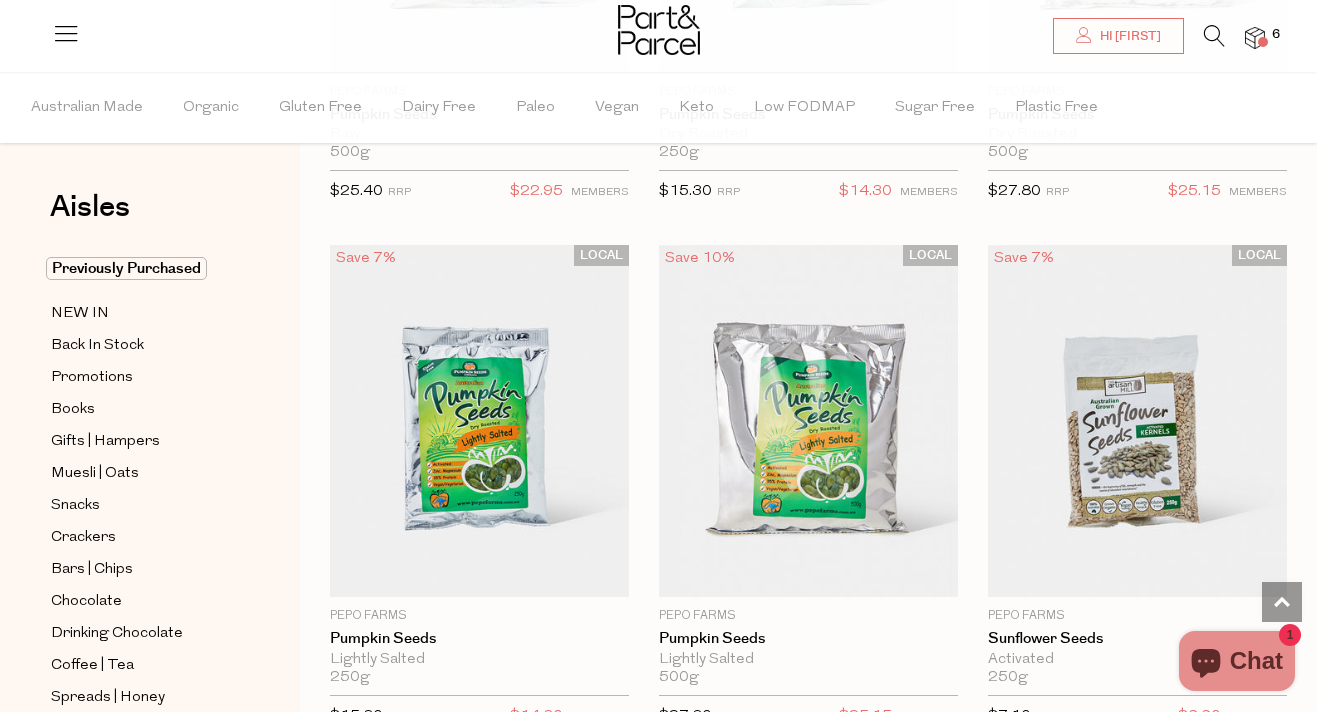 scroll, scrollTop: 6382, scrollLeft: 0, axis: vertical 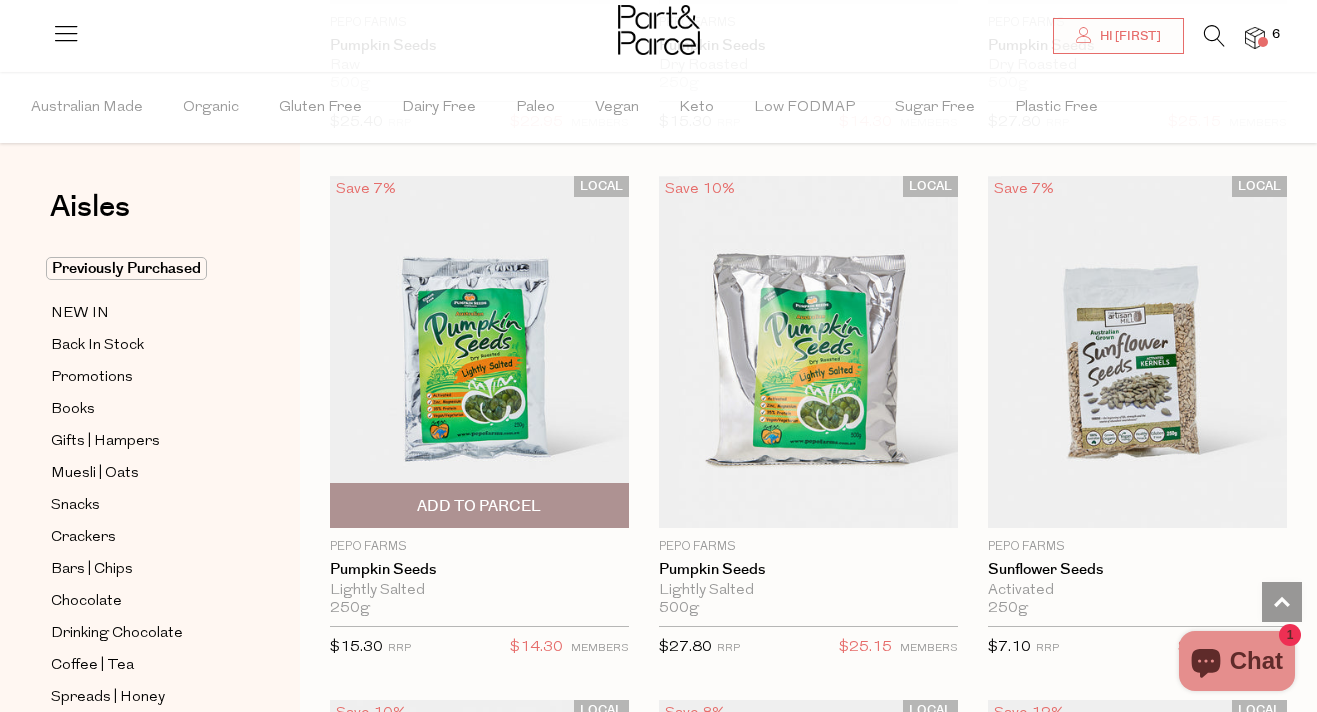 click at bounding box center (479, 352) 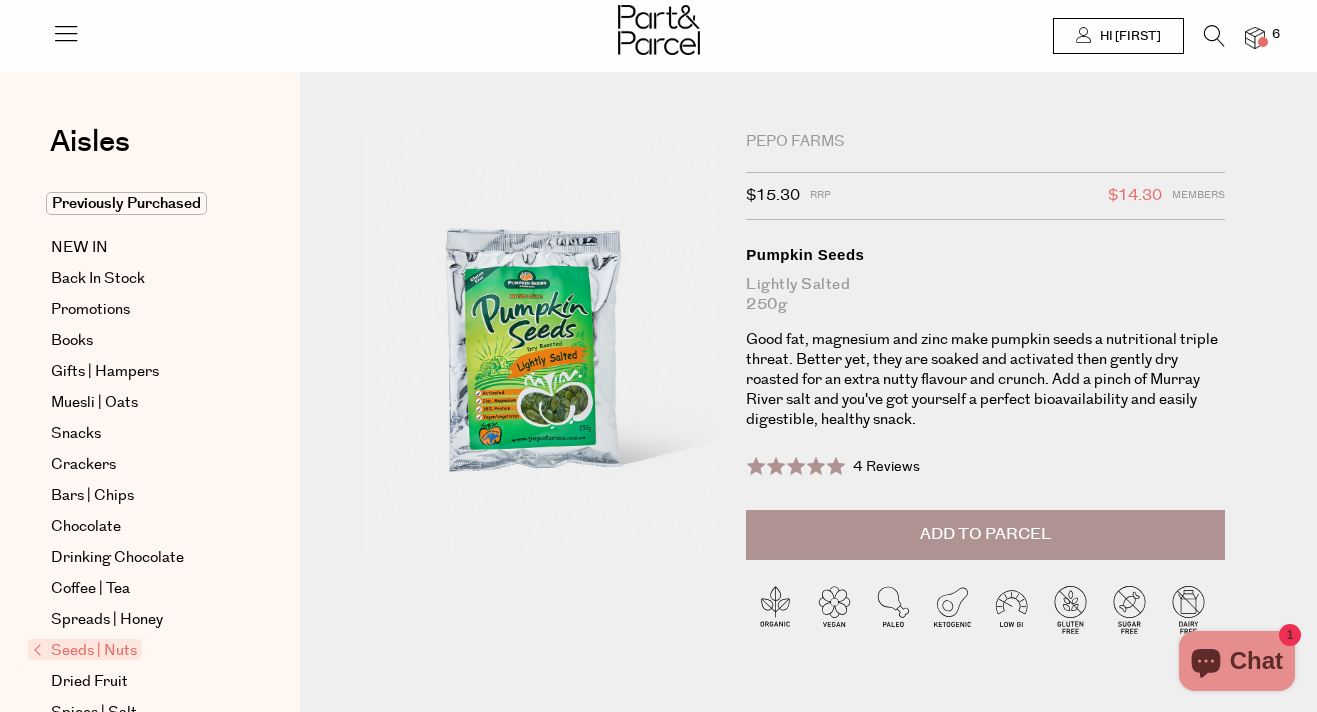 scroll, scrollTop: 0, scrollLeft: 0, axis: both 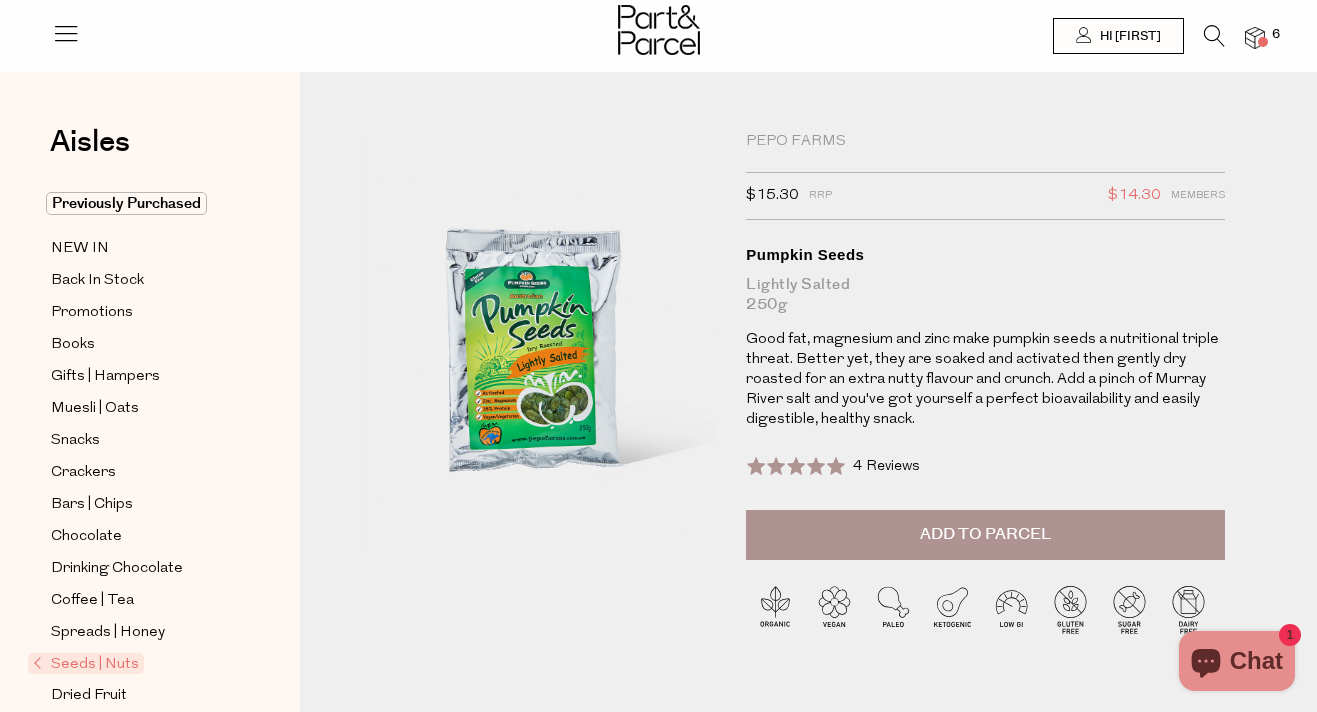 click on "Add to Parcel" at bounding box center (985, 534) 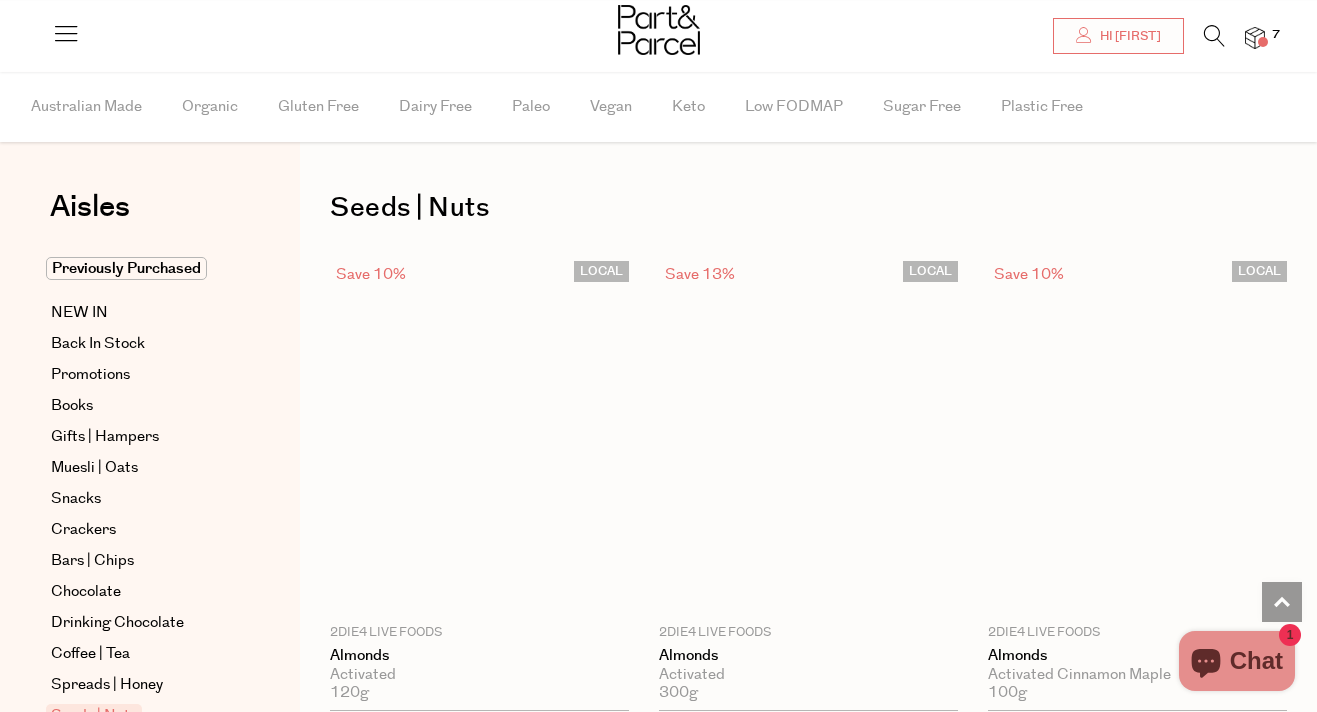 scroll, scrollTop: 2648, scrollLeft: 0, axis: vertical 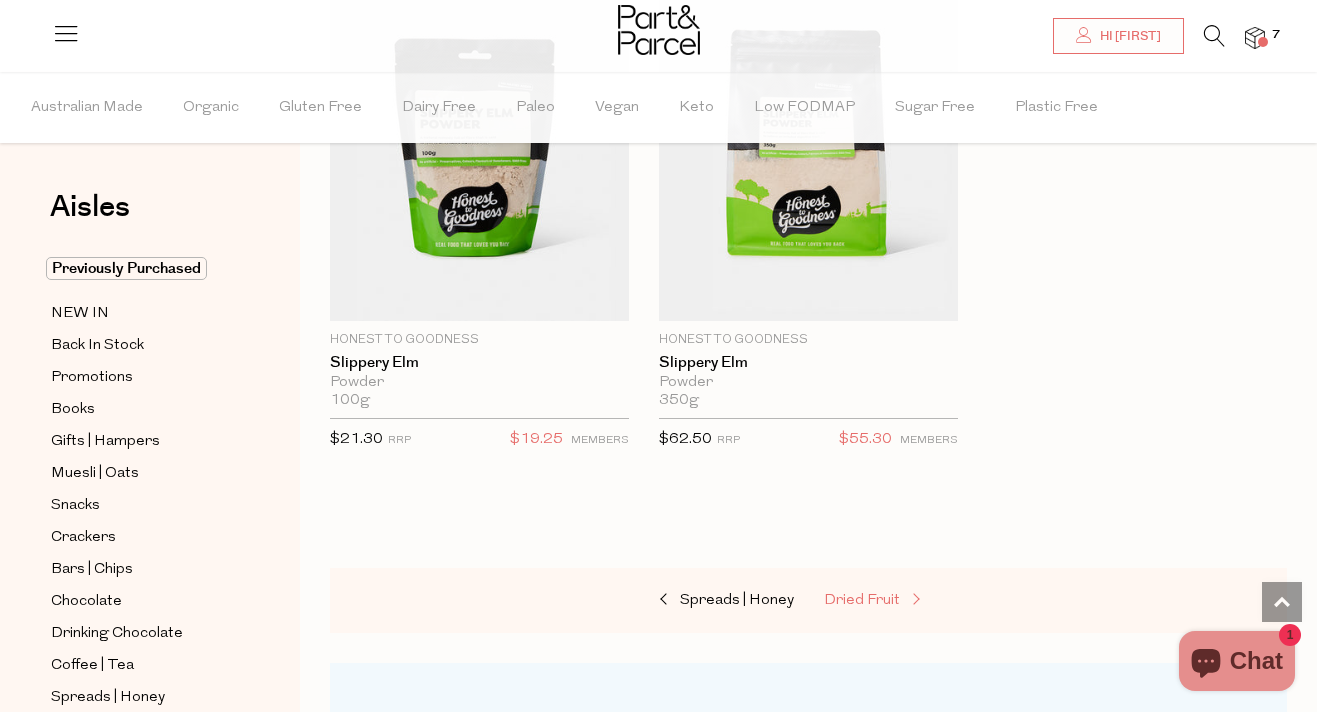 click on "Dried Fruit" at bounding box center (862, 600) 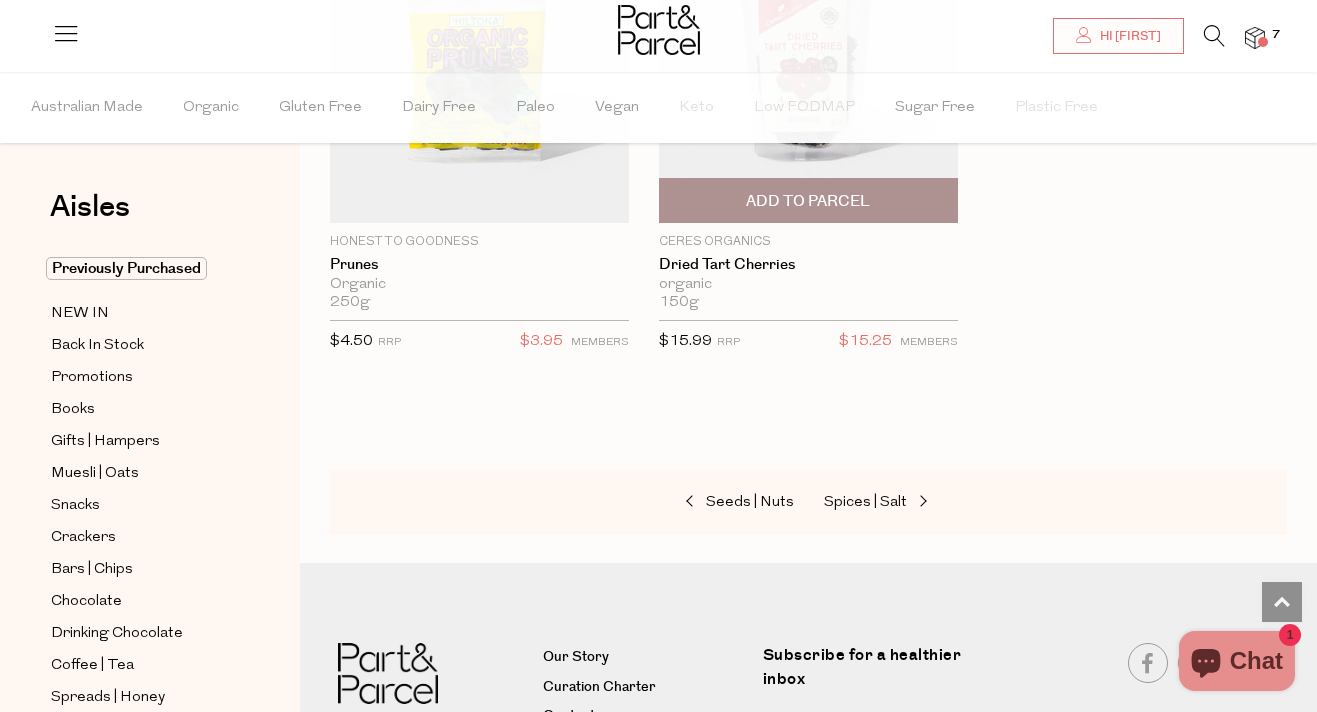 scroll, scrollTop: 1991, scrollLeft: 0, axis: vertical 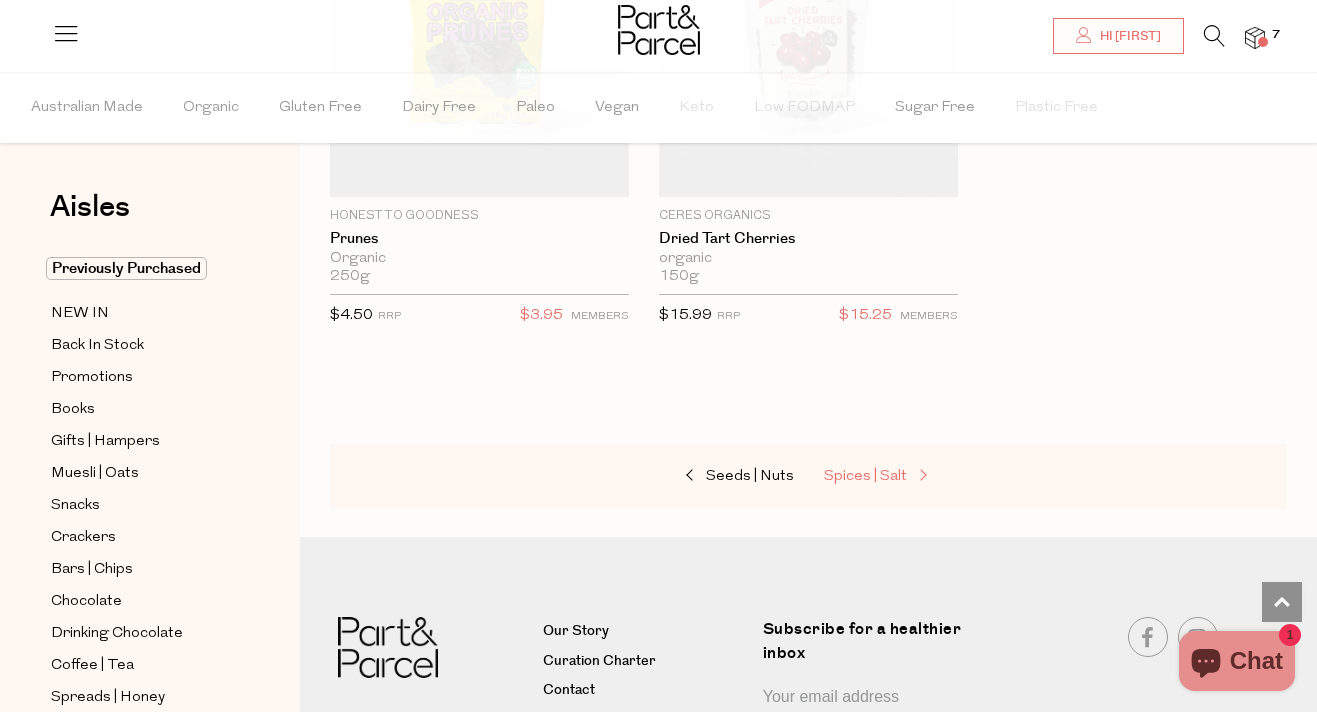 click on "Spices | Salt" at bounding box center [865, 476] 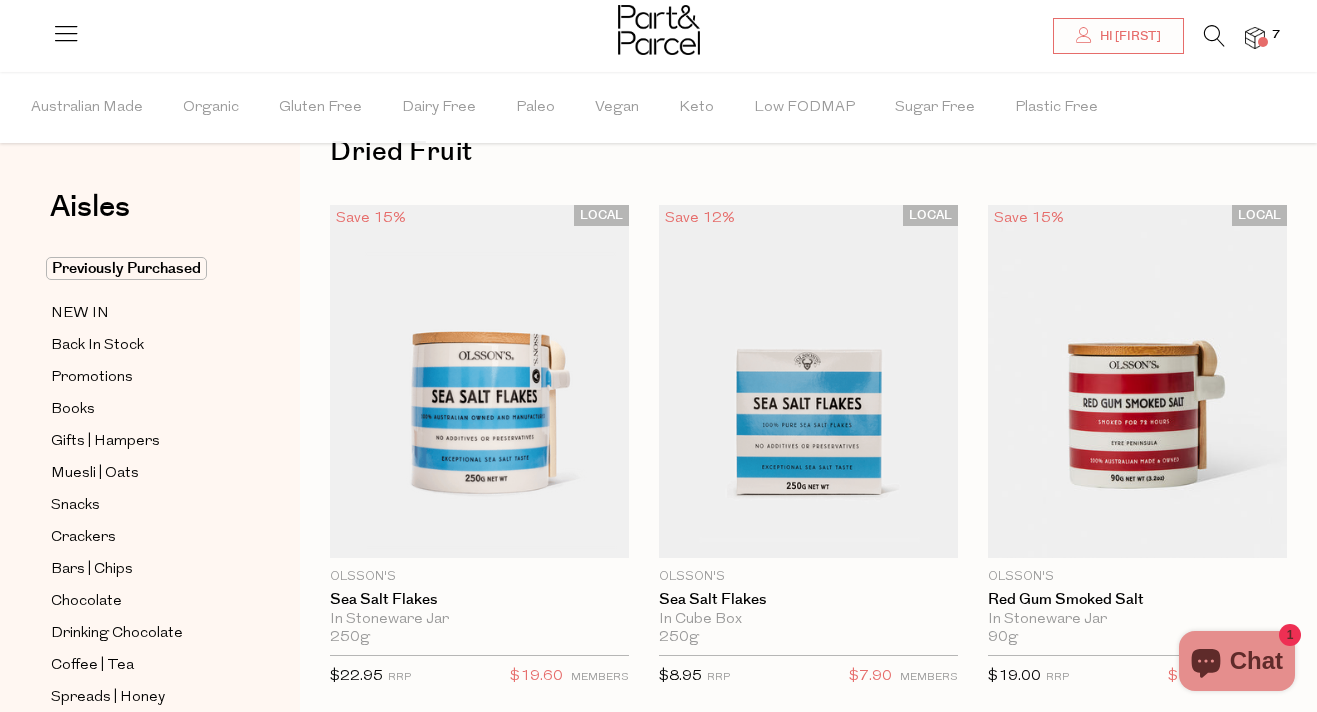 scroll, scrollTop: 0, scrollLeft: 0, axis: both 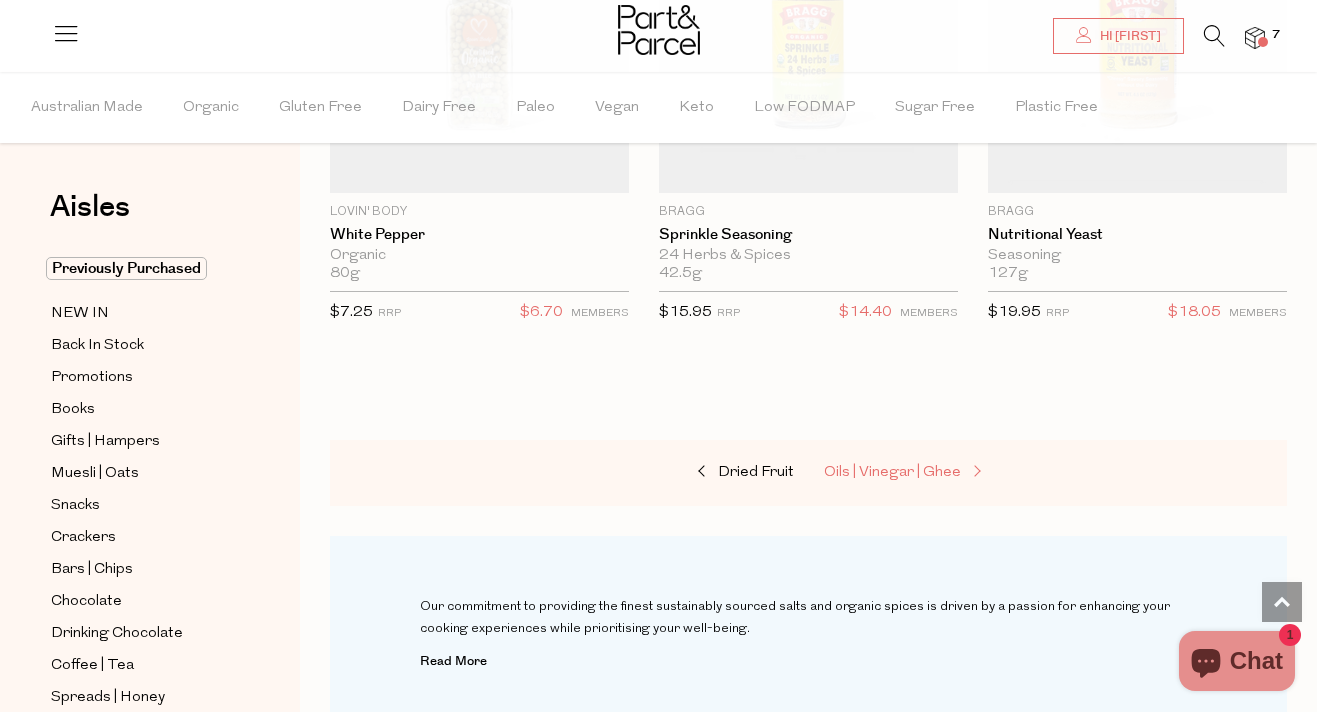 click on "Oils | Vinegar | Ghee" at bounding box center [892, 472] 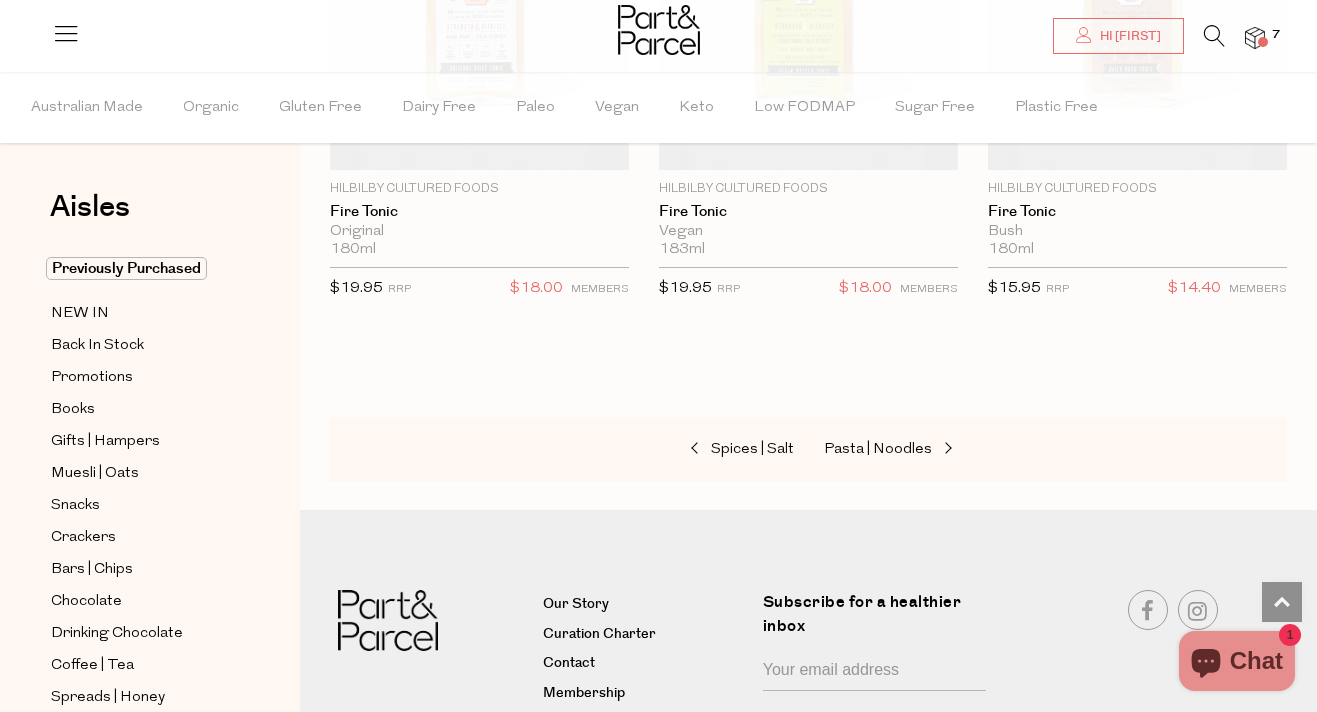 scroll, scrollTop: 7923, scrollLeft: 0, axis: vertical 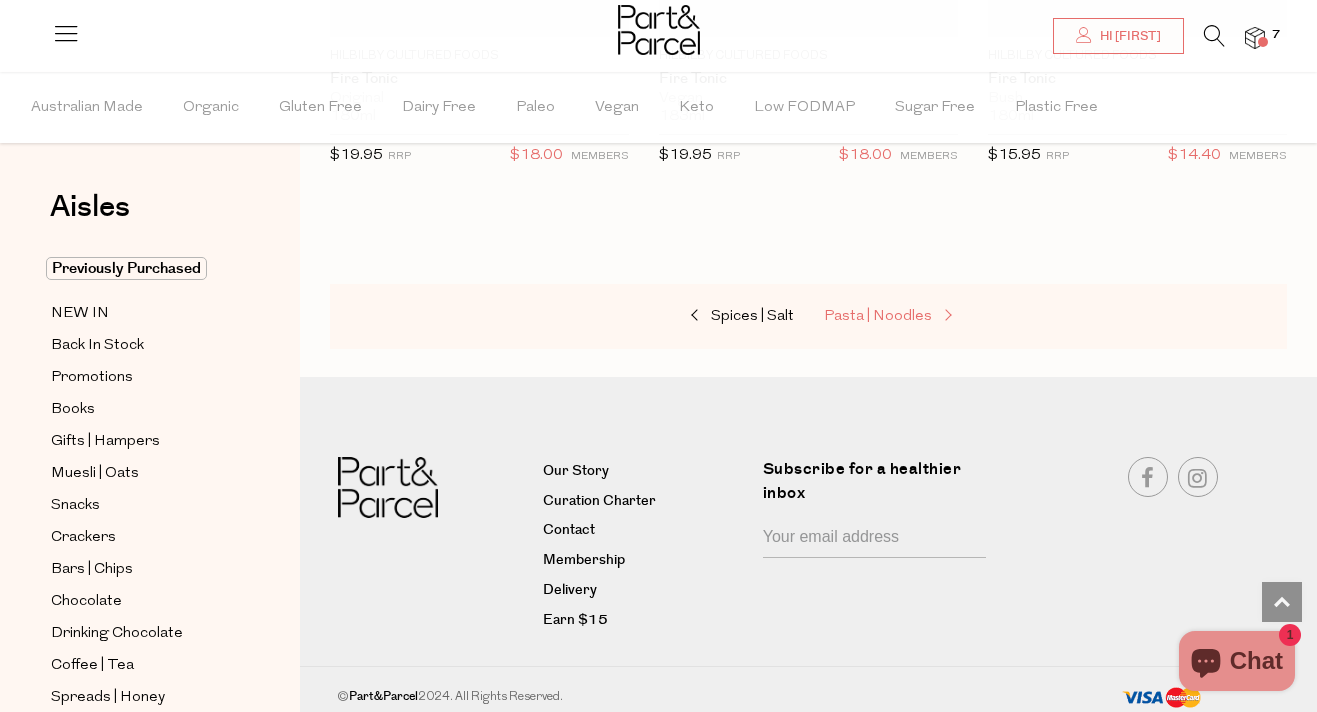 click on "Pasta | Noodles" at bounding box center (878, 316) 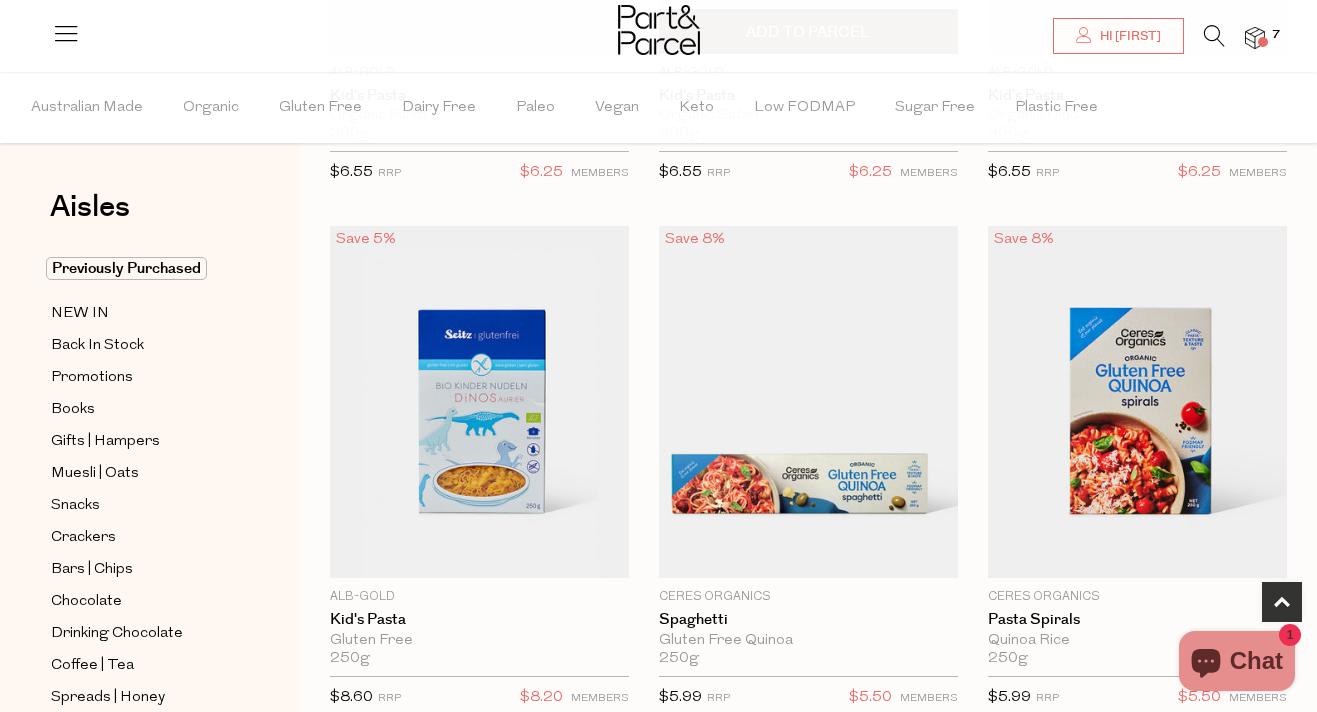 scroll, scrollTop: 656, scrollLeft: 0, axis: vertical 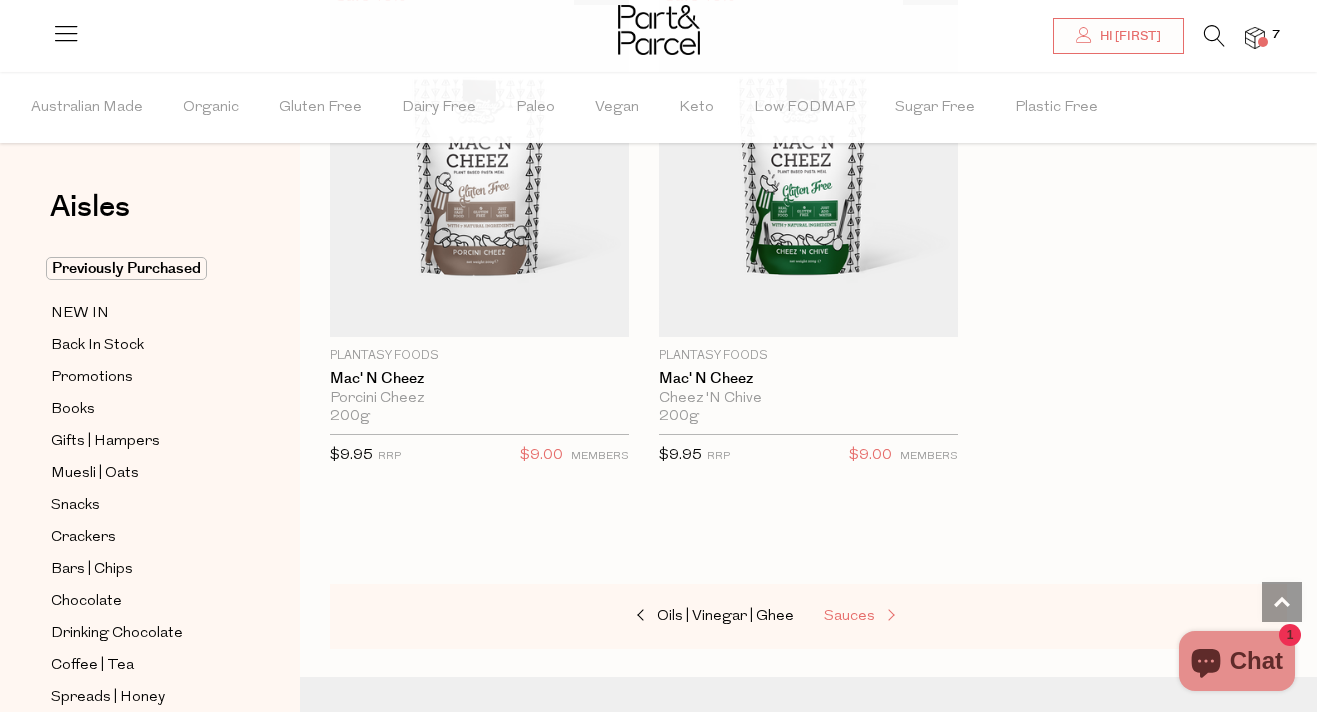 click on "Sauces" at bounding box center (849, 616) 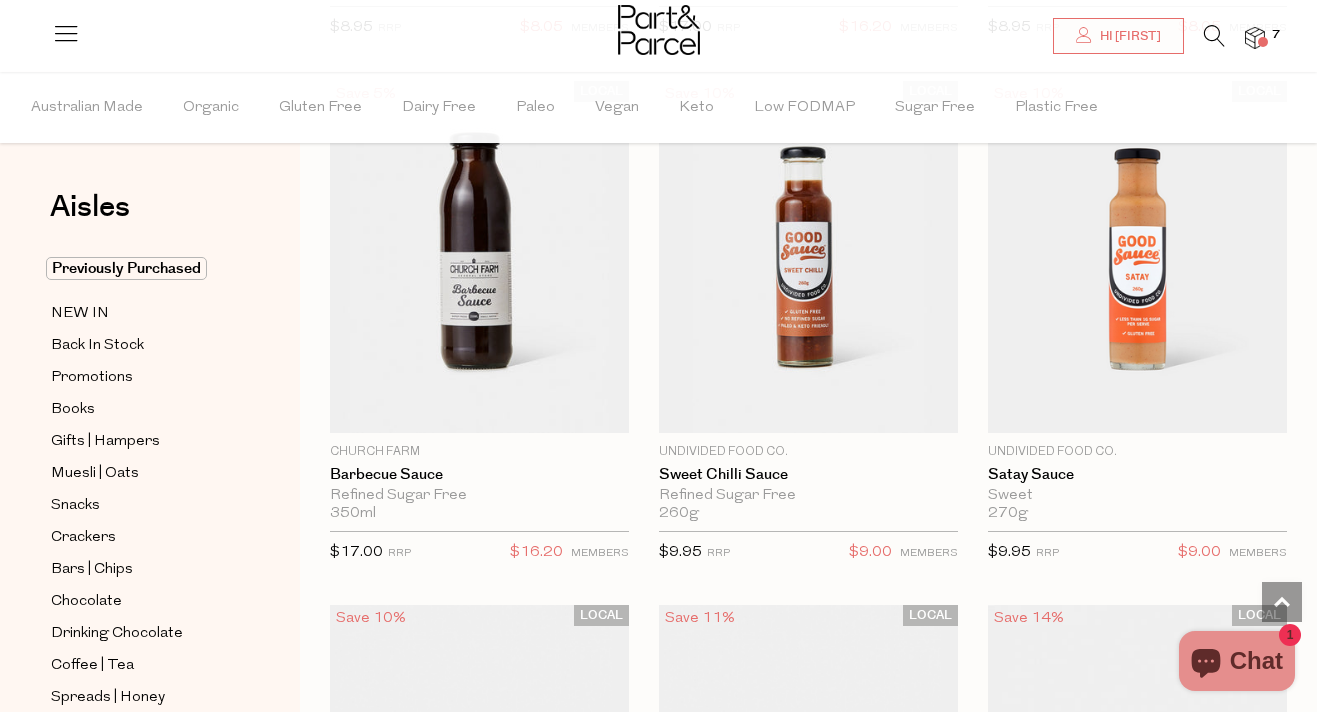 scroll, scrollTop: 558, scrollLeft: 0, axis: vertical 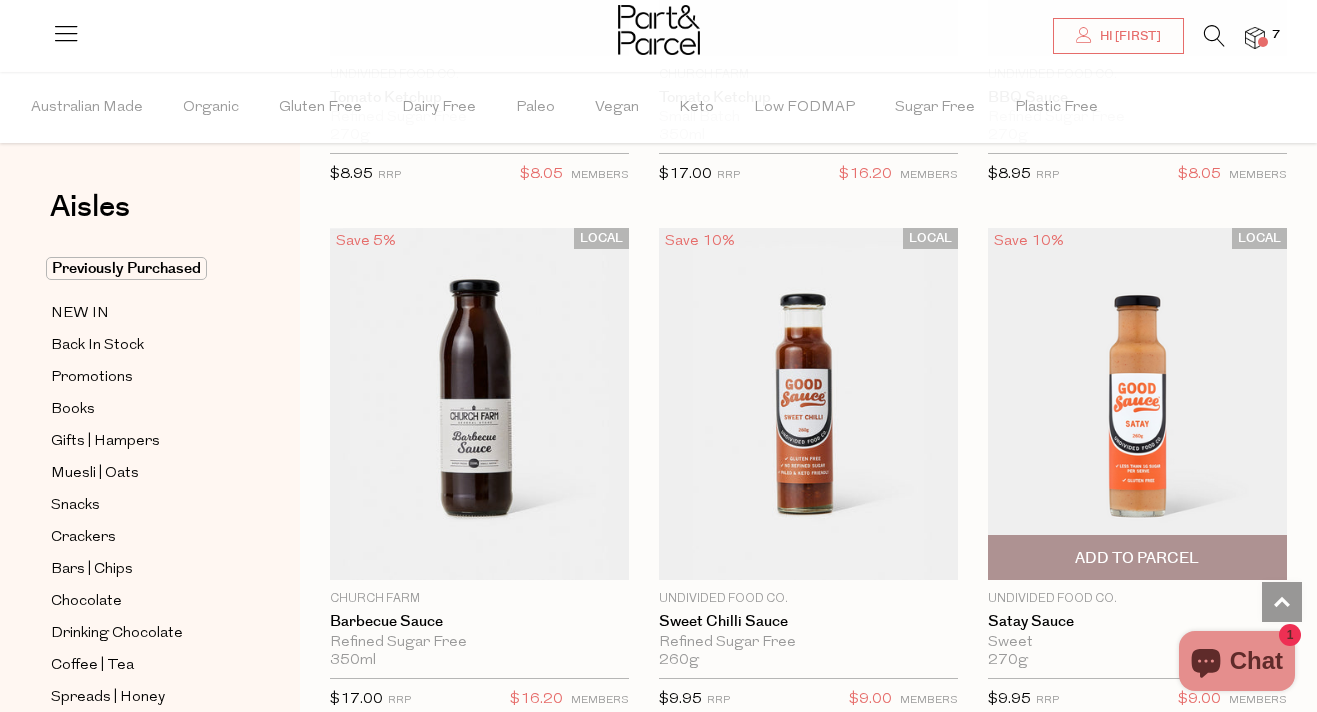 click at bounding box center (1137, 404) 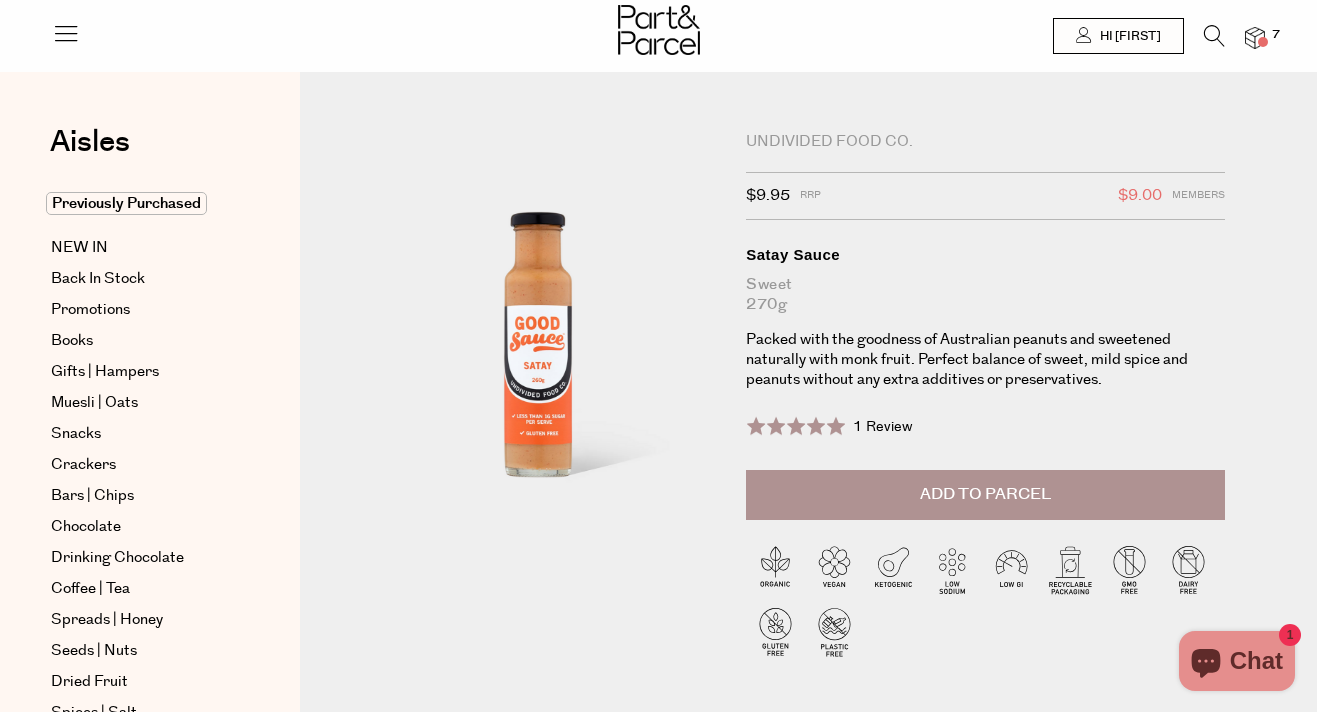 scroll, scrollTop: 0, scrollLeft: 0, axis: both 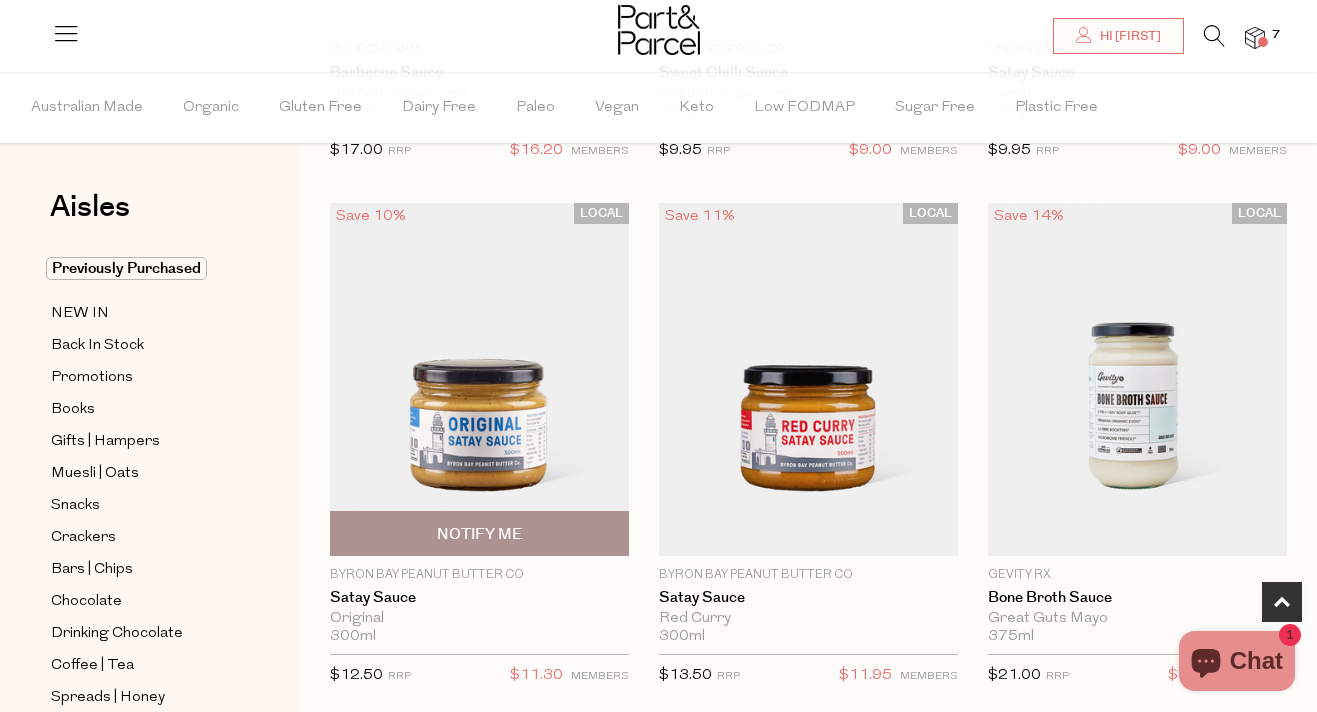 click at bounding box center (479, 379) 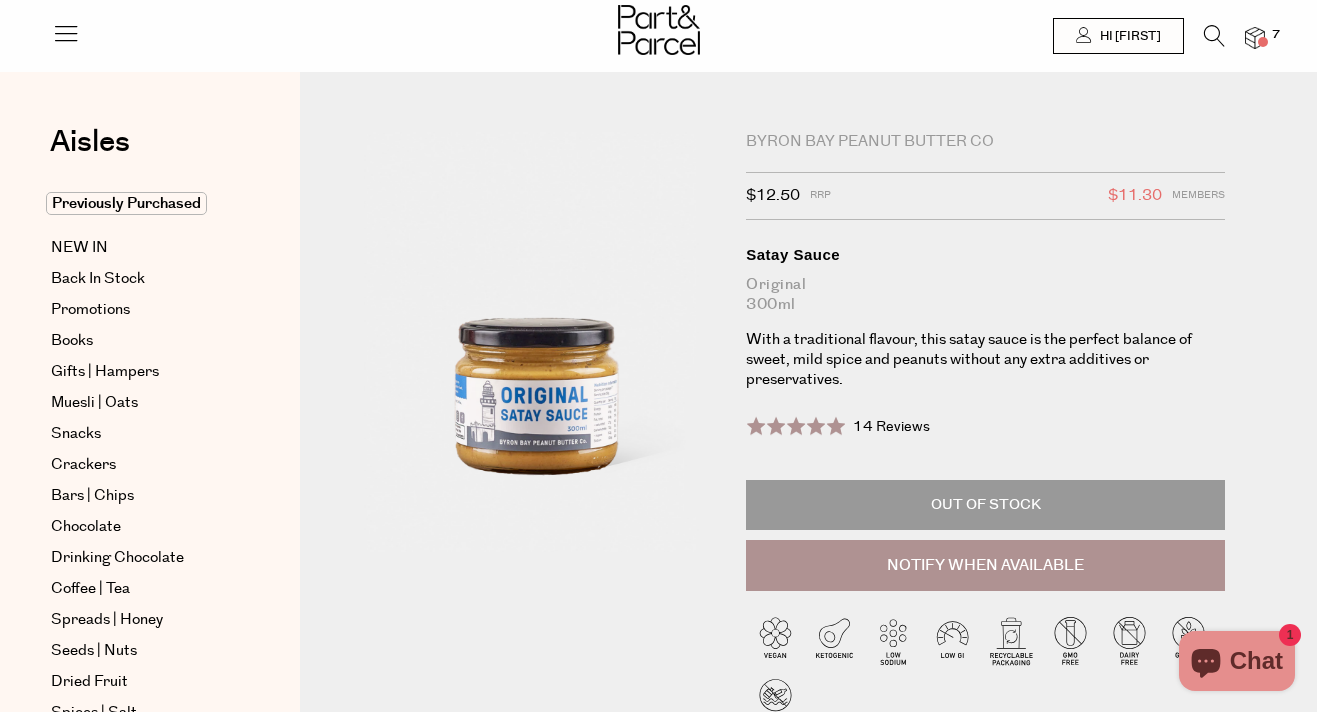 scroll, scrollTop: 0, scrollLeft: 0, axis: both 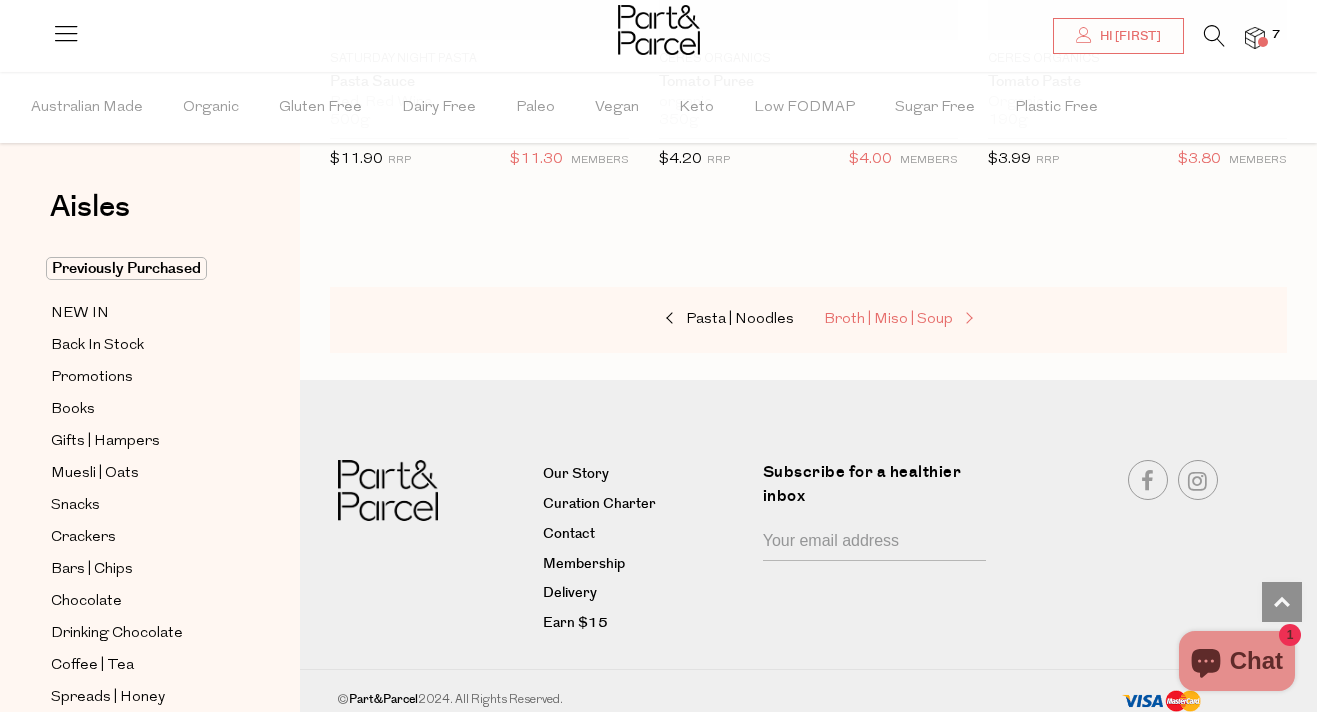 click on "Broth | Miso | Soup" at bounding box center [888, 319] 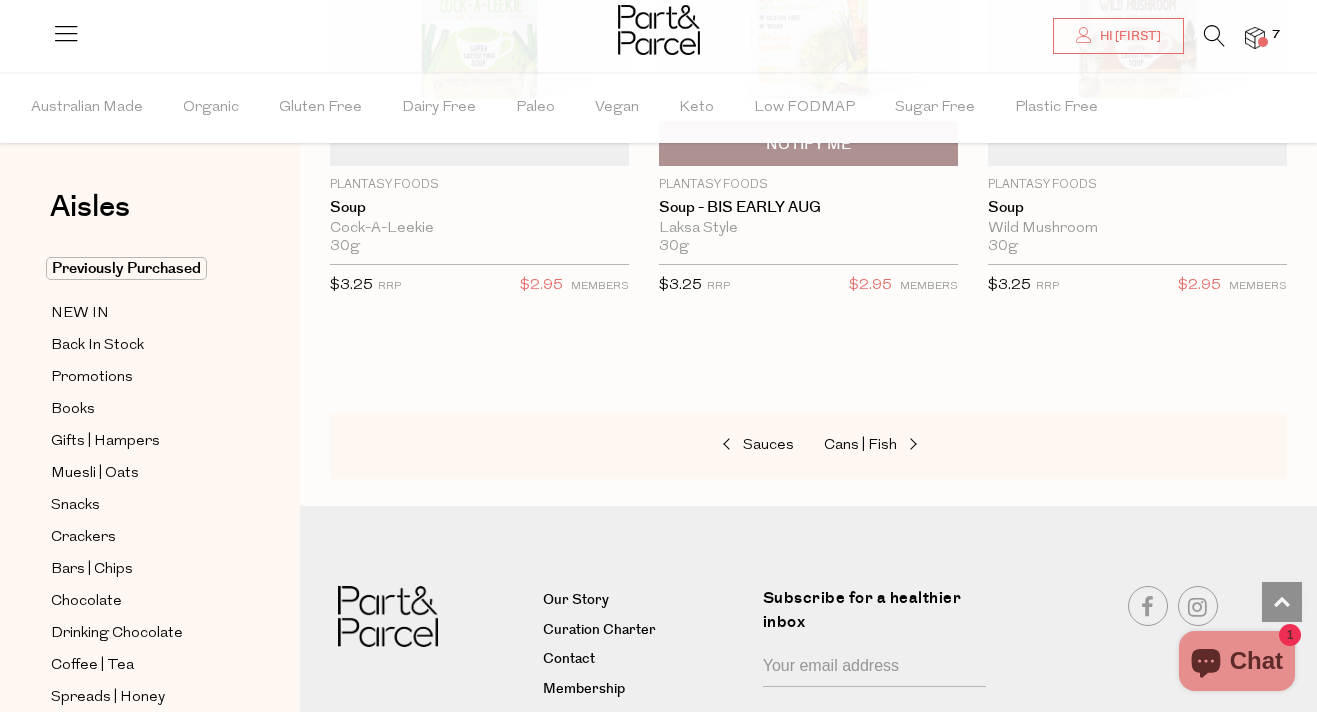 scroll, scrollTop: 5826, scrollLeft: 0, axis: vertical 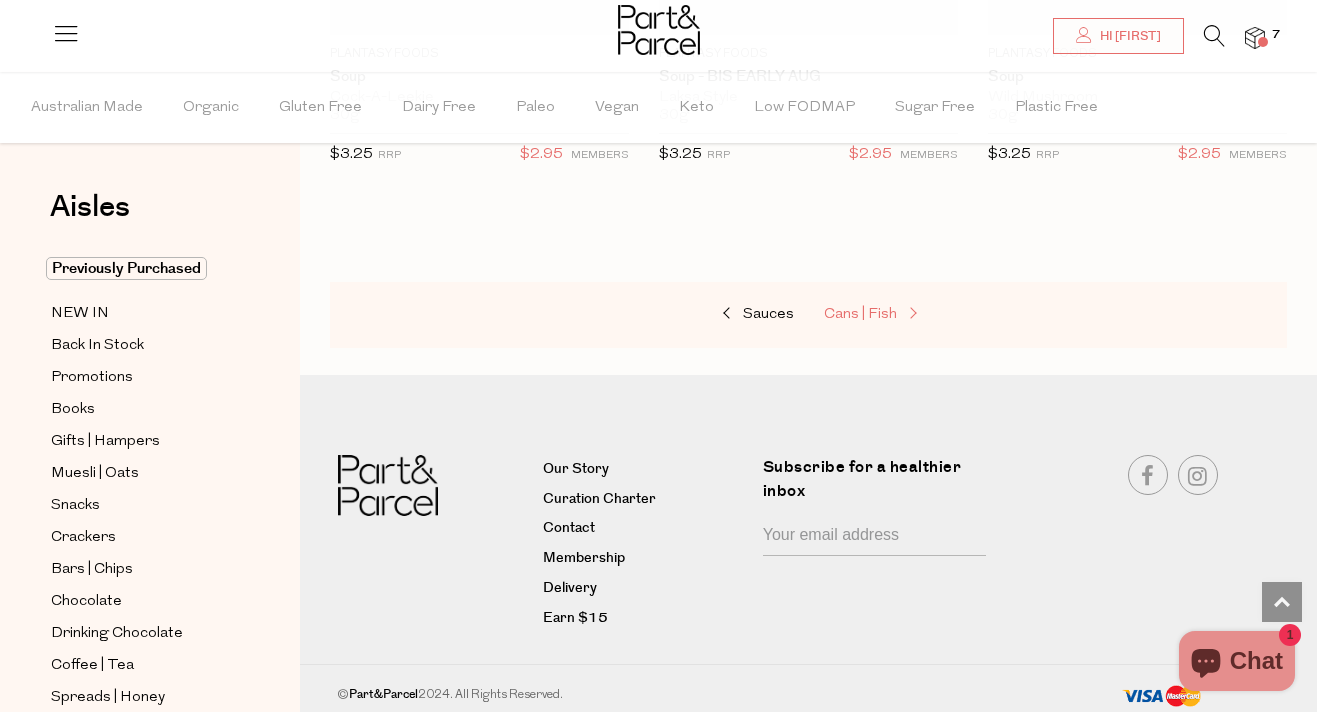 click on "Cans | Fish" at bounding box center [860, 314] 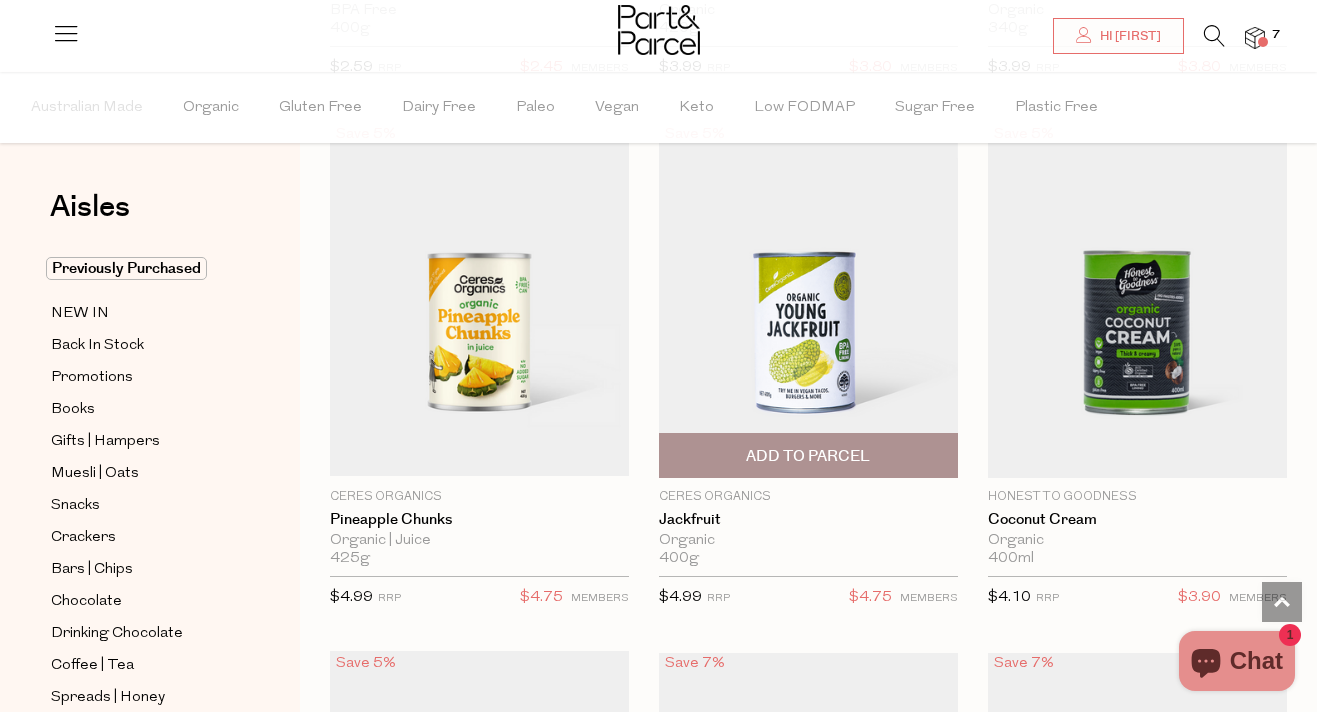 scroll, scrollTop: 2379, scrollLeft: 0, axis: vertical 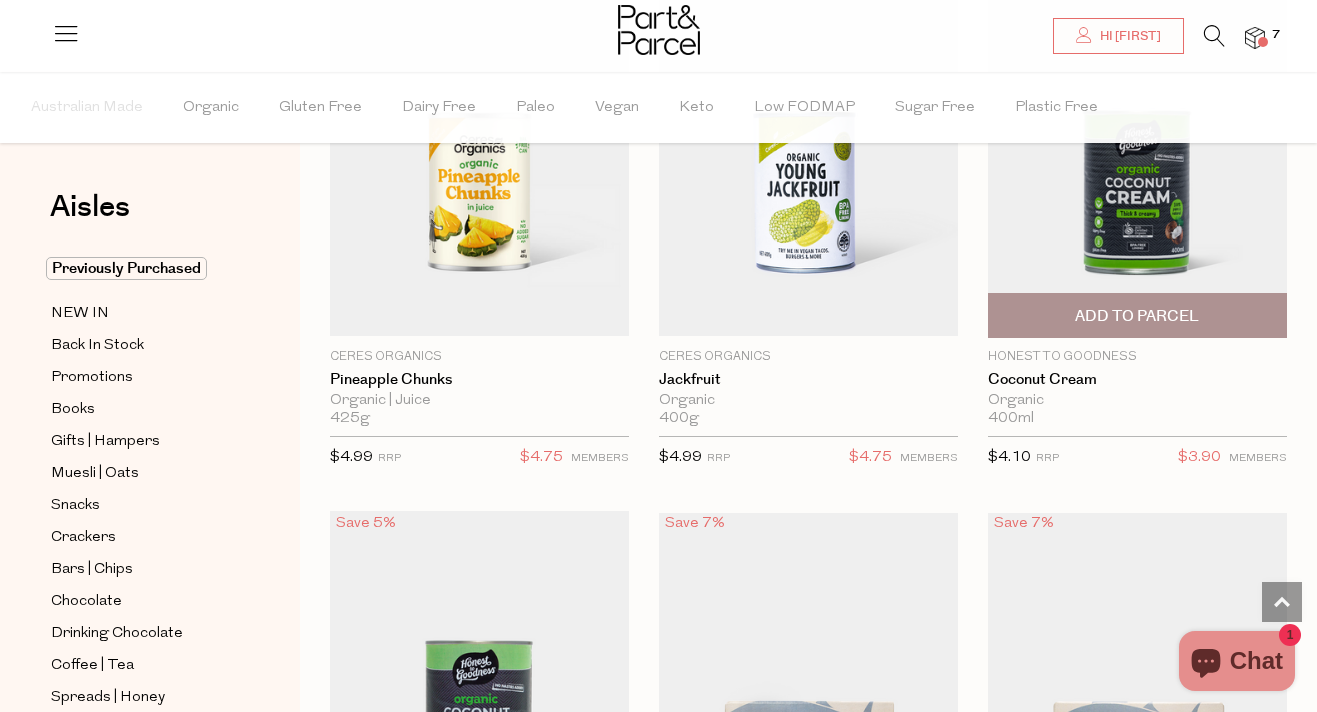 click on "Add To Parcel" at bounding box center [1137, 316] 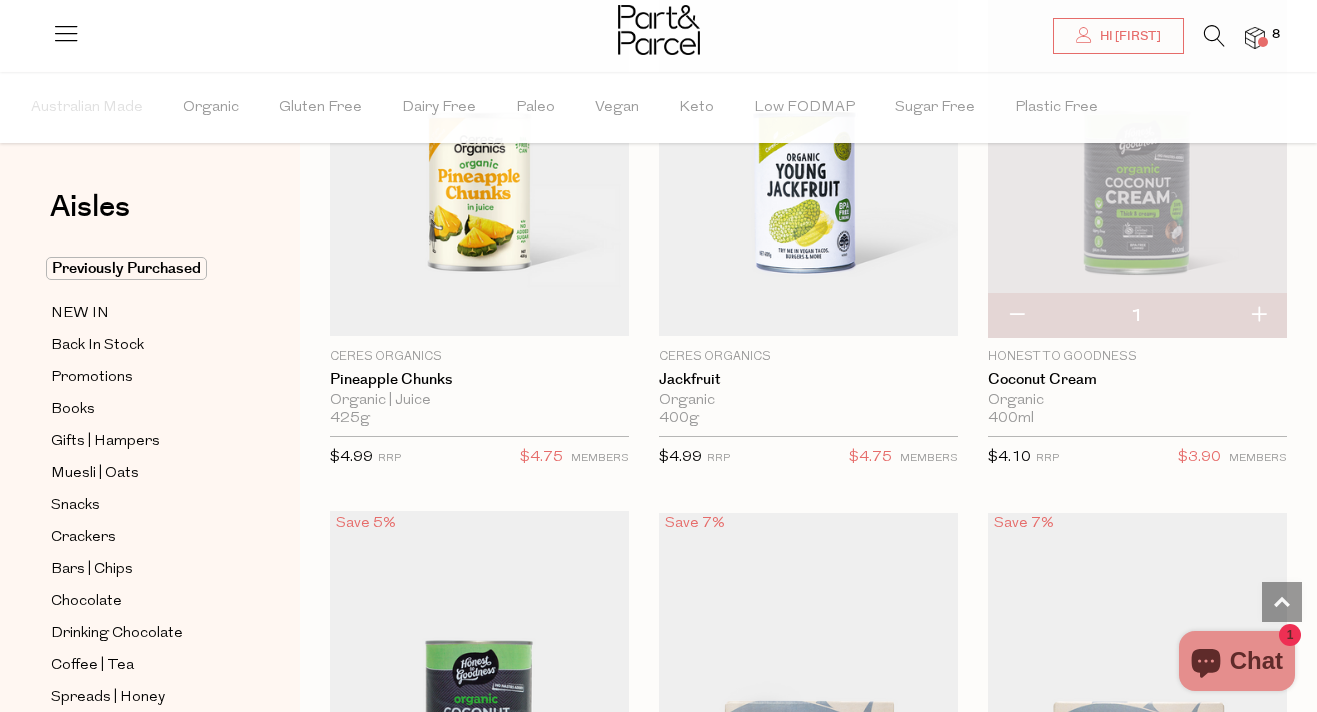click at bounding box center [1258, 316] 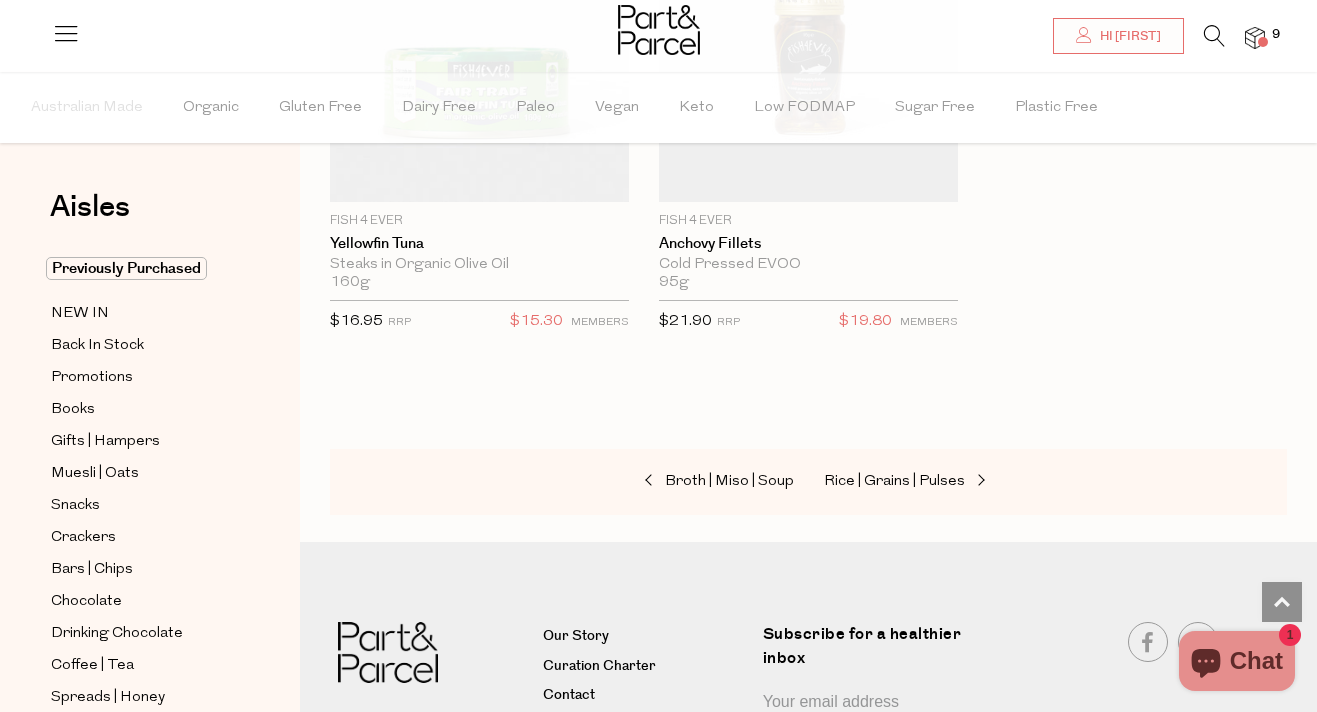 scroll, scrollTop: 4702, scrollLeft: 0, axis: vertical 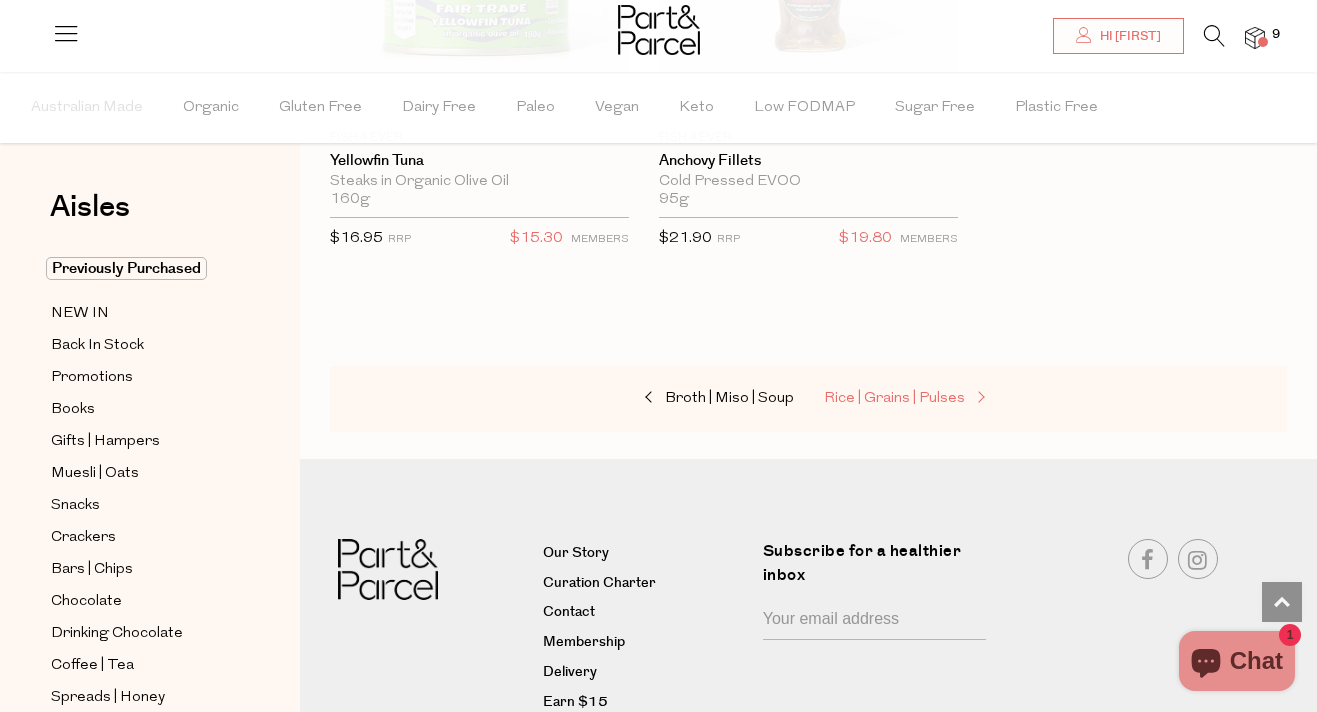 click on "Rice | Grains | Pulses" at bounding box center [894, 398] 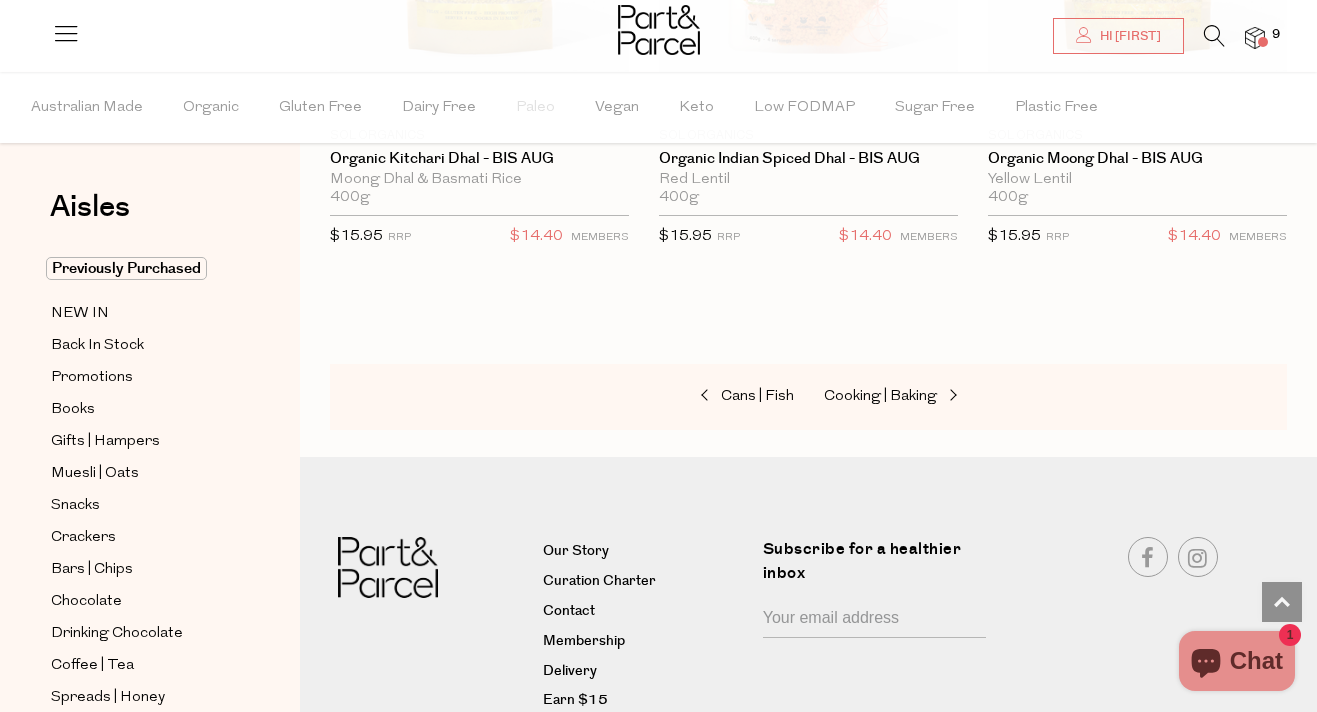 scroll, scrollTop: 6874, scrollLeft: 0, axis: vertical 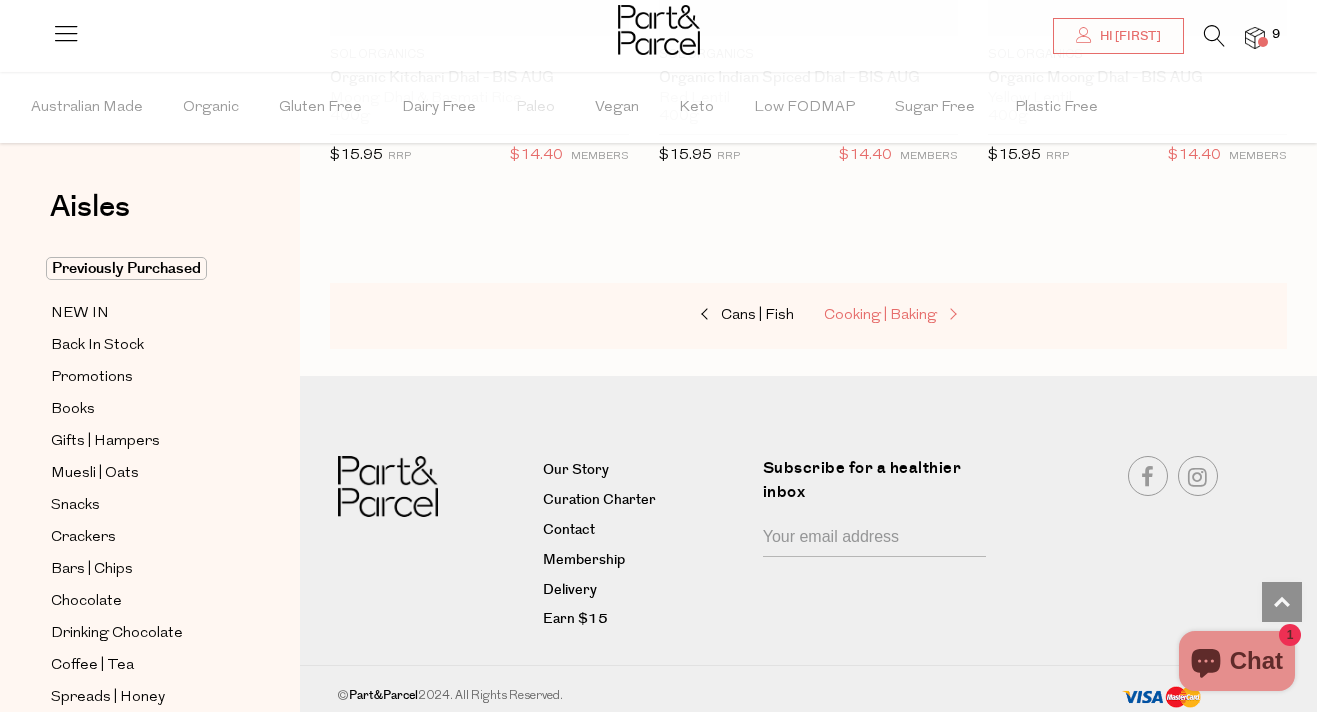 click on "Cooking | Baking" at bounding box center (880, 315) 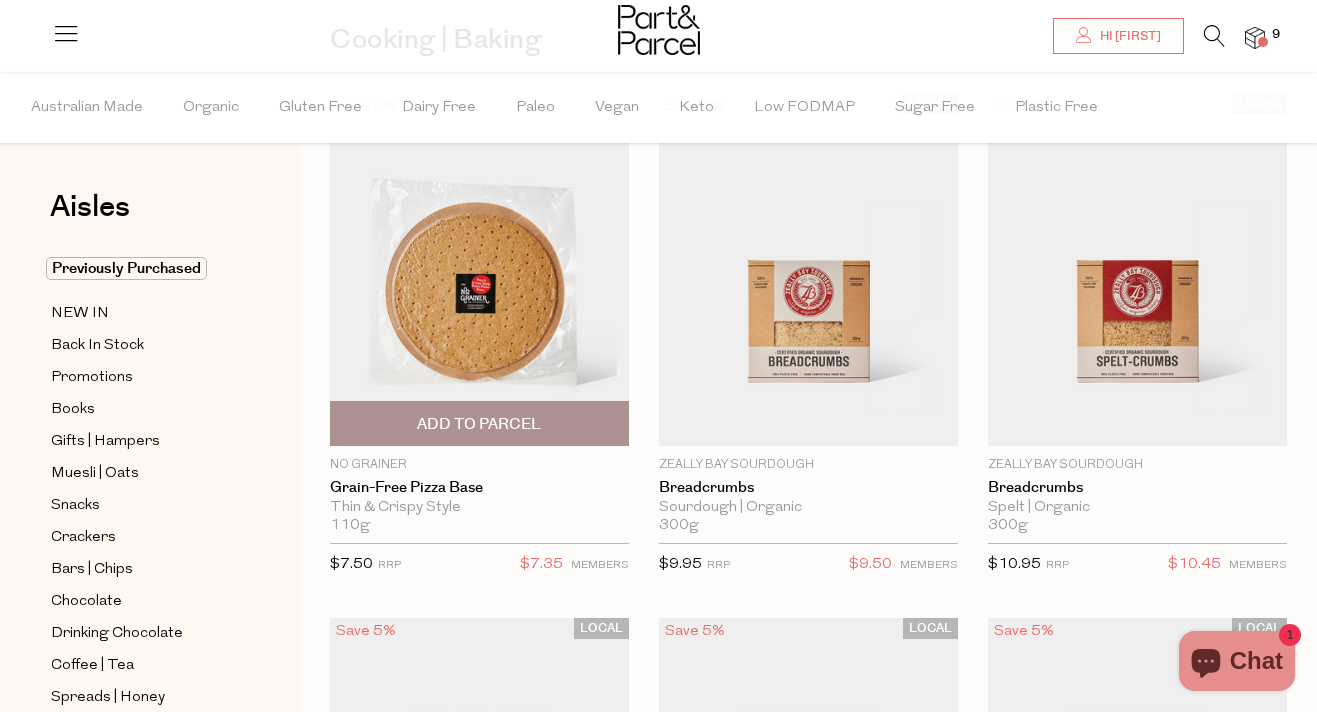 scroll, scrollTop: 240, scrollLeft: 0, axis: vertical 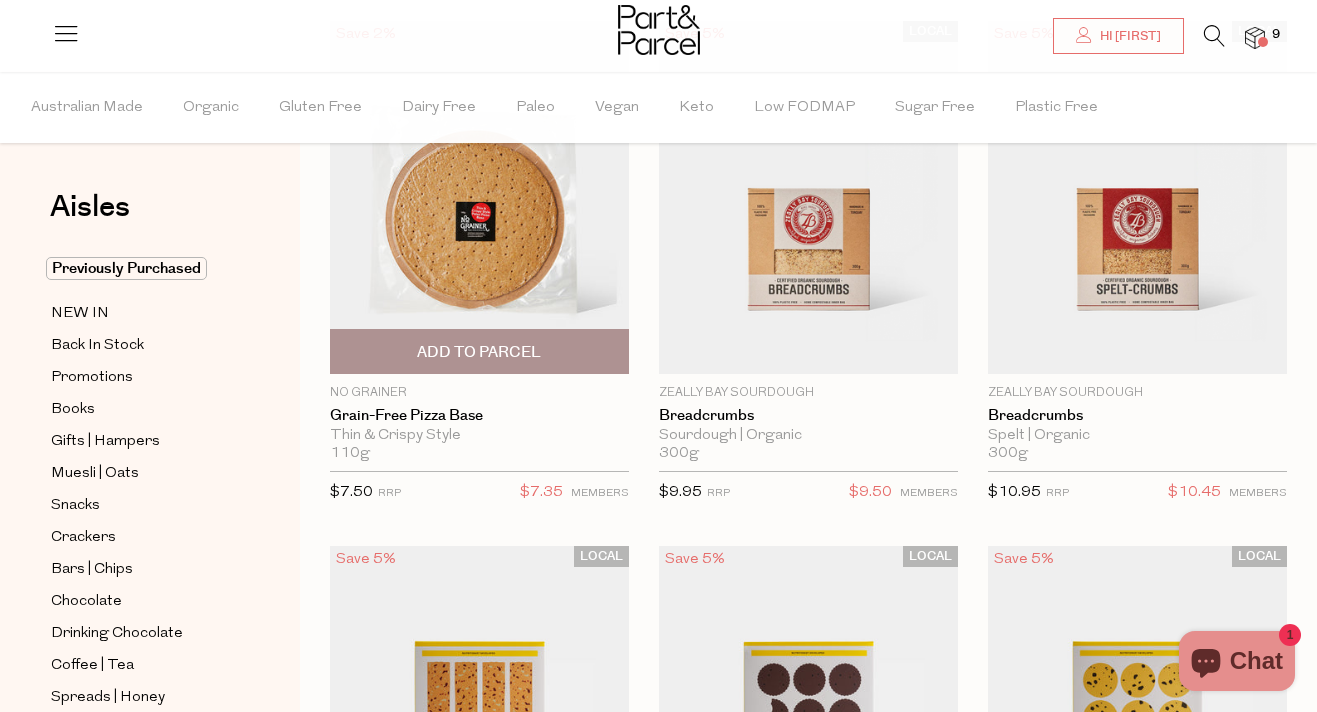 click on "Add To Parcel" at bounding box center (479, 352) 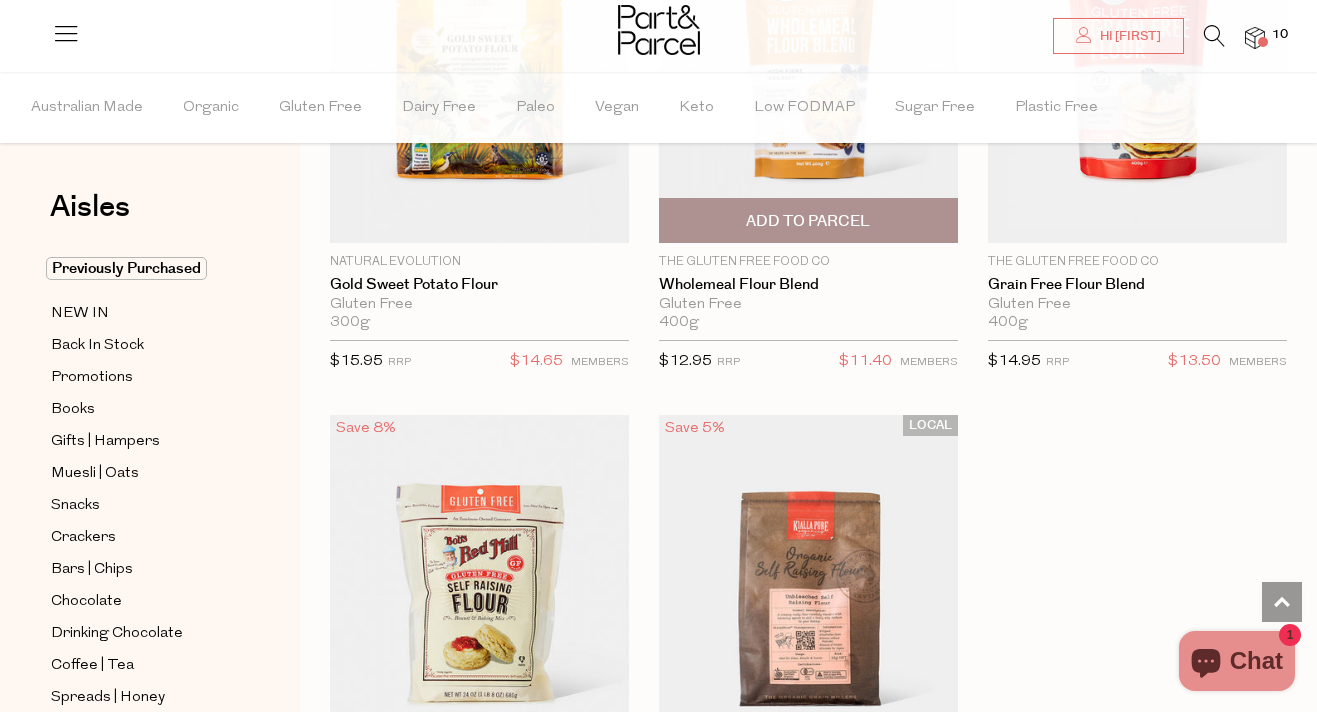 scroll, scrollTop: 8246, scrollLeft: 0, axis: vertical 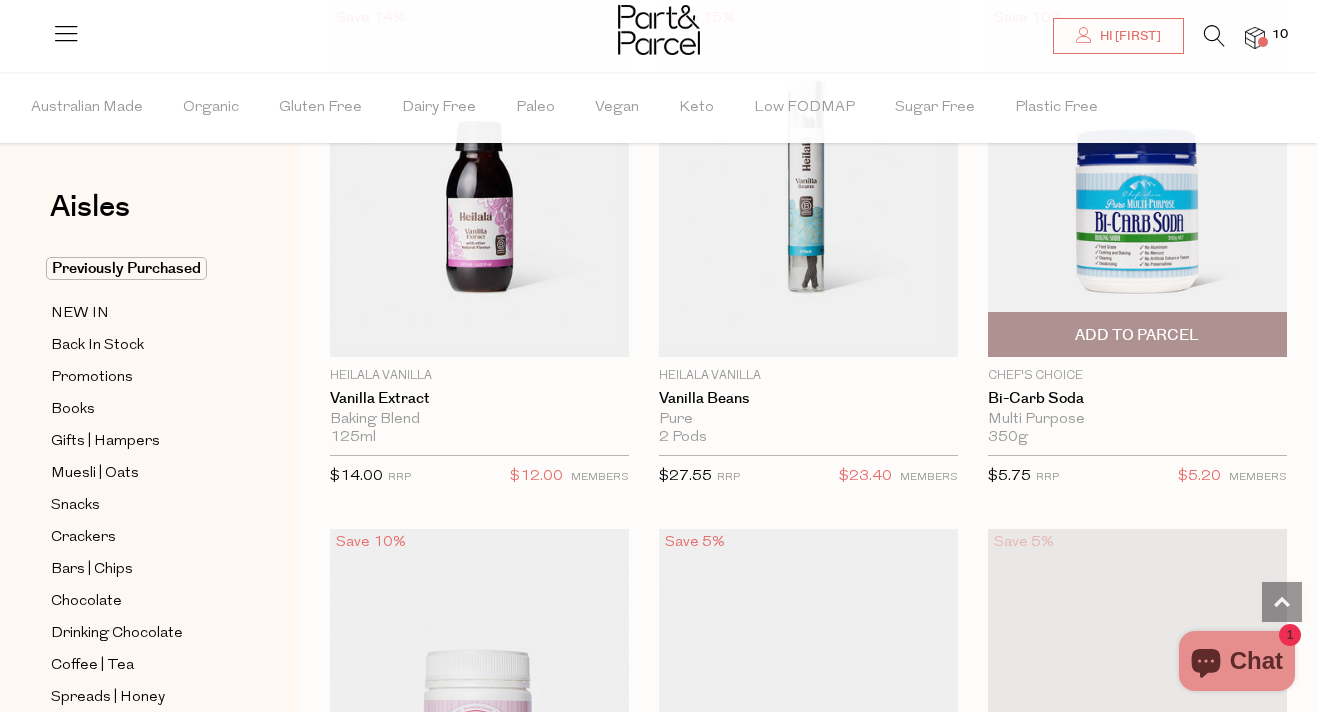 click at bounding box center [1137, 181] 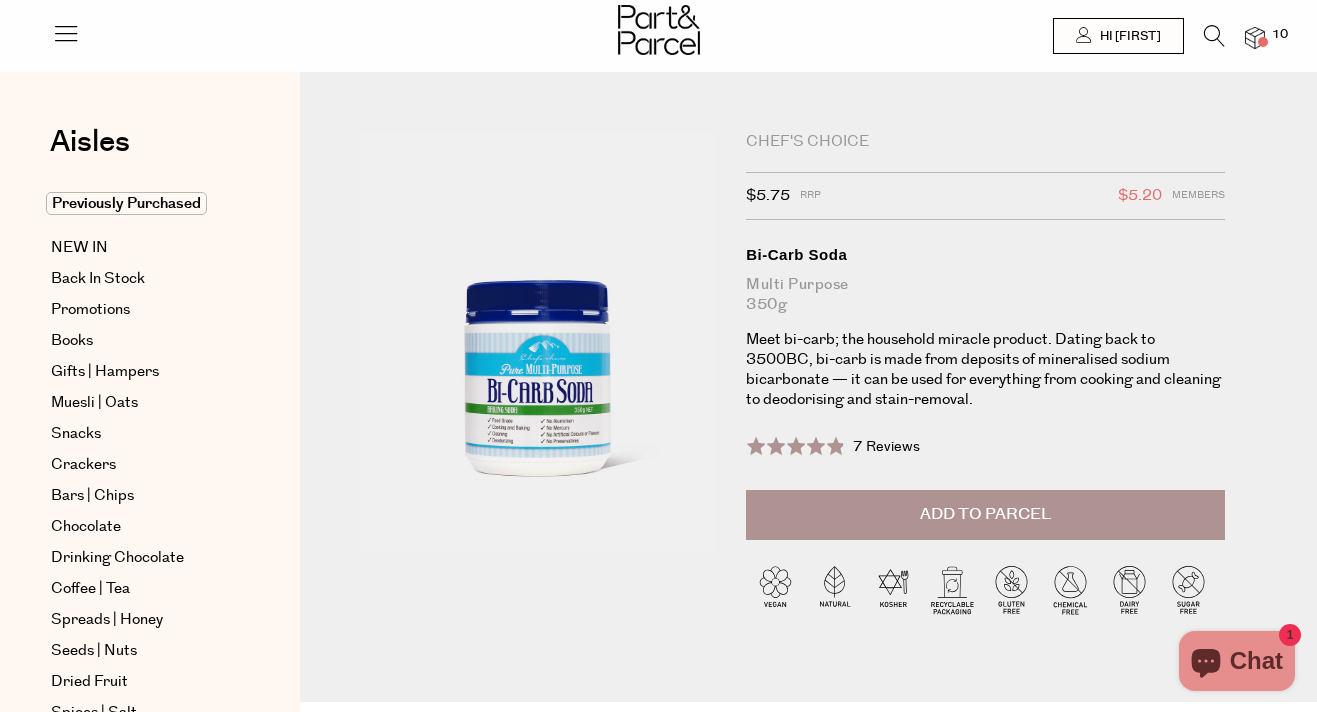 scroll, scrollTop: 0, scrollLeft: 0, axis: both 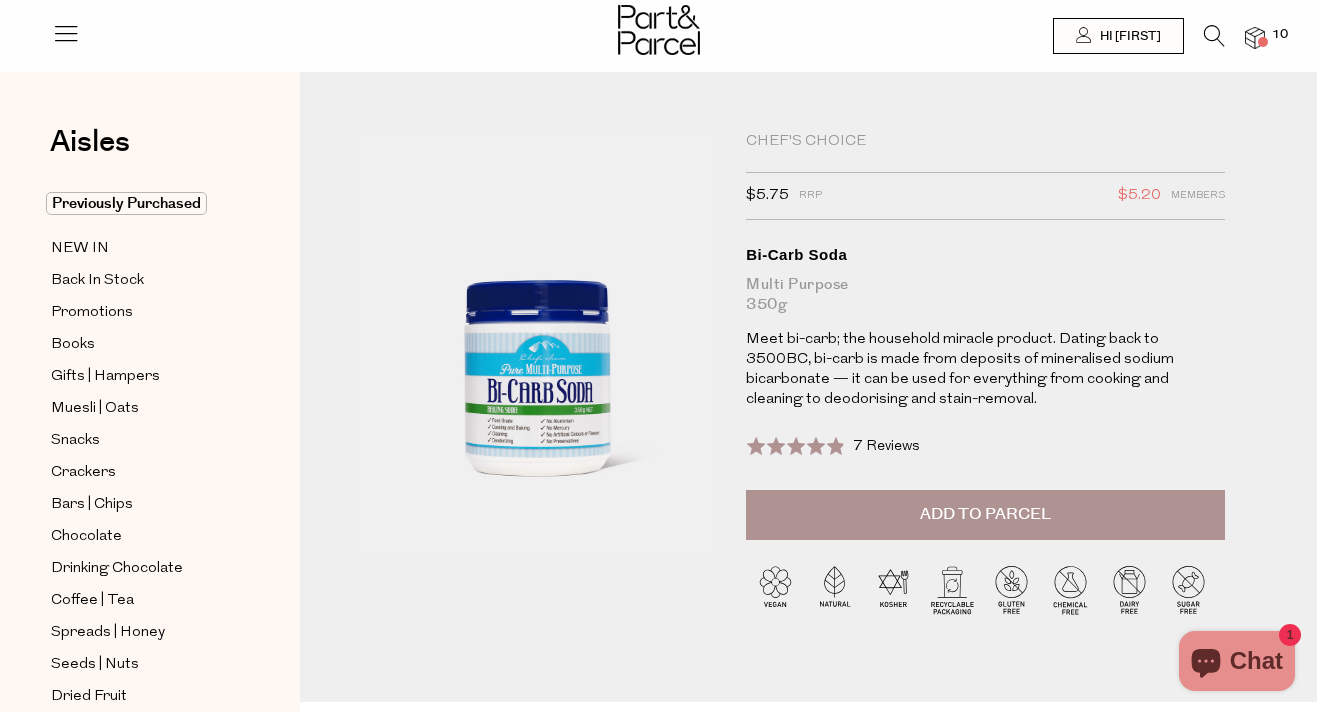 click on "Add to Parcel" at bounding box center [985, 514] 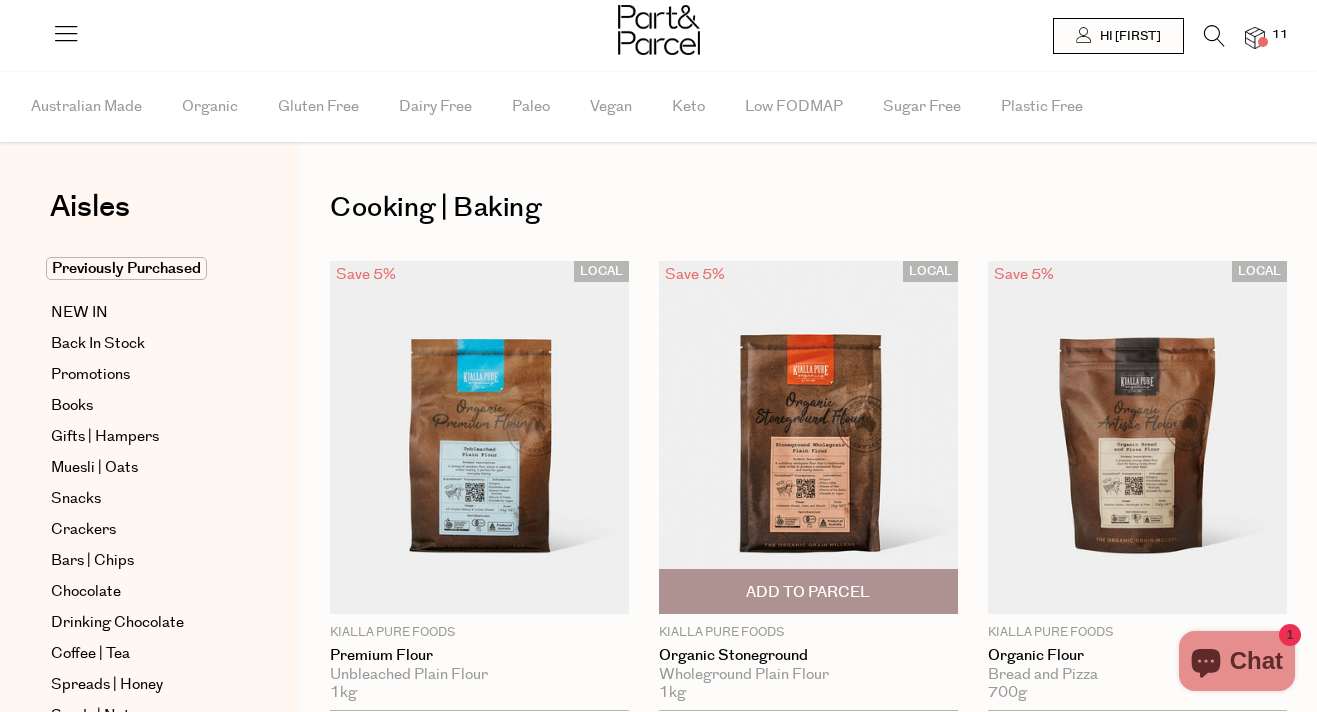 scroll, scrollTop: 0, scrollLeft: 0, axis: both 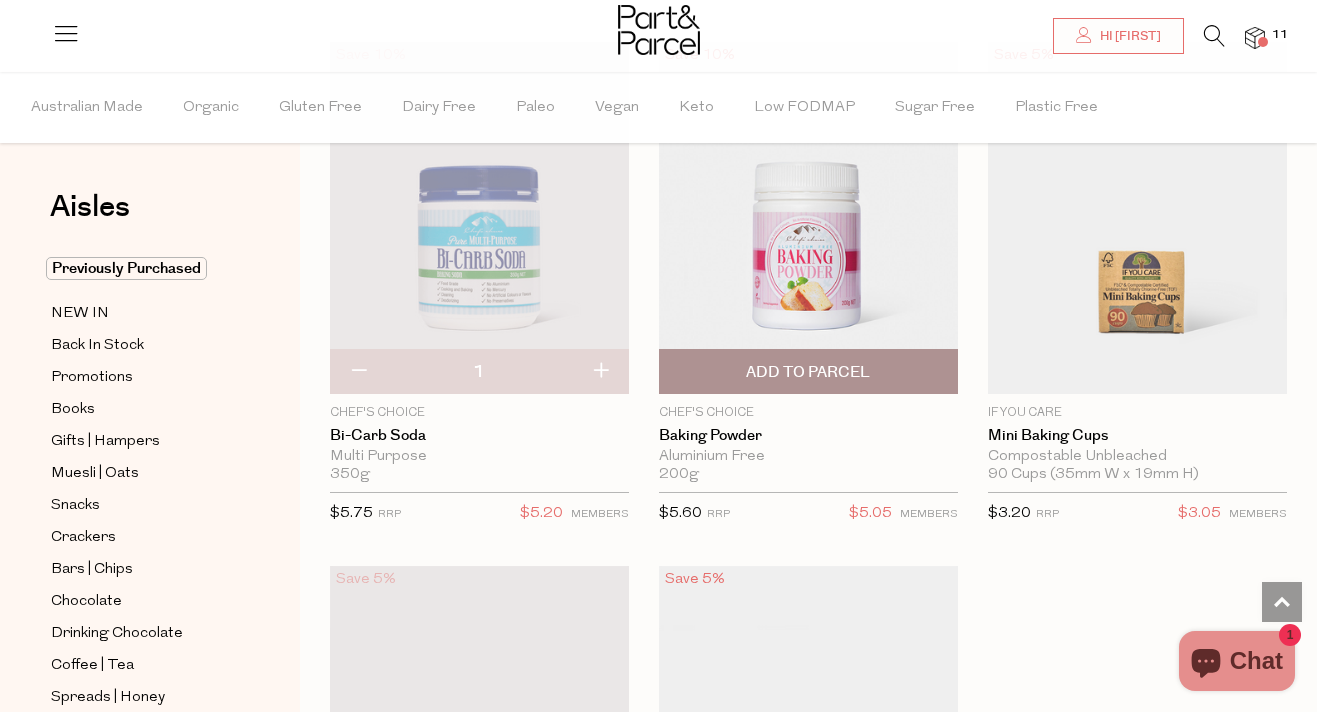 click at bounding box center [808, 217] 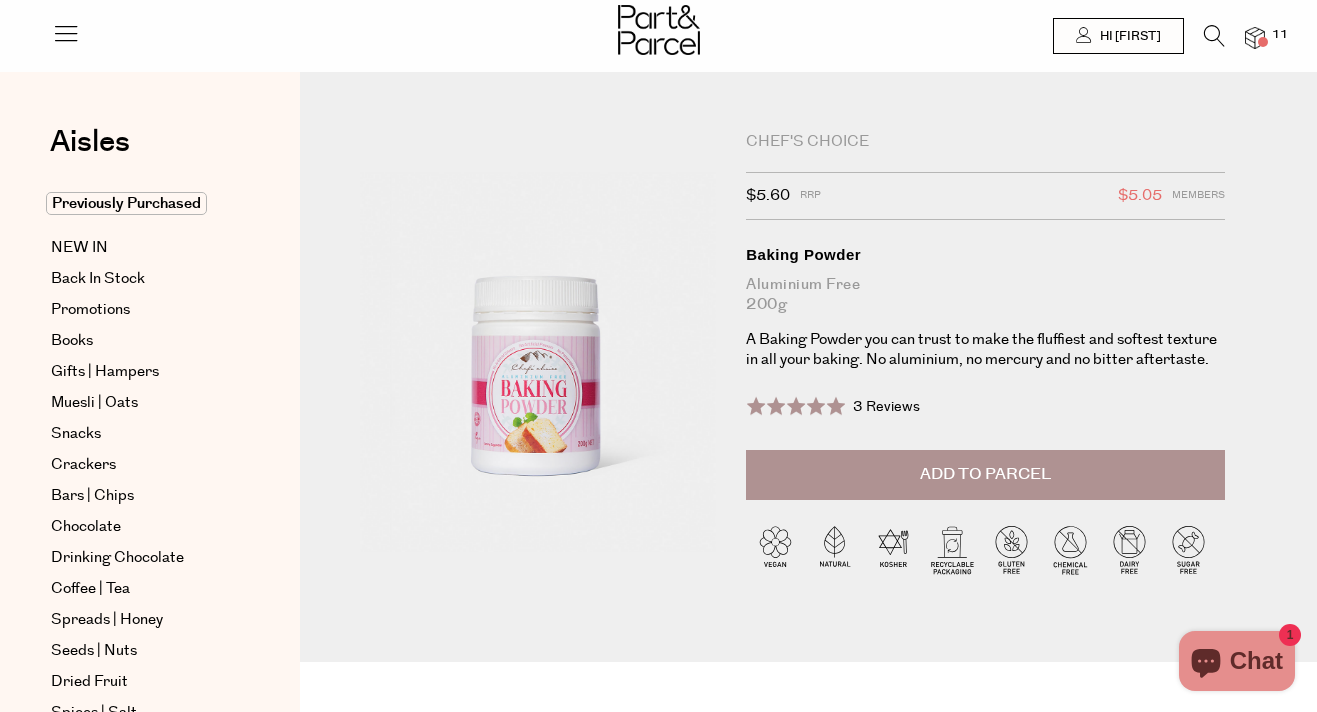 scroll, scrollTop: 0, scrollLeft: 0, axis: both 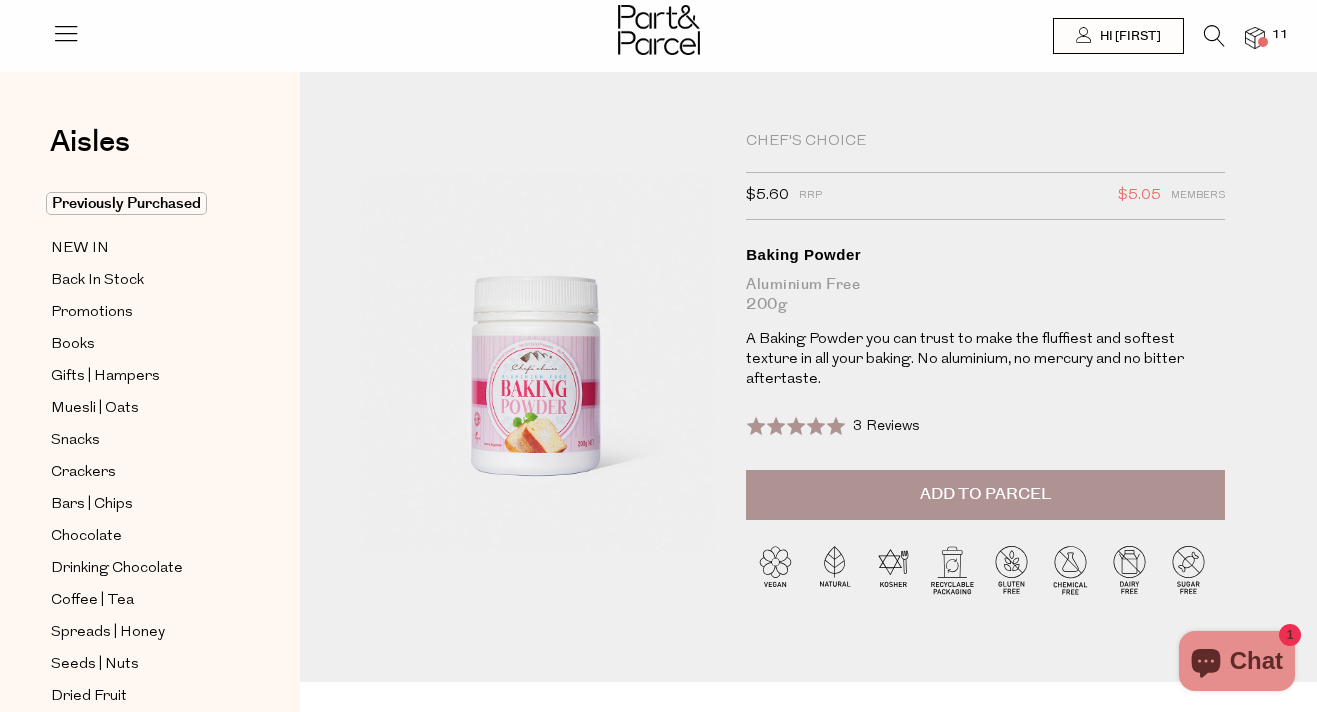 click on "Add to Parcel" at bounding box center [985, 495] 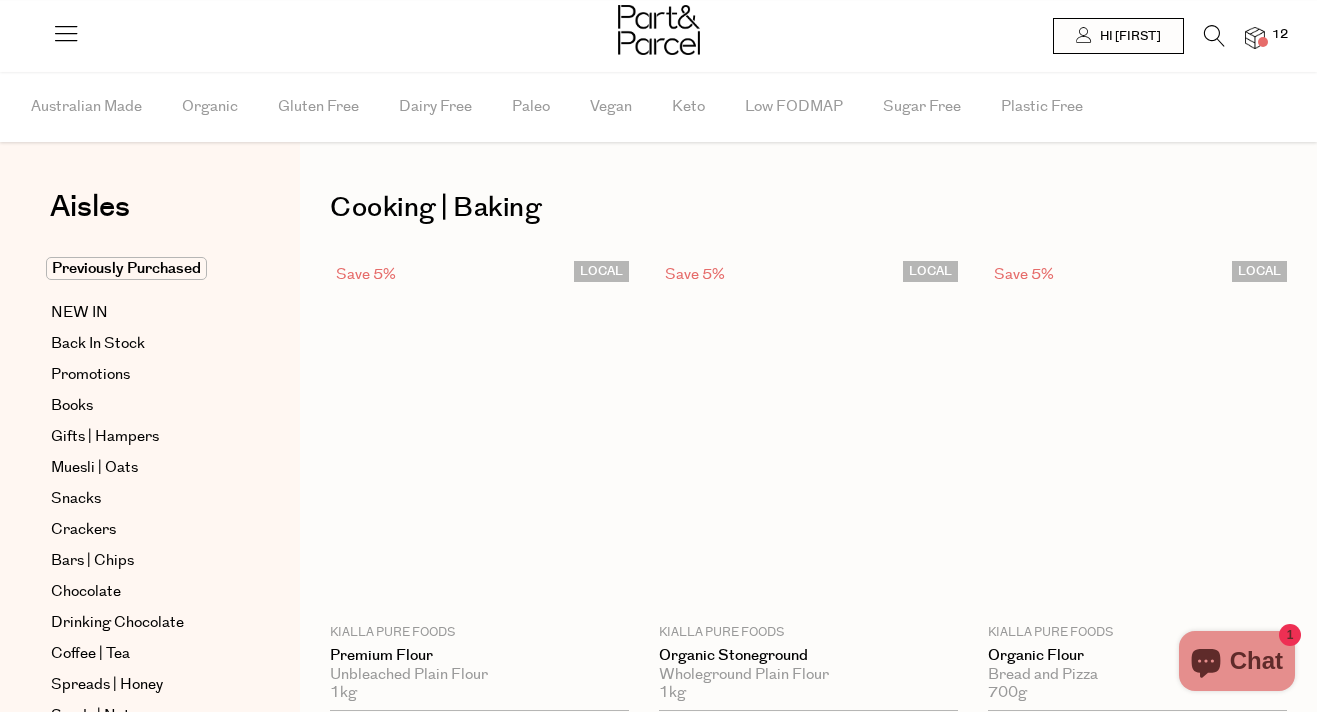 scroll, scrollTop: 2466, scrollLeft: 0, axis: vertical 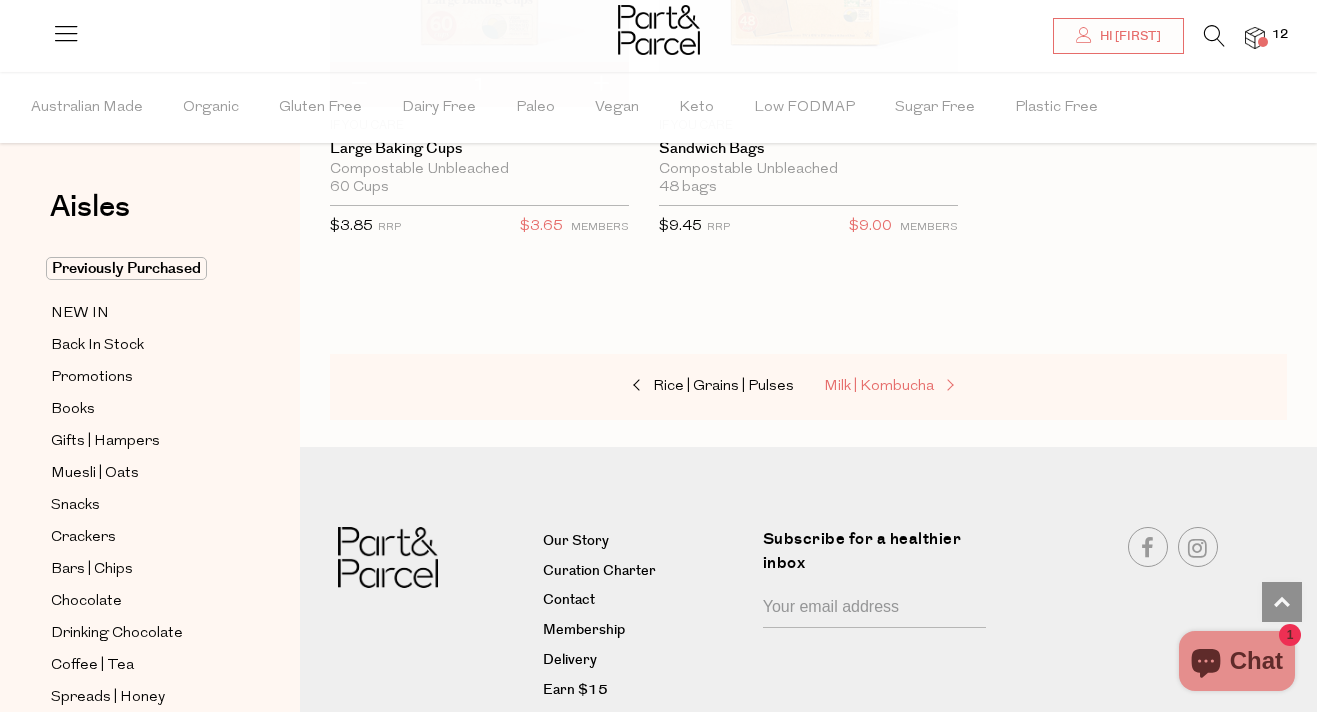 click on "Milk | Kombucha" at bounding box center (879, 386) 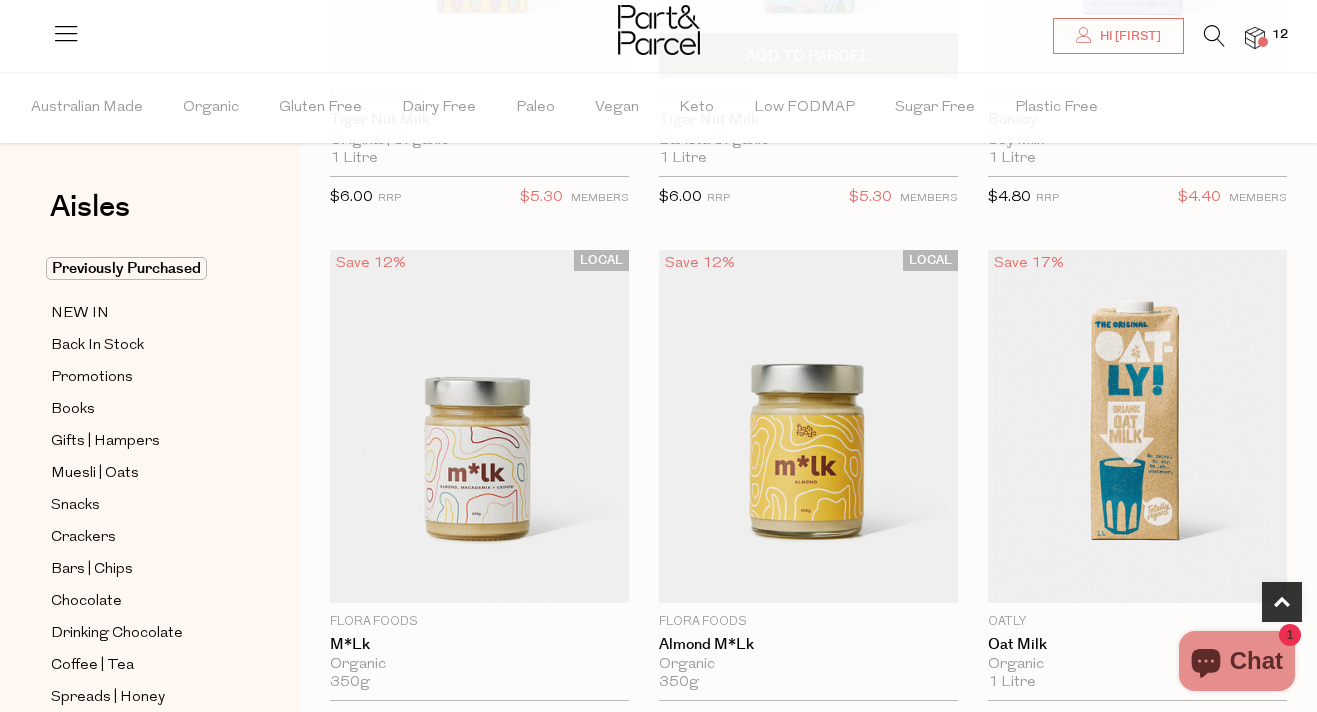 scroll, scrollTop: 766, scrollLeft: 0, axis: vertical 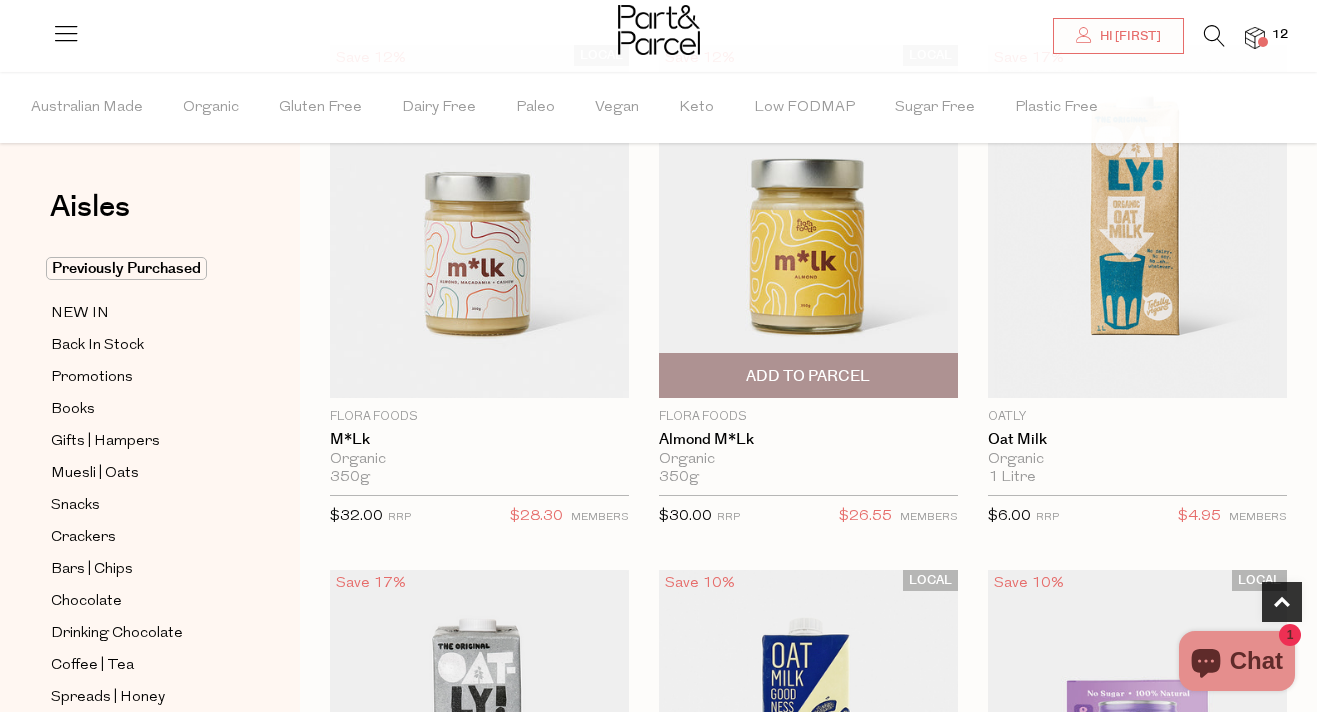 click at bounding box center [808, 221] 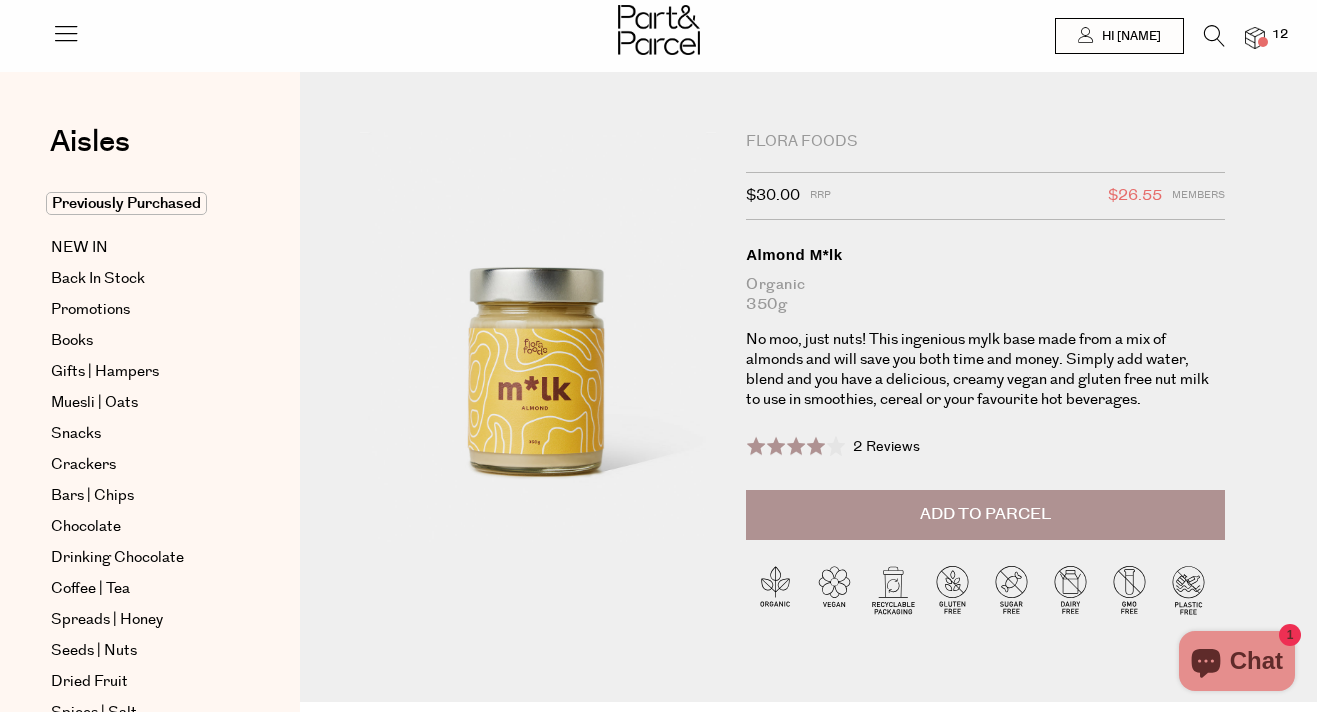 scroll, scrollTop: 0, scrollLeft: 0, axis: both 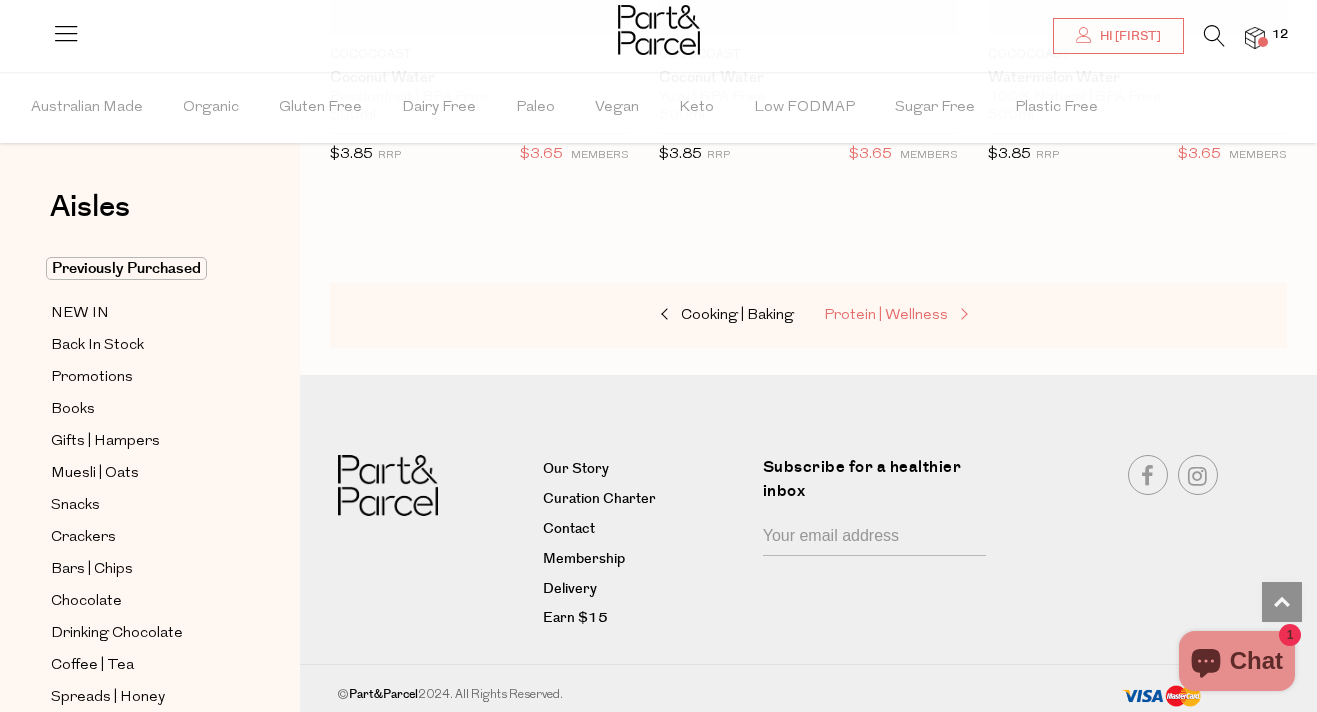 click on "Protein | Wellness" at bounding box center (886, 315) 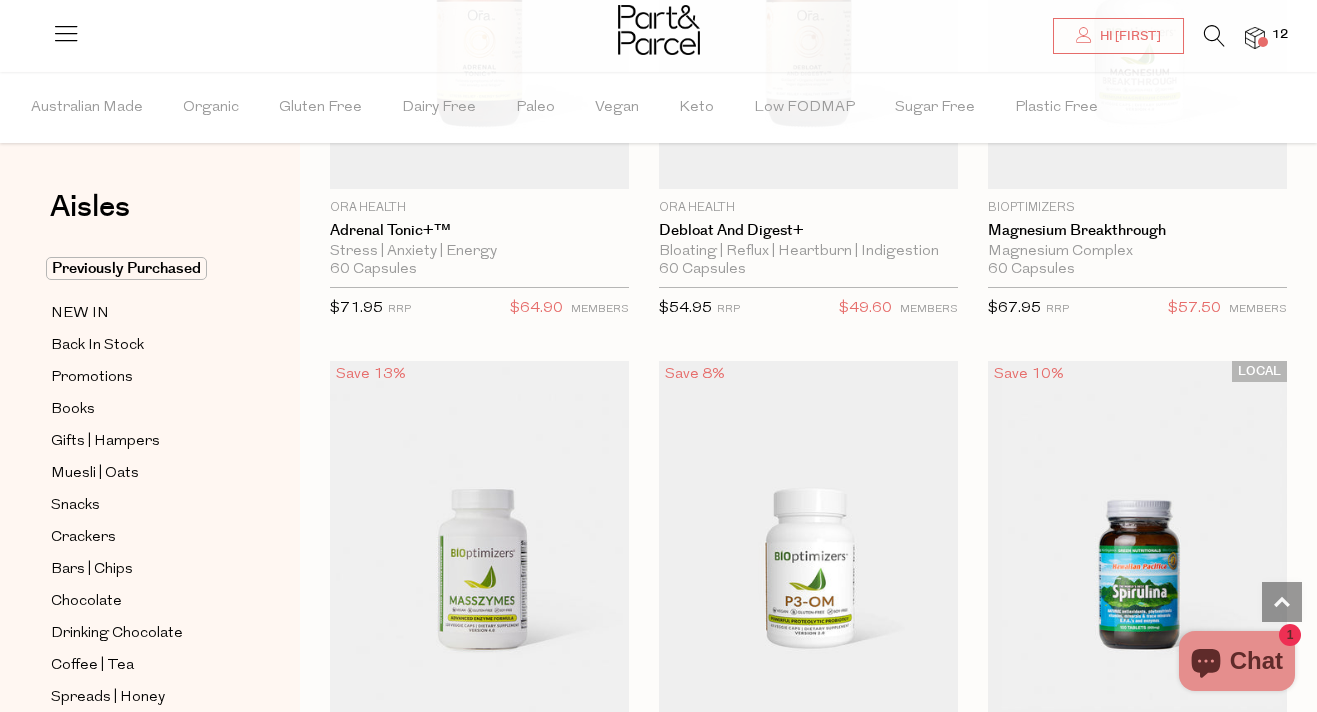 scroll, scrollTop: 7968, scrollLeft: 0, axis: vertical 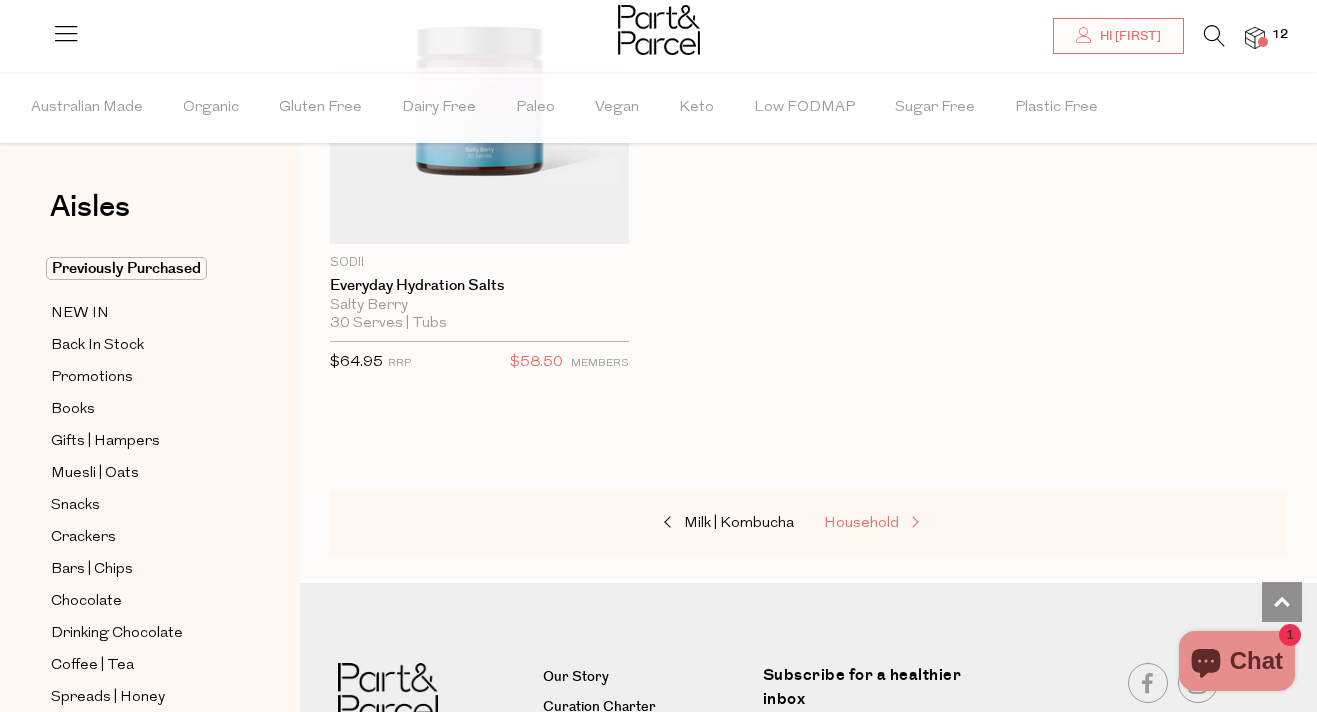 click on "Household" at bounding box center (861, 523) 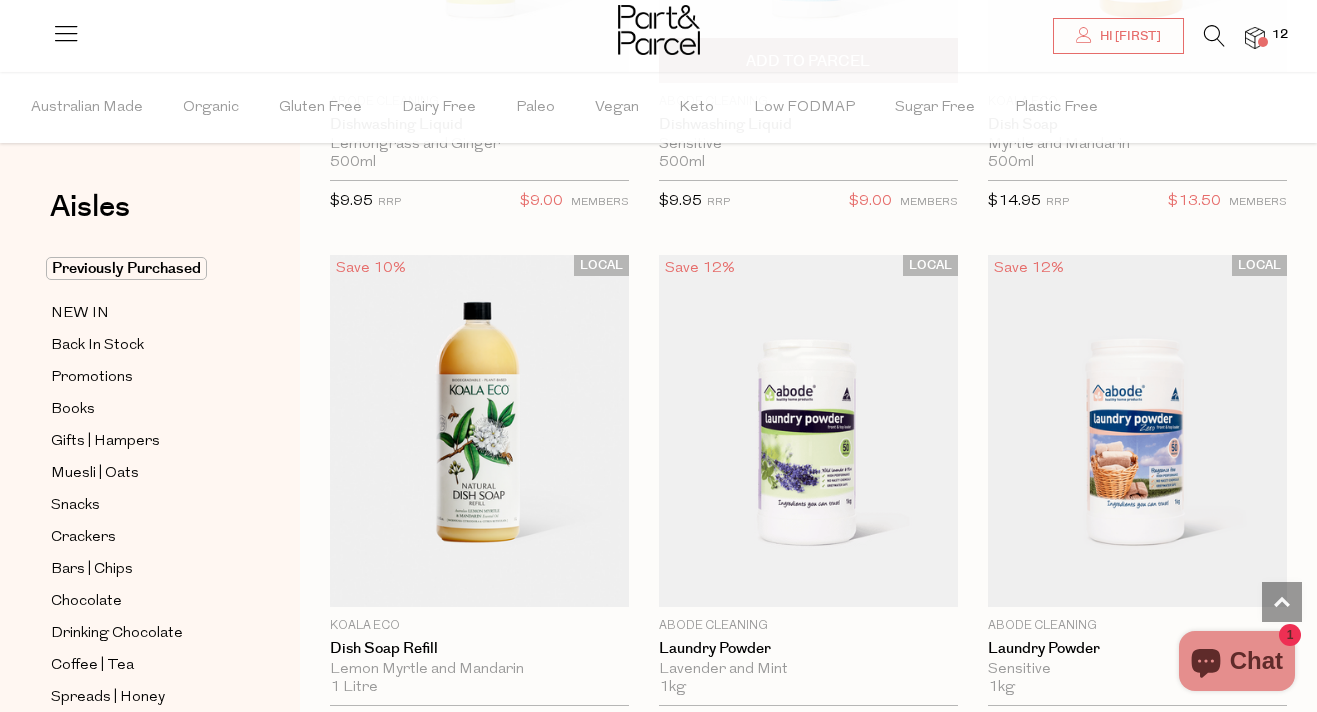scroll, scrollTop: 6647, scrollLeft: 0, axis: vertical 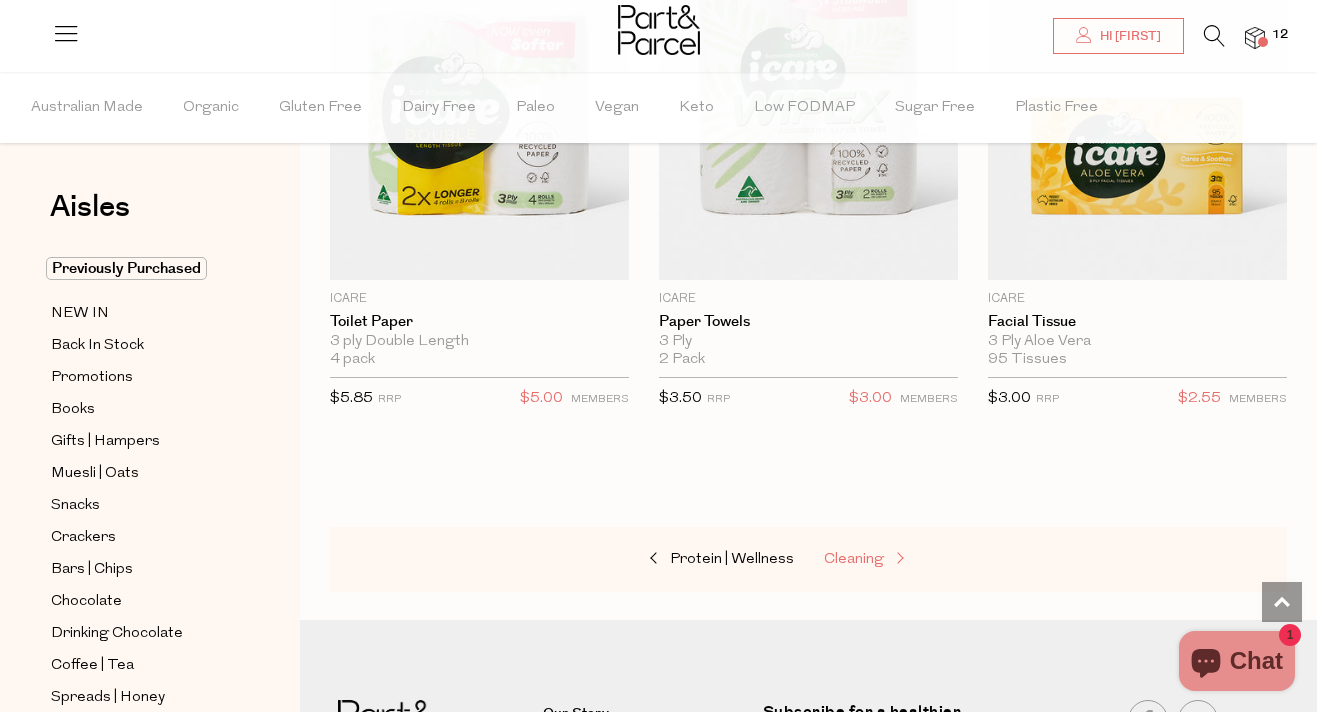 click on "Cleaning" at bounding box center [854, 559] 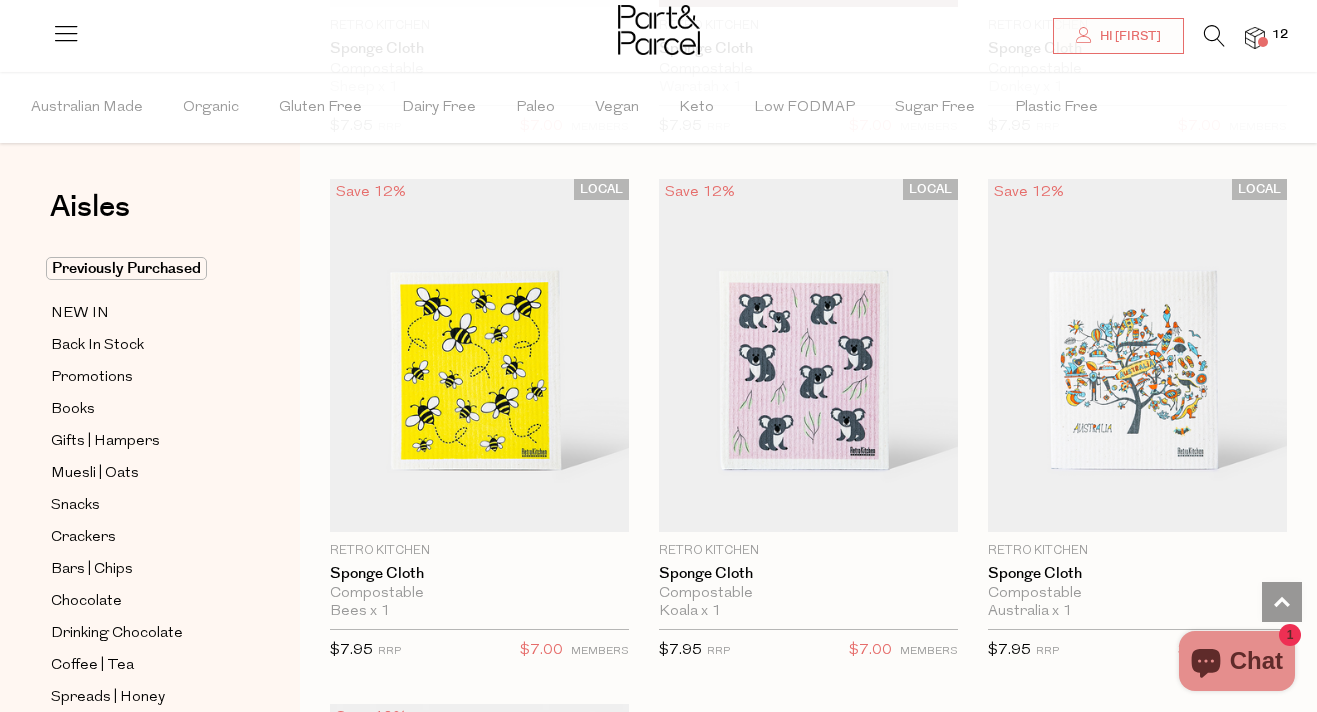scroll, scrollTop: 1714, scrollLeft: 0, axis: vertical 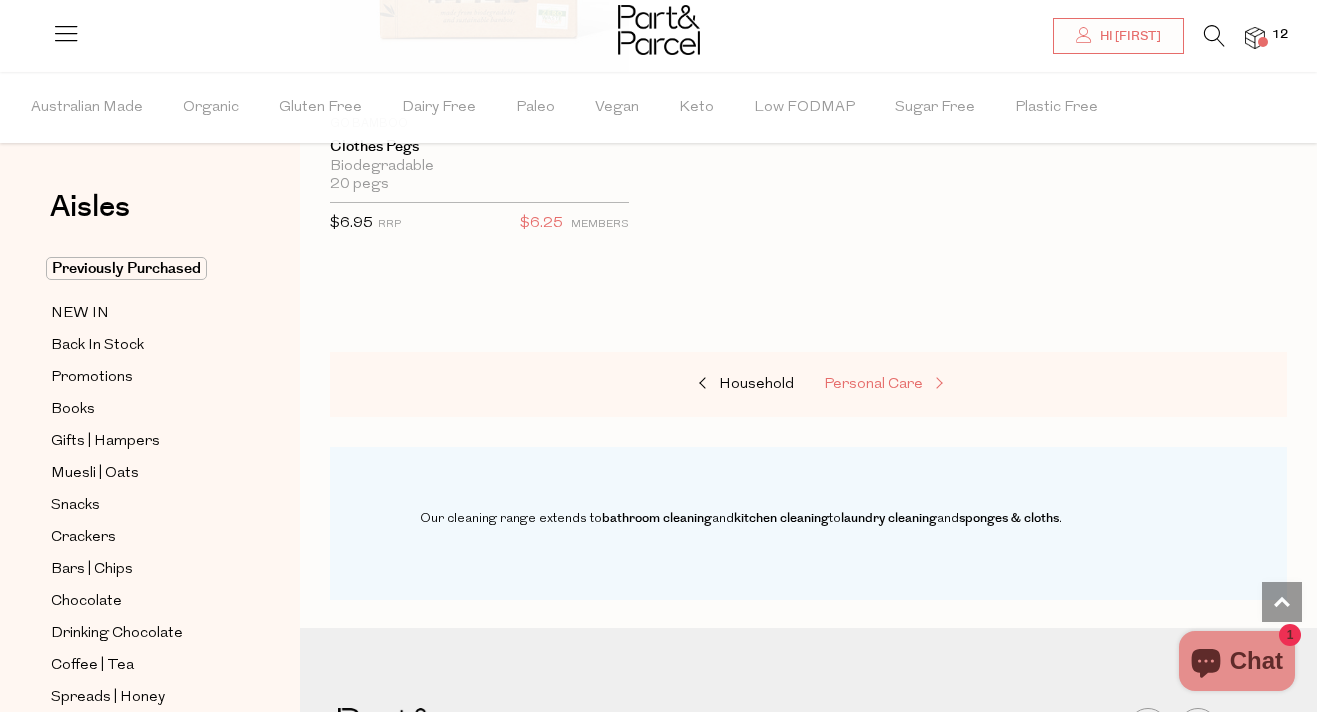 click on "Personal Care" at bounding box center [873, 384] 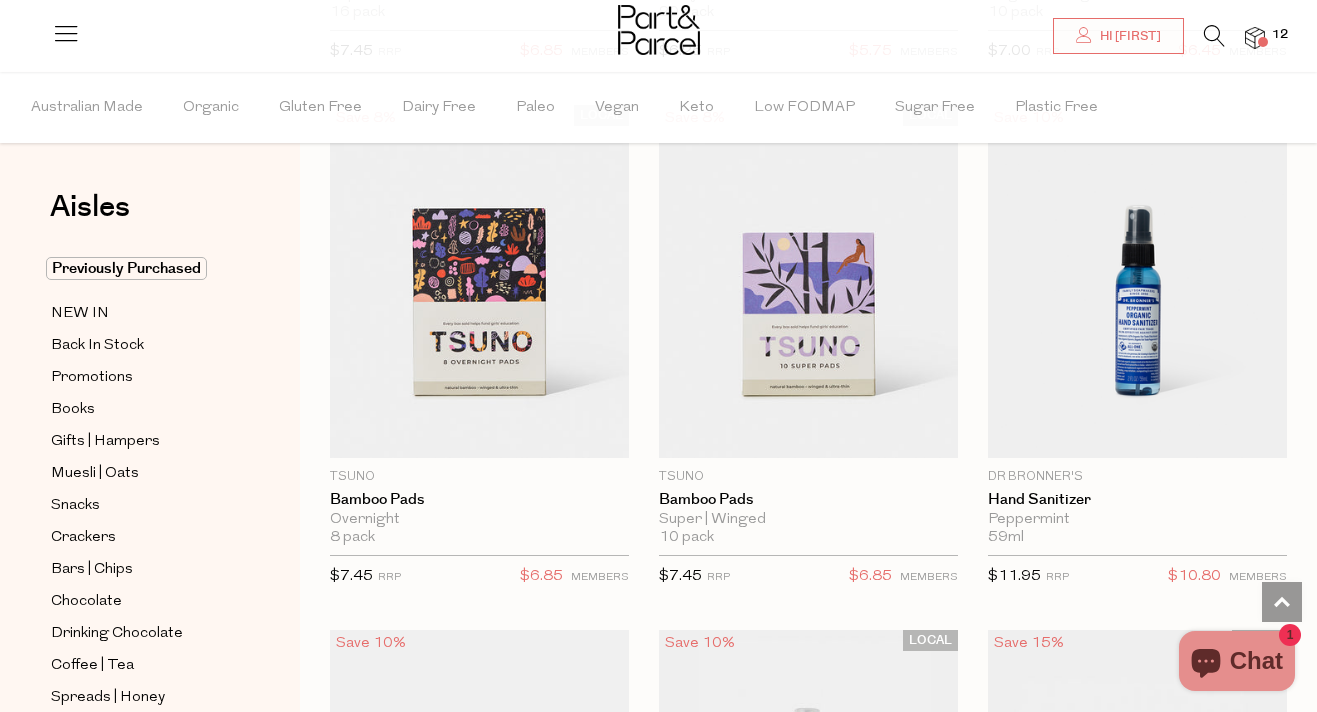 scroll, scrollTop: 6139, scrollLeft: 0, axis: vertical 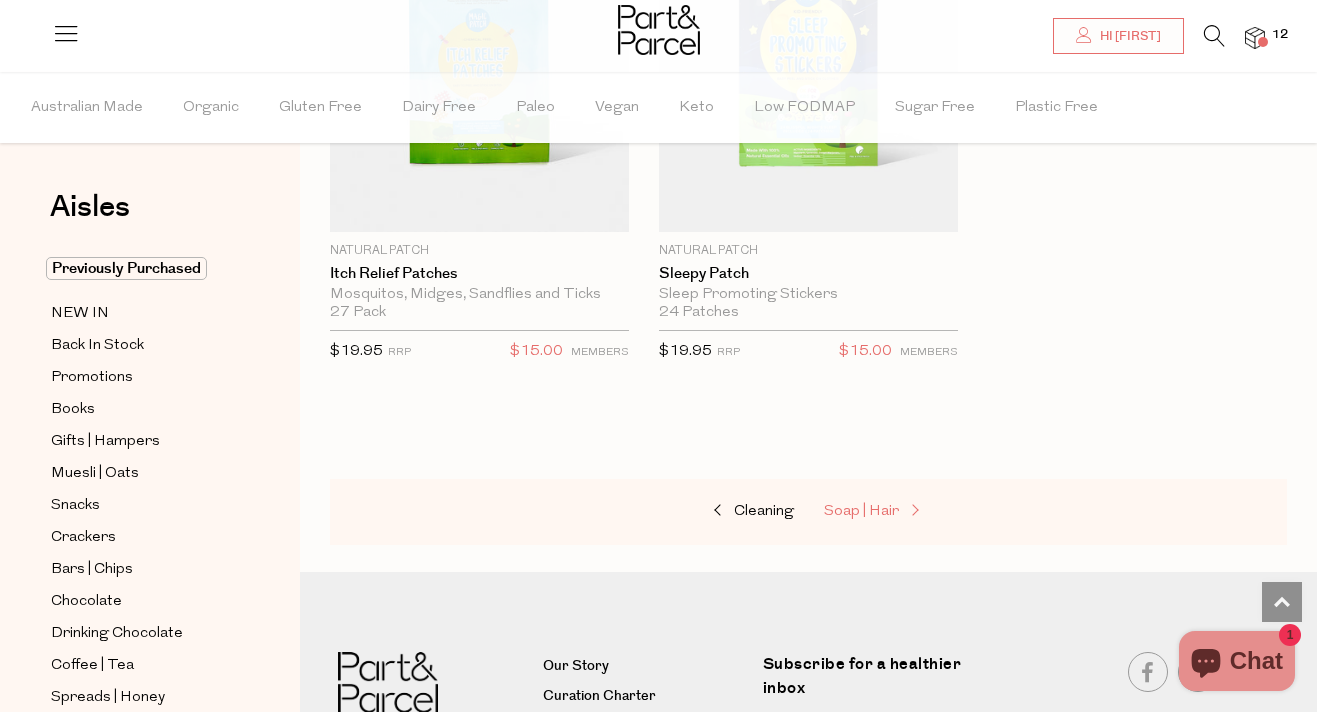 click on "Soap | Hair" at bounding box center [861, 511] 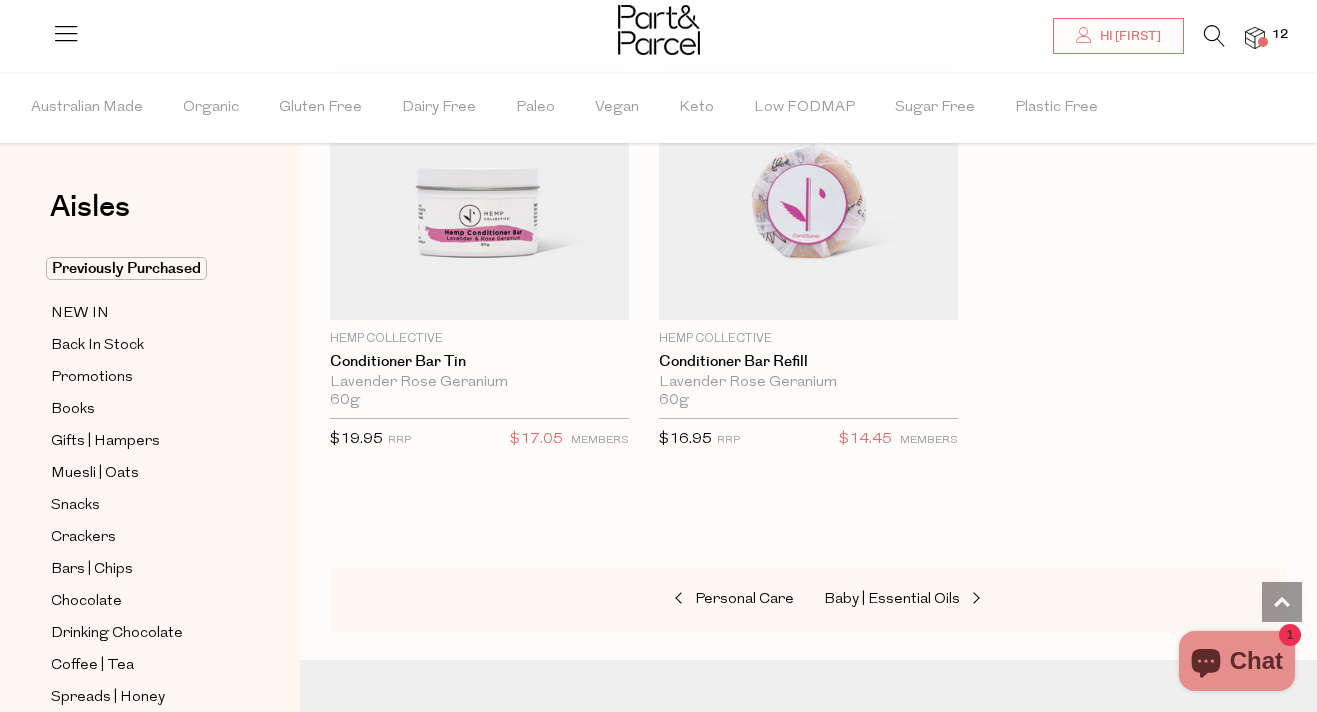 scroll, scrollTop: 8971, scrollLeft: 0, axis: vertical 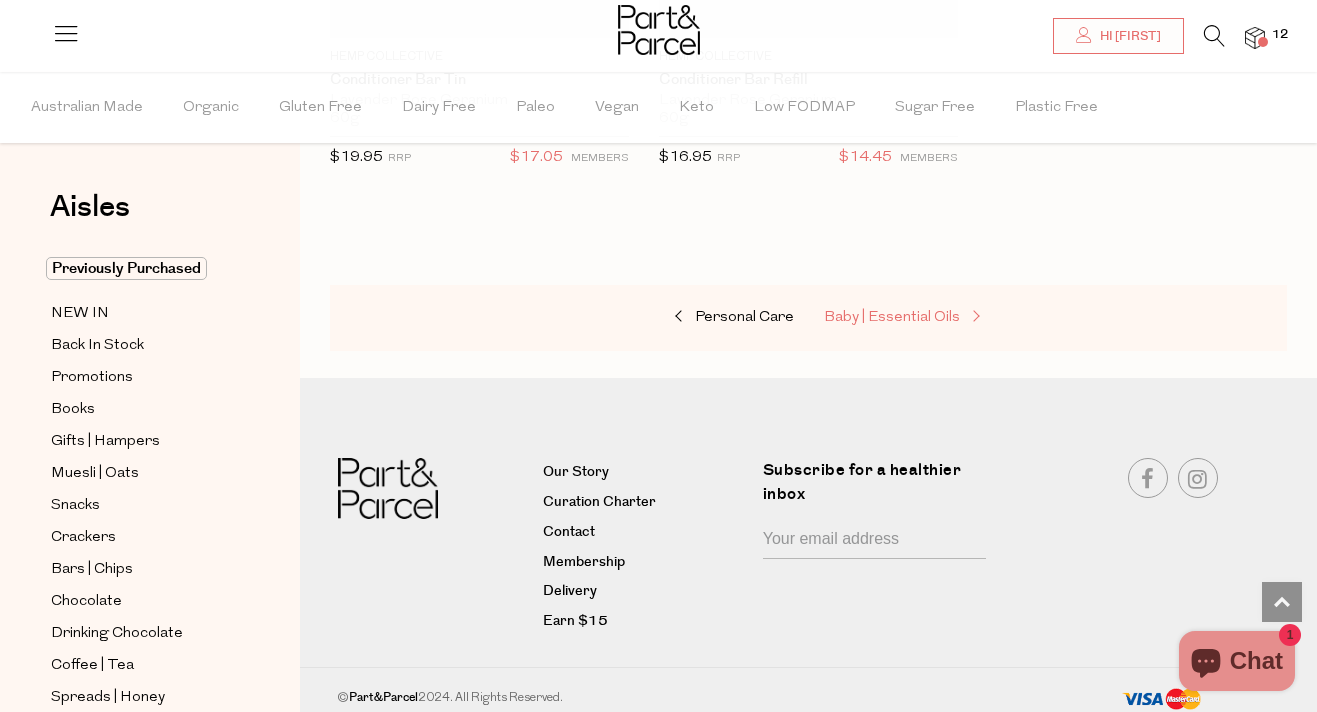 click on "Baby | Essential Oils" at bounding box center [892, 317] 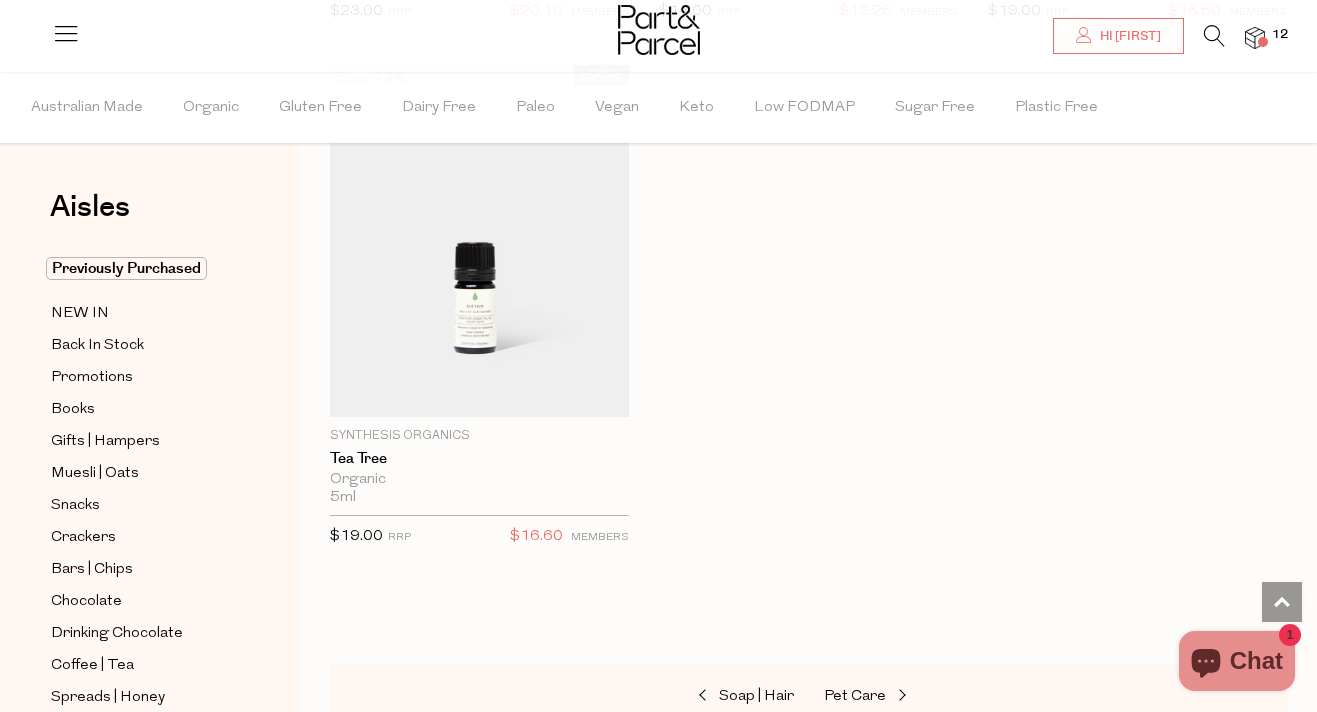 scroll, scrollTop: 2912, scrollLeft: 0, axis: vertical 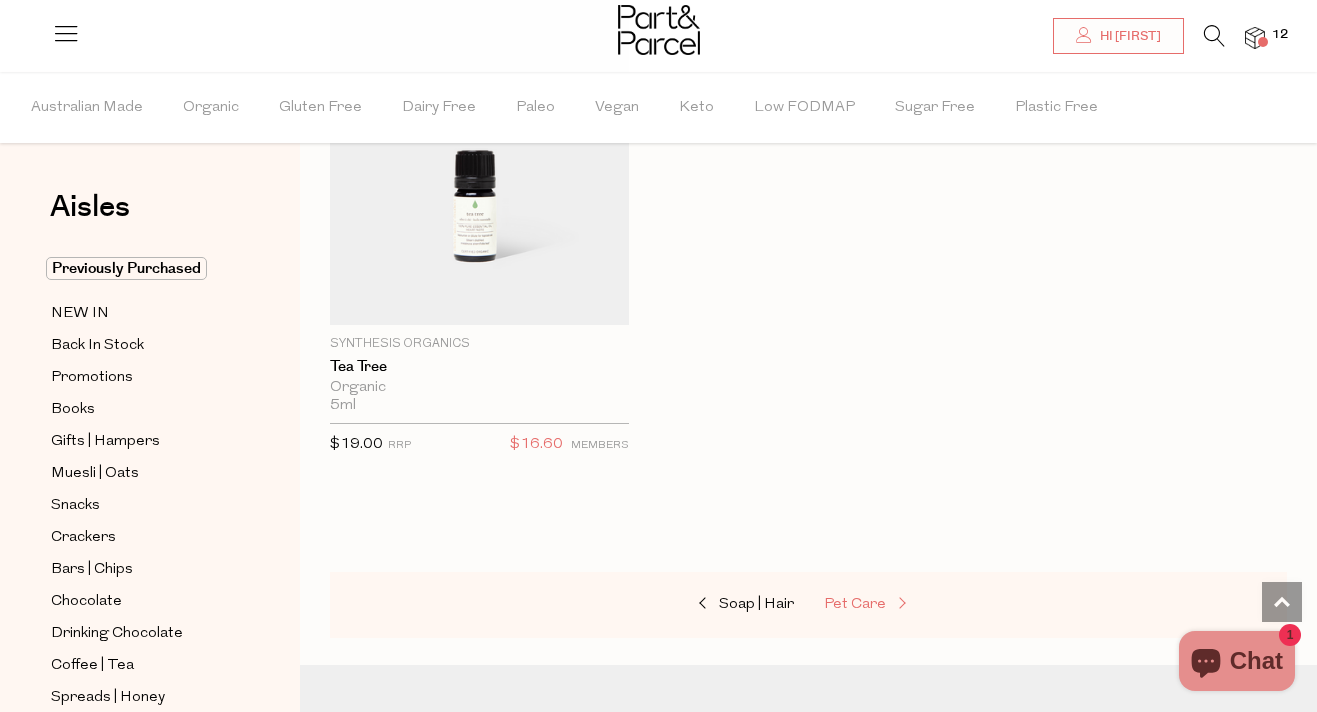 click on "Pet Care" at bounding box center (855, 604) 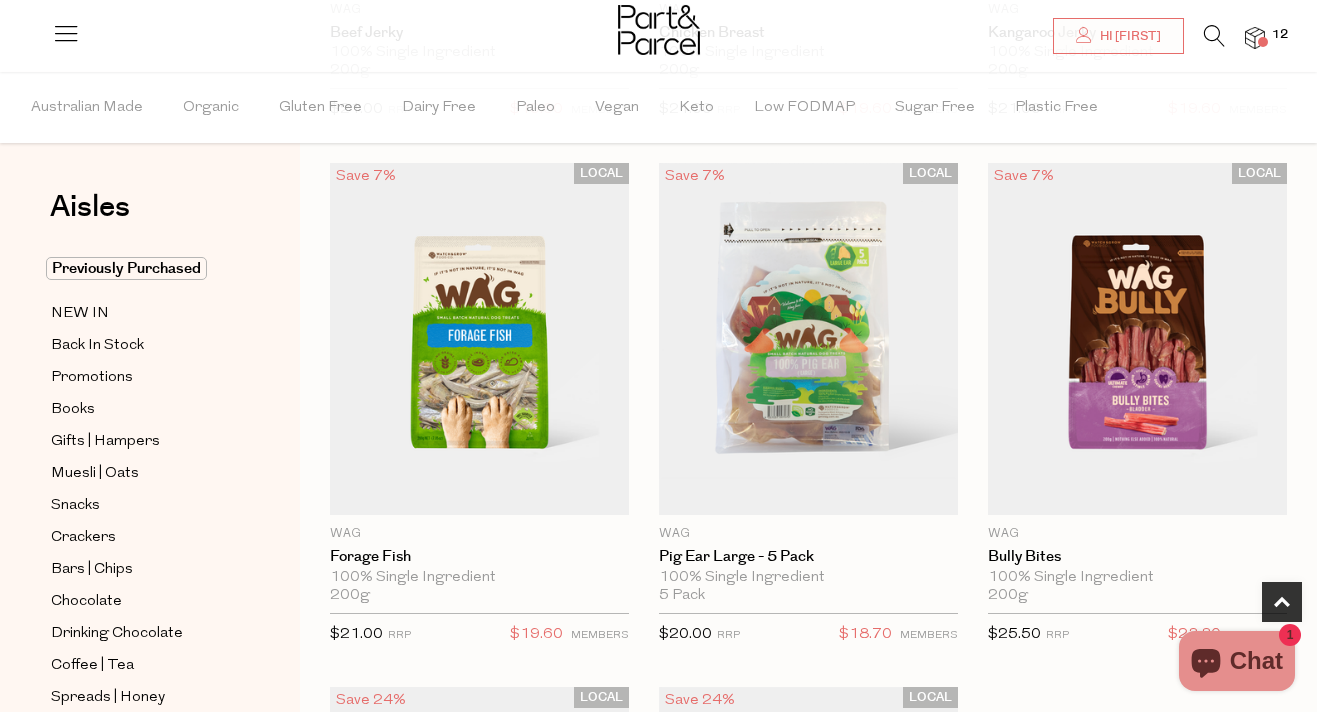 scroll, scrollTop: 624, scrollLeft: 0, axis: vertical 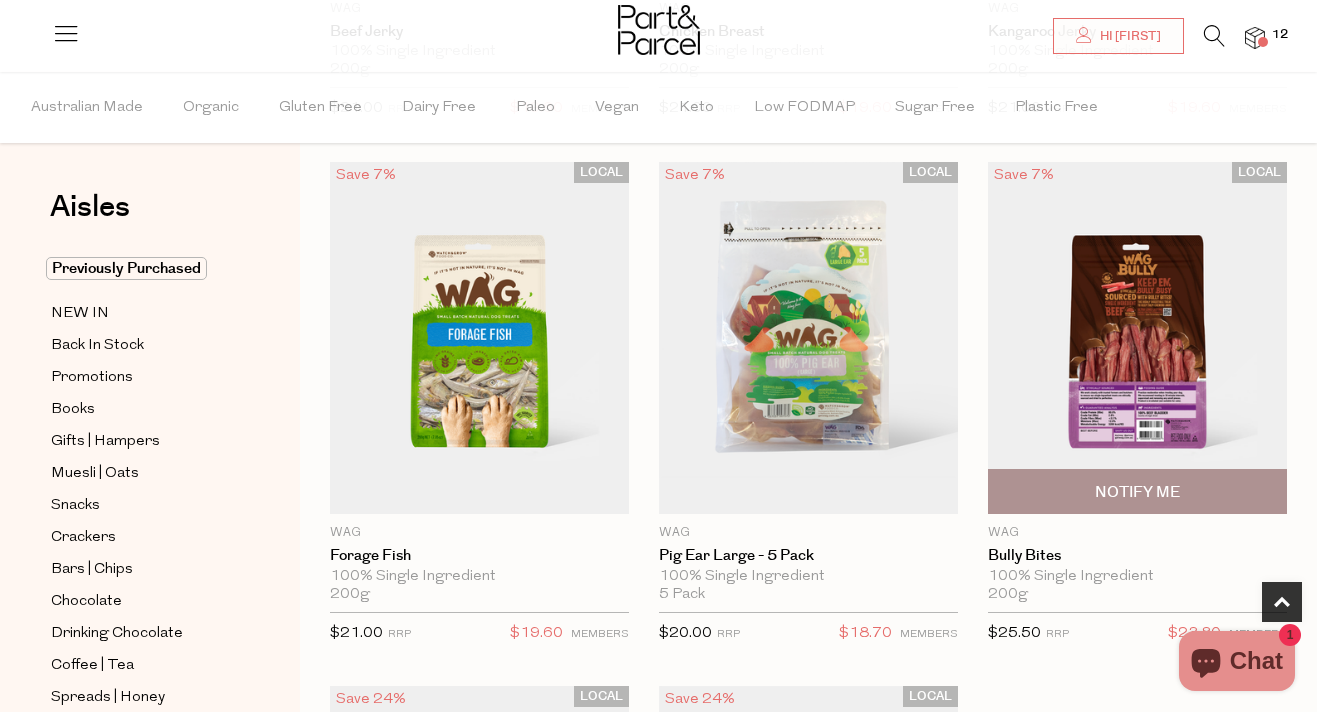 click at bounding box center [1137, 338] 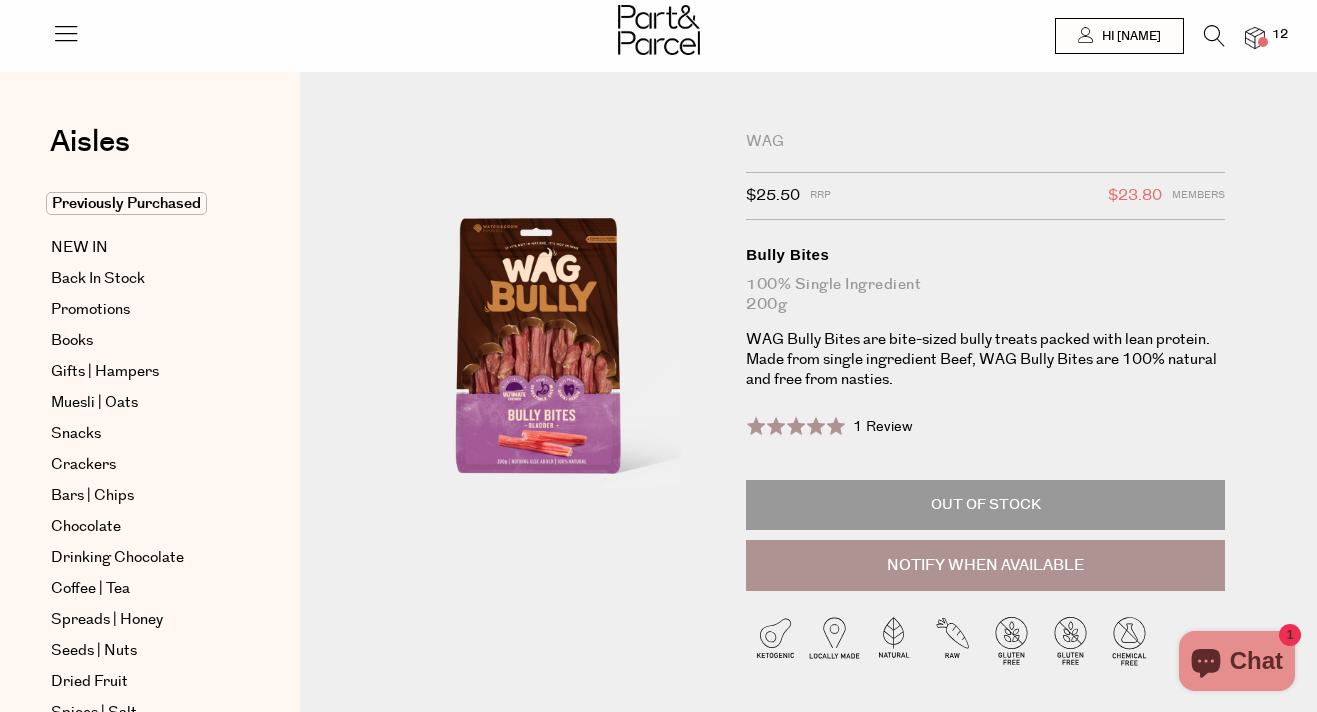 scroll, scrollTop: 0, scrollLeft: 0, axis: both 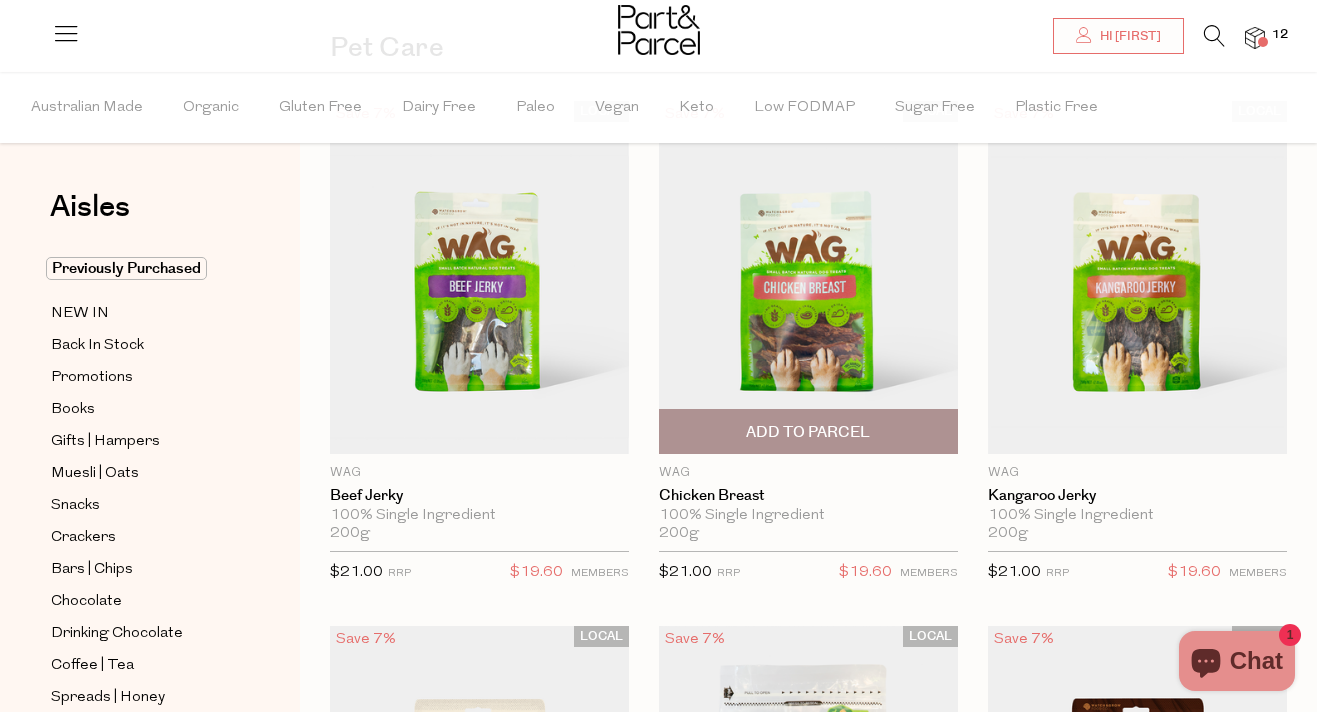 click at bounding box center [808, 277] 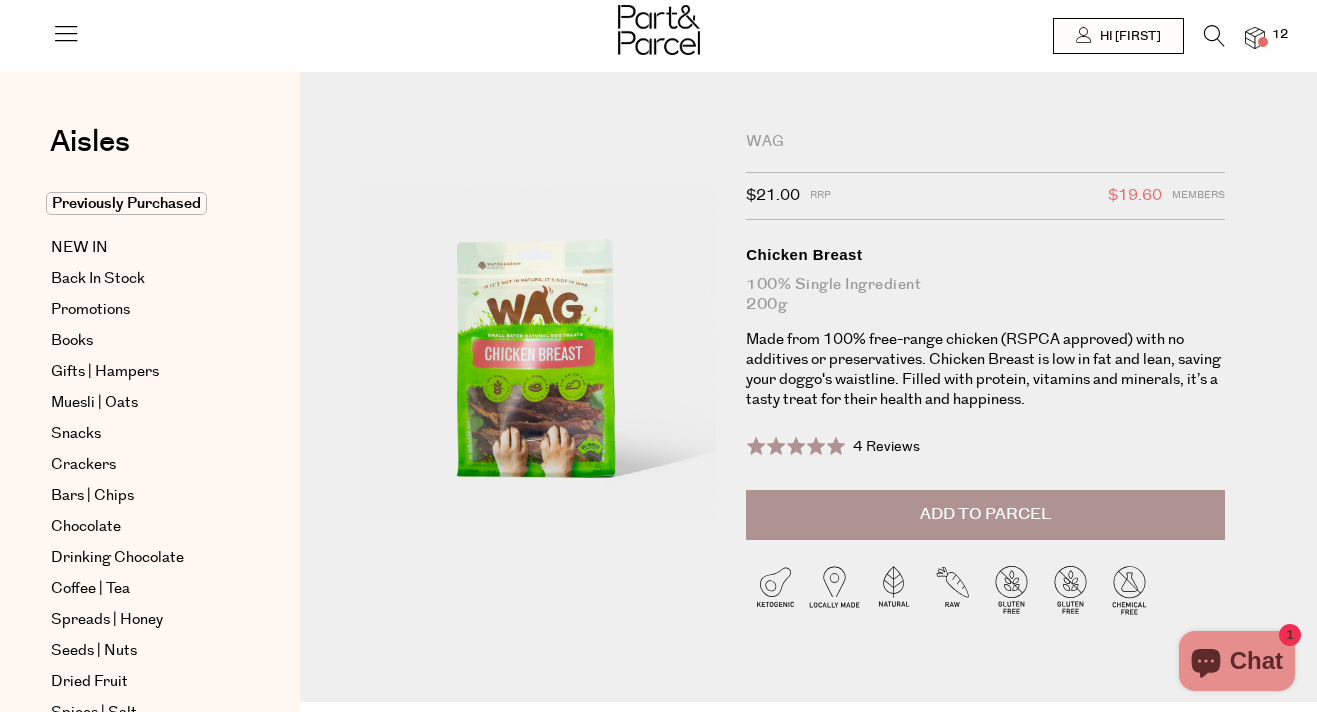 scroll, scrollTop: 0, scrollLeft: 0, axis: both 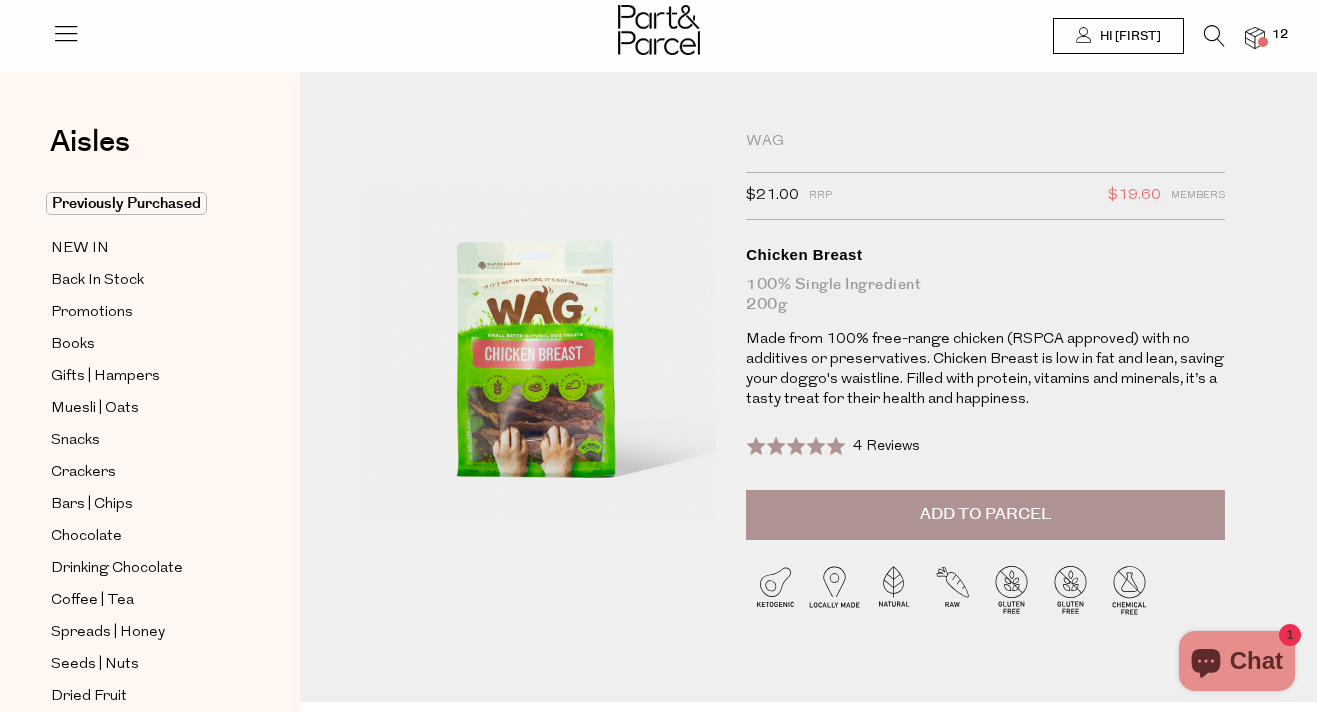 click at bounding box center [1255, 38] 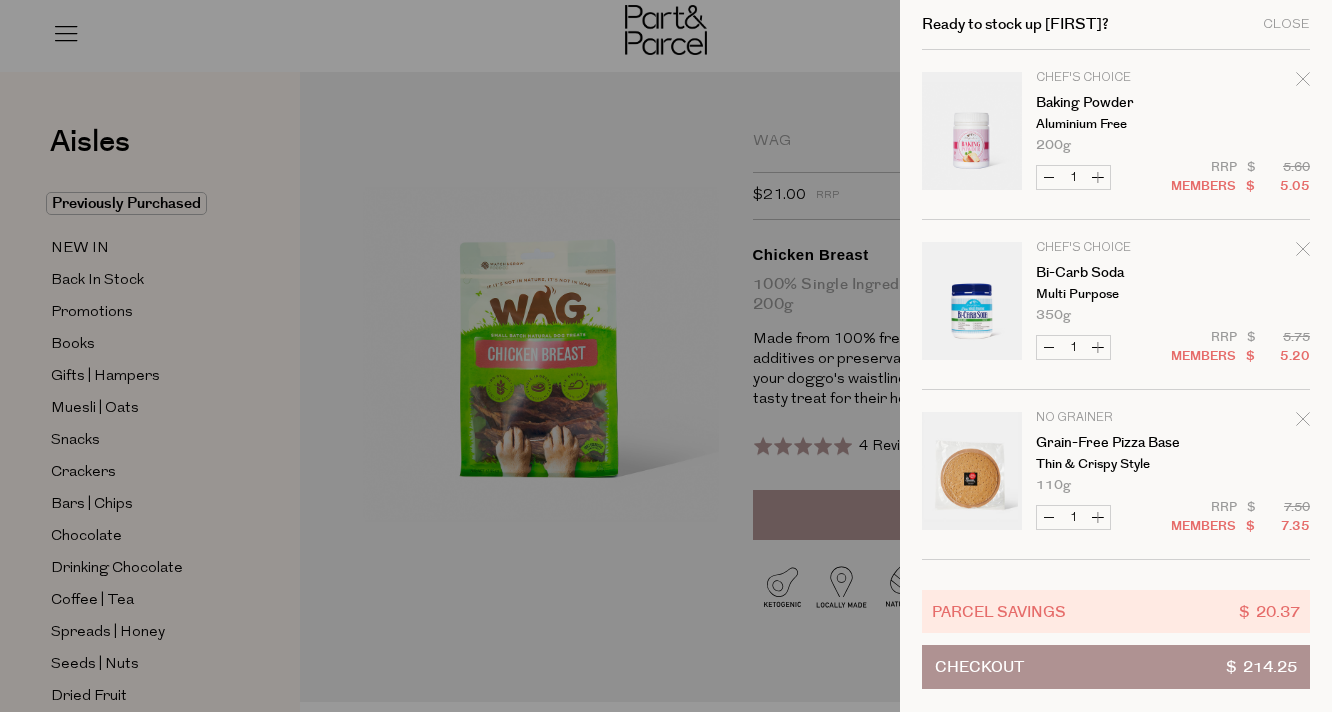 click on "Checkout" at bounding box center [979, 667] 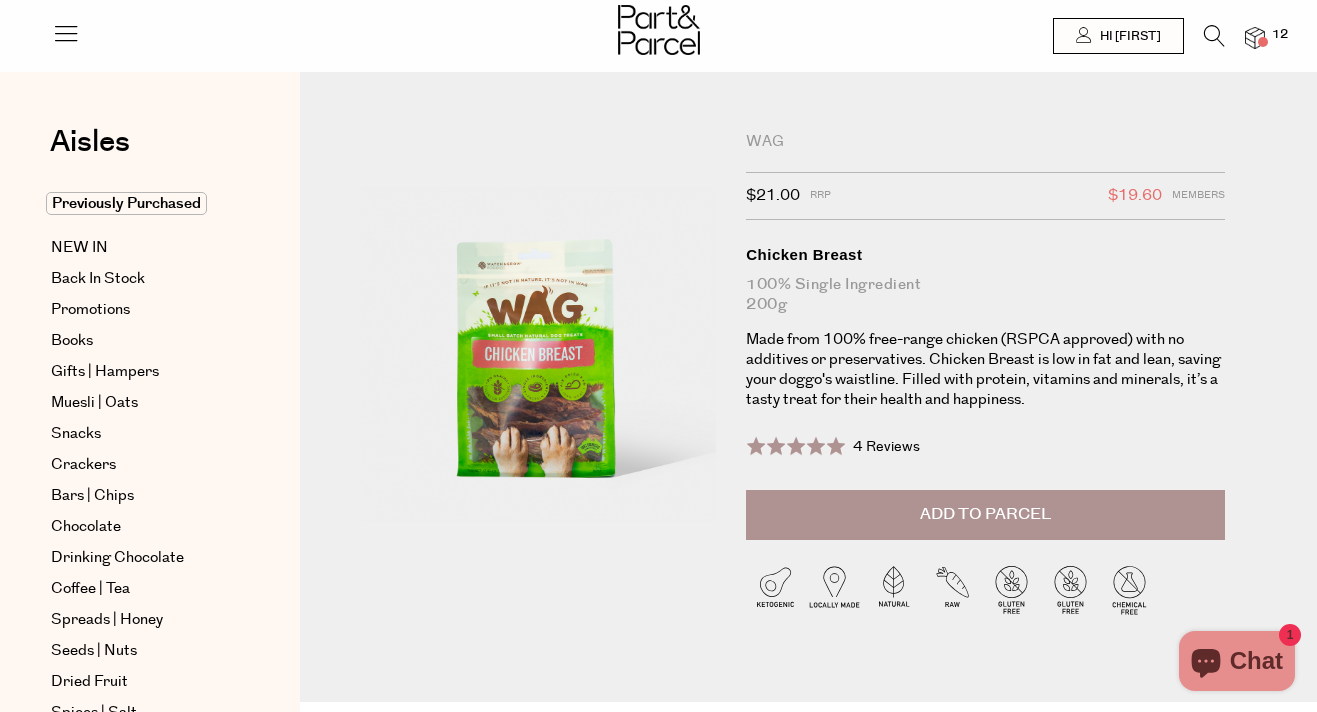 scroll, scrollTop: 0, scrollLeft: 0, axis: both 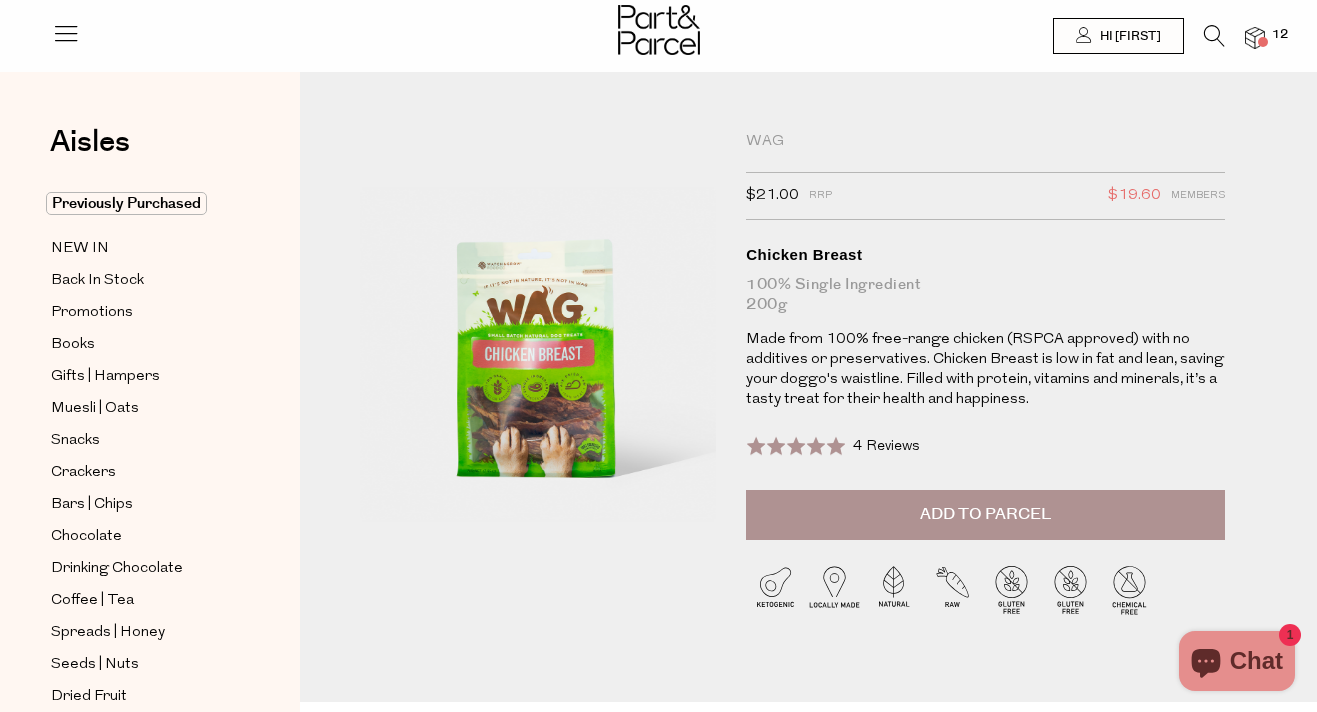 click at bounding box center [1255, 38] 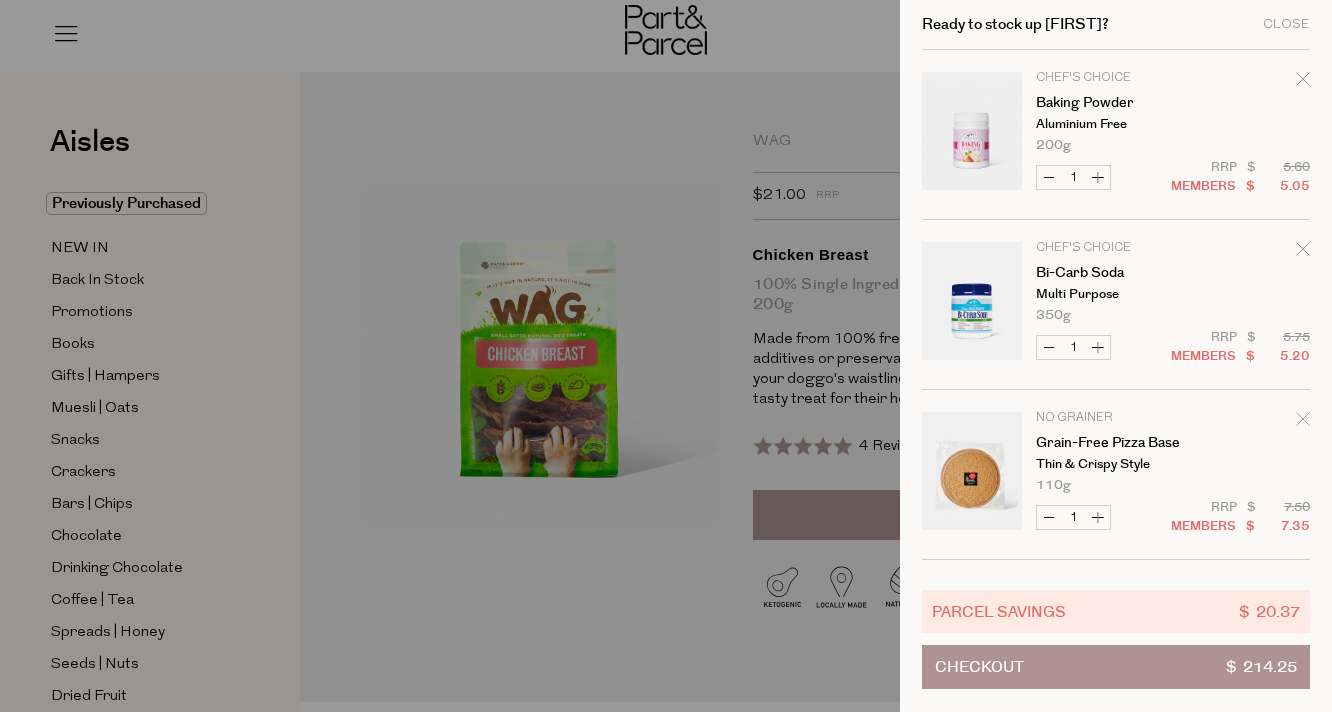 scroll, scrollTop: 1353, scrollLeft: 0, axis: vertical 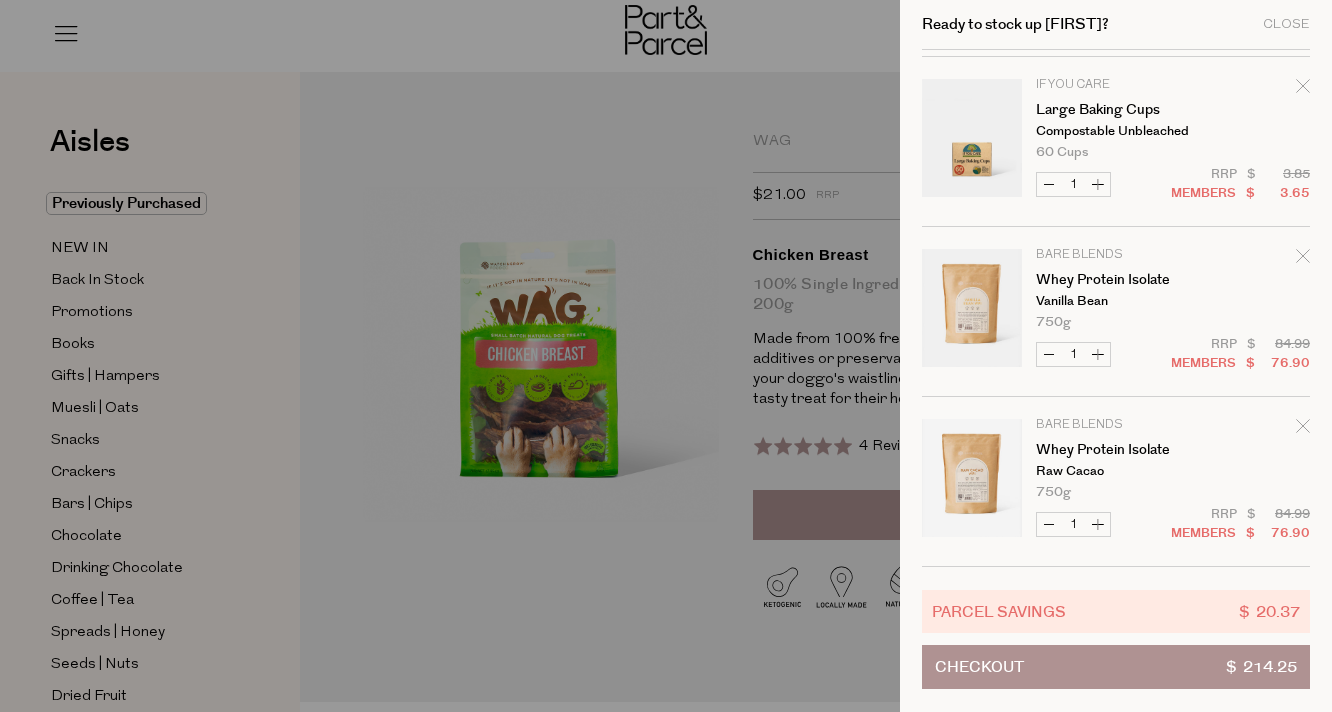 click 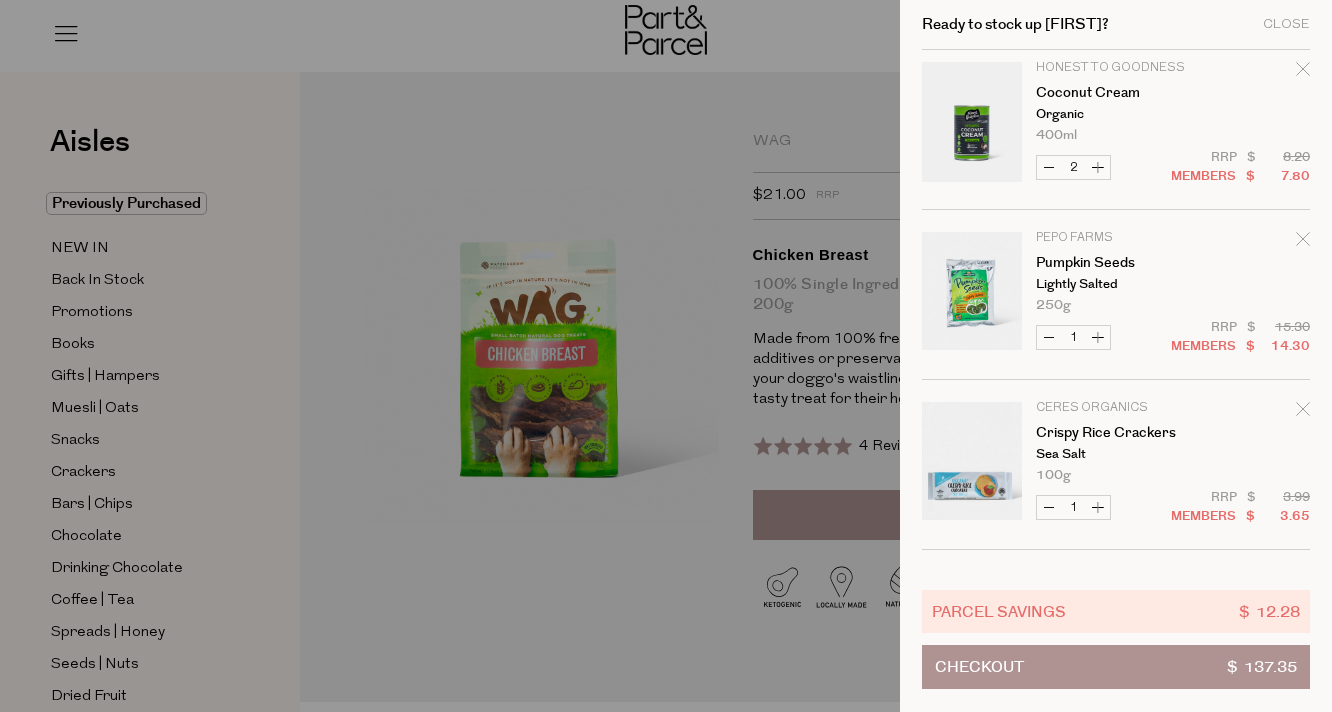 scroll, scrollTop: 681, scrollLeft: 0, axis: vertical 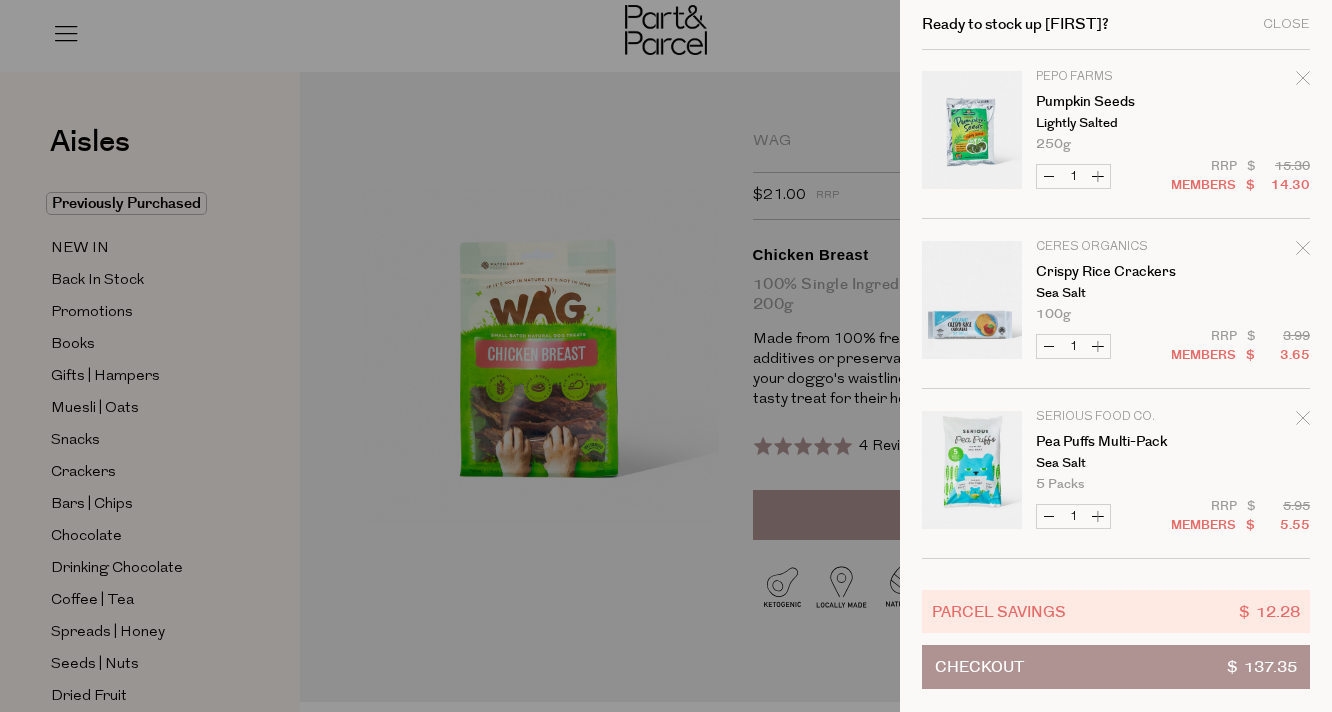 click 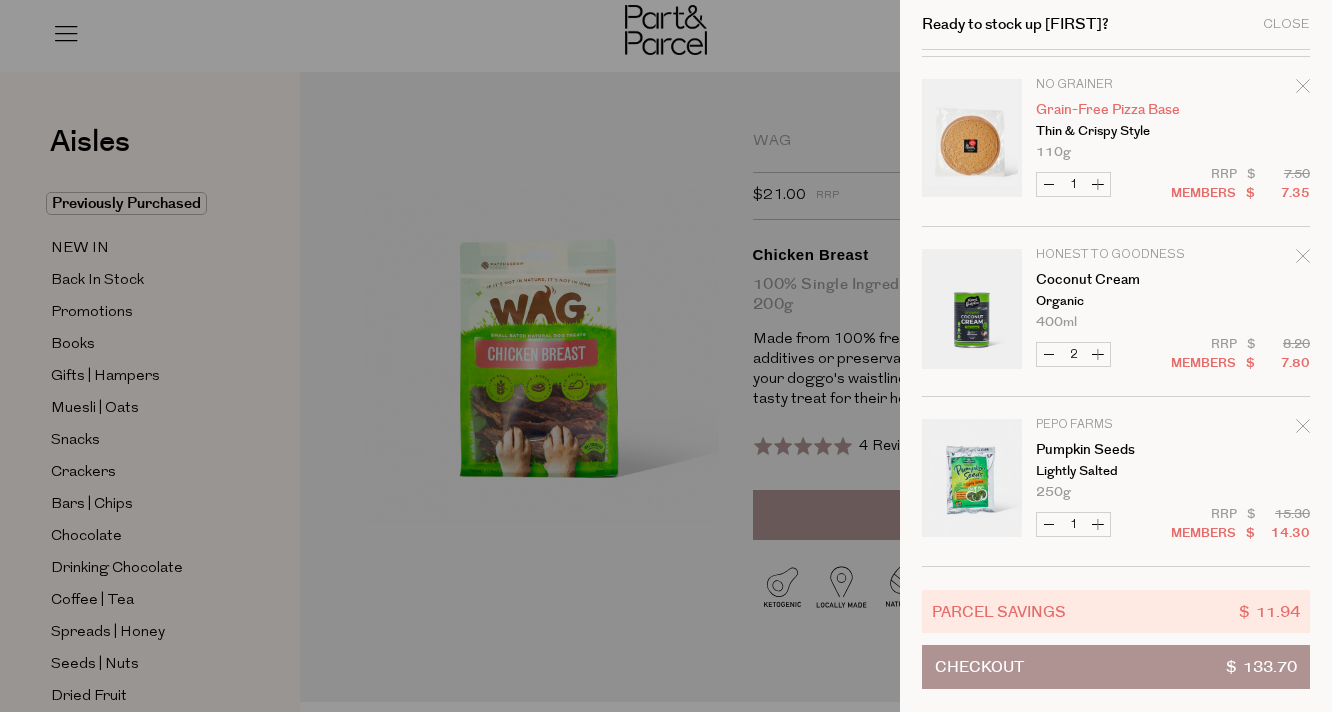 scroll, scrollTop: 1013, scrollLeft: 0, axis: vertical 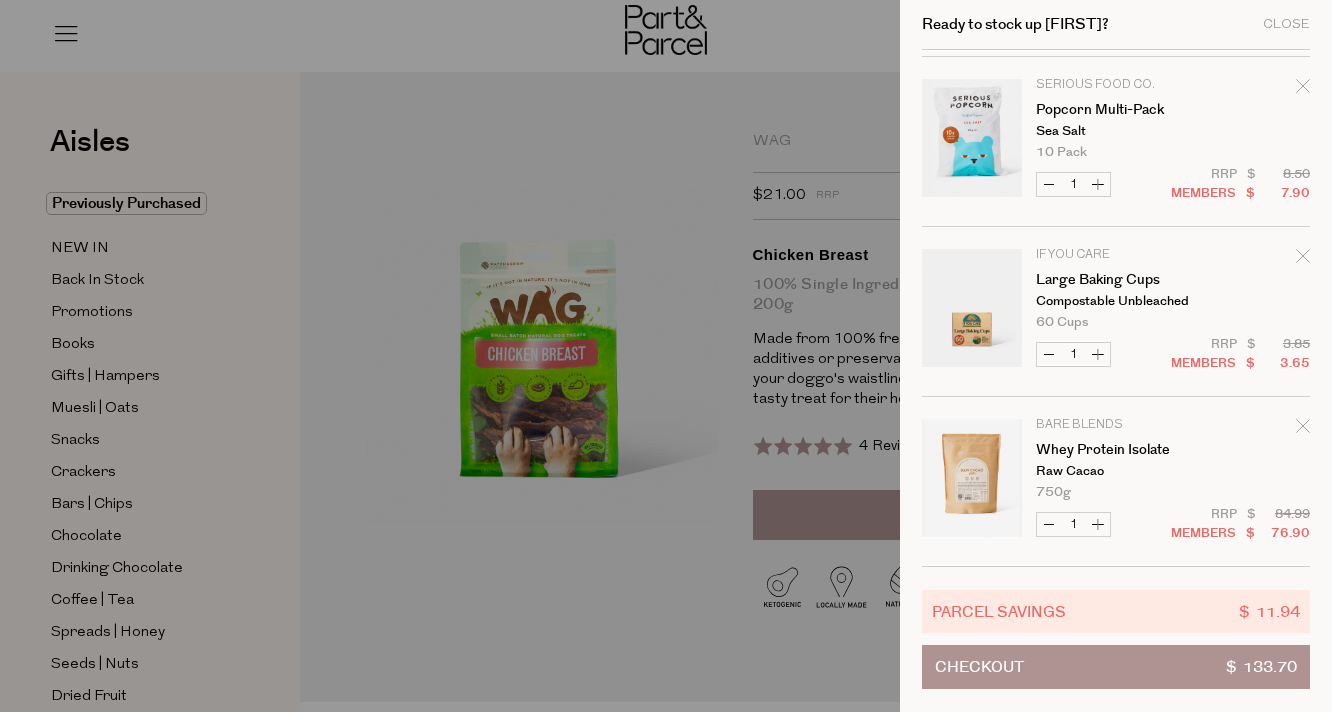 click on "Checkout" at bounding box center (979, 667) 